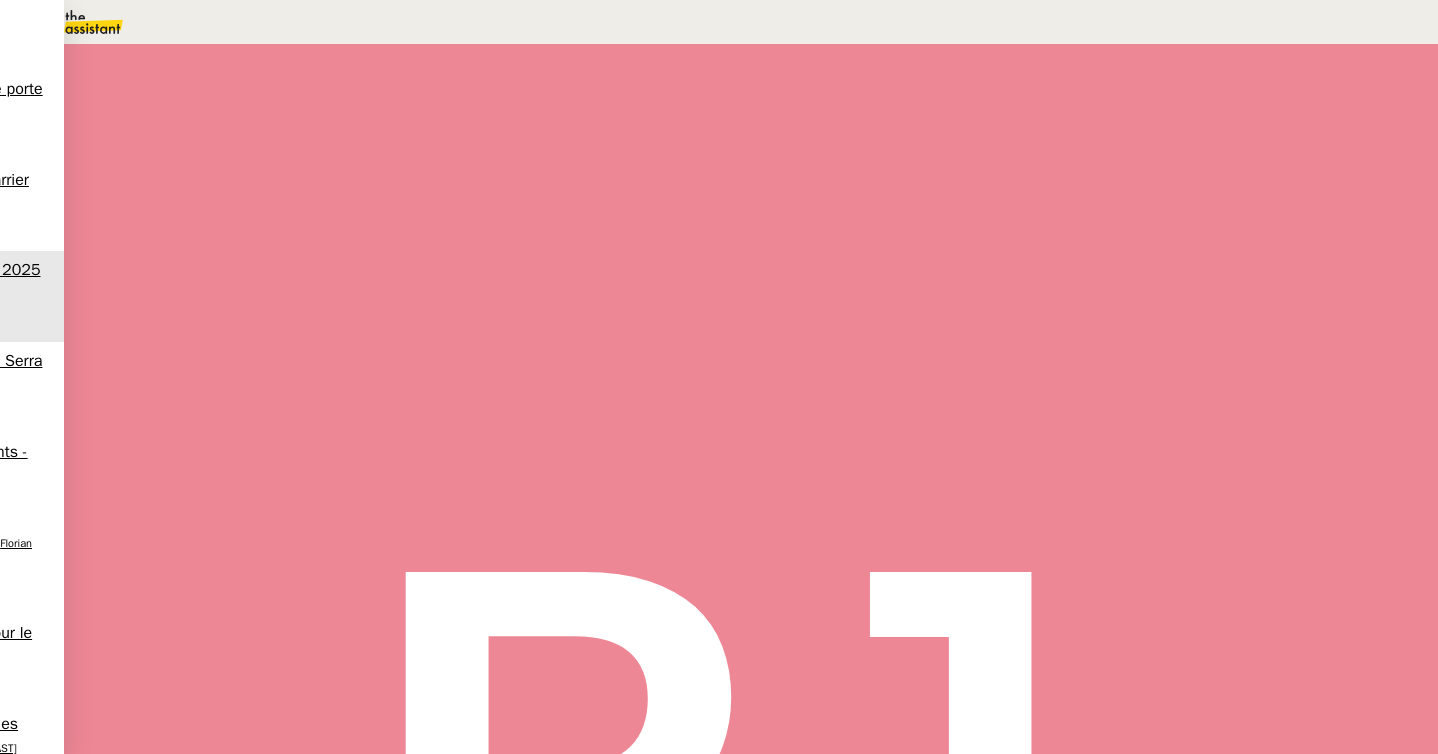 scroll, scrollTop: 0, scrollLeft: 0, axis: both 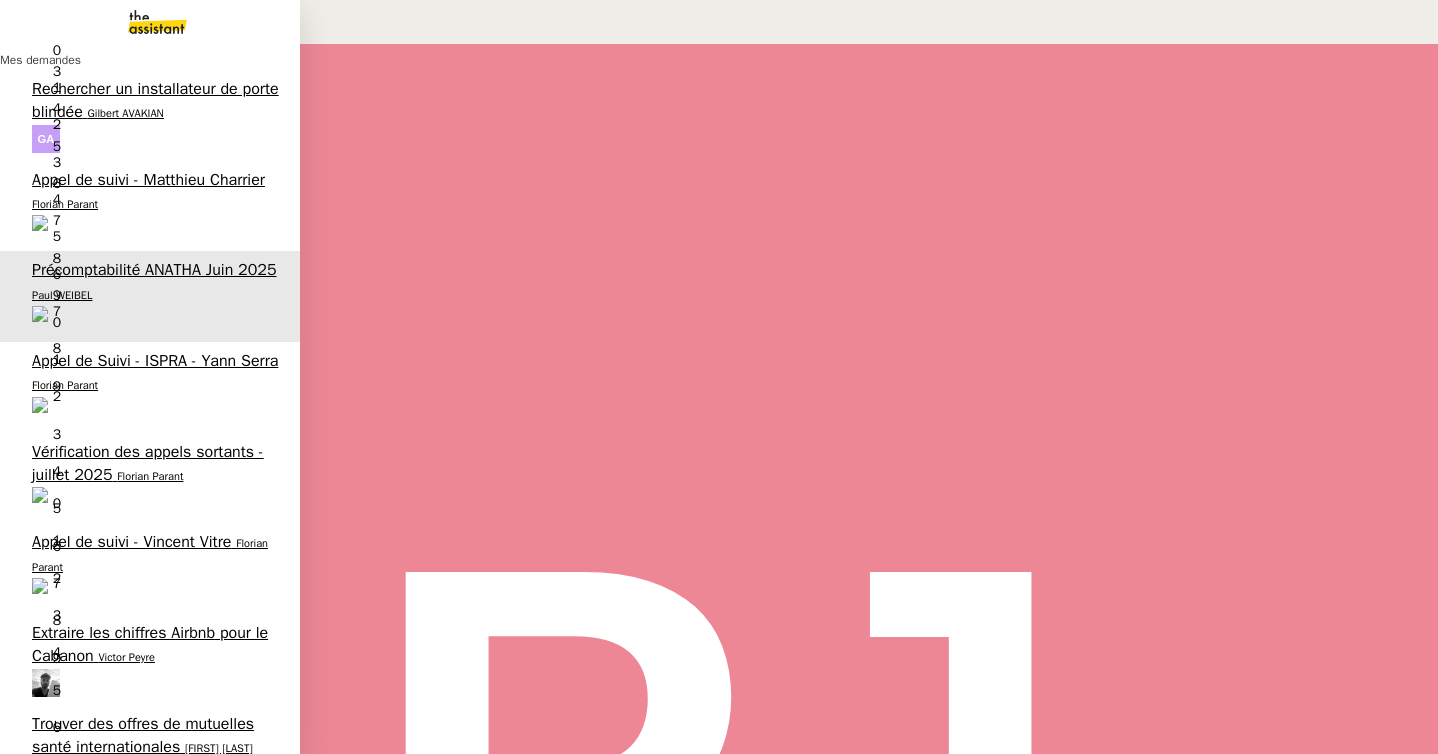 click on "Florian Parant" at bounding box center [65, 1111] 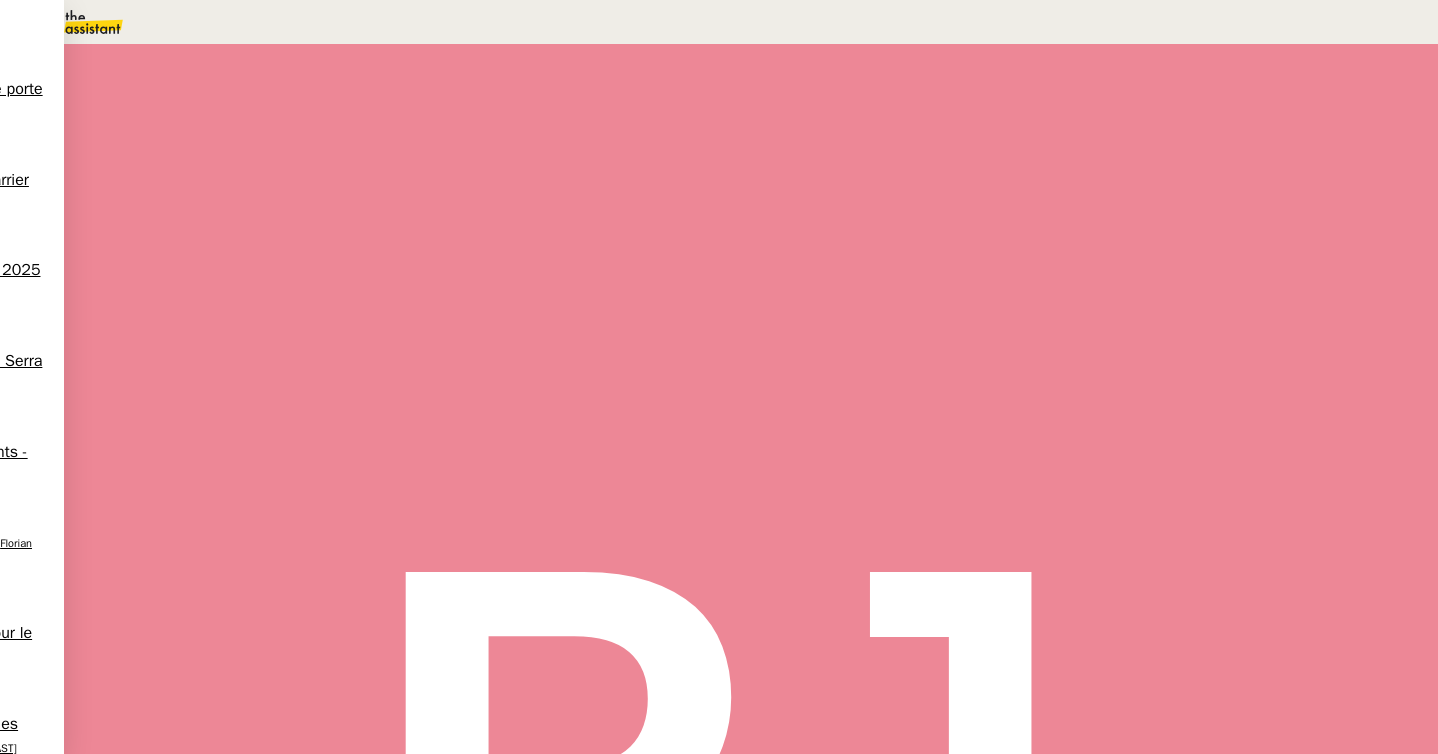 scroll, scrollTop: 513, scrollLeft: 0, axis: vertical 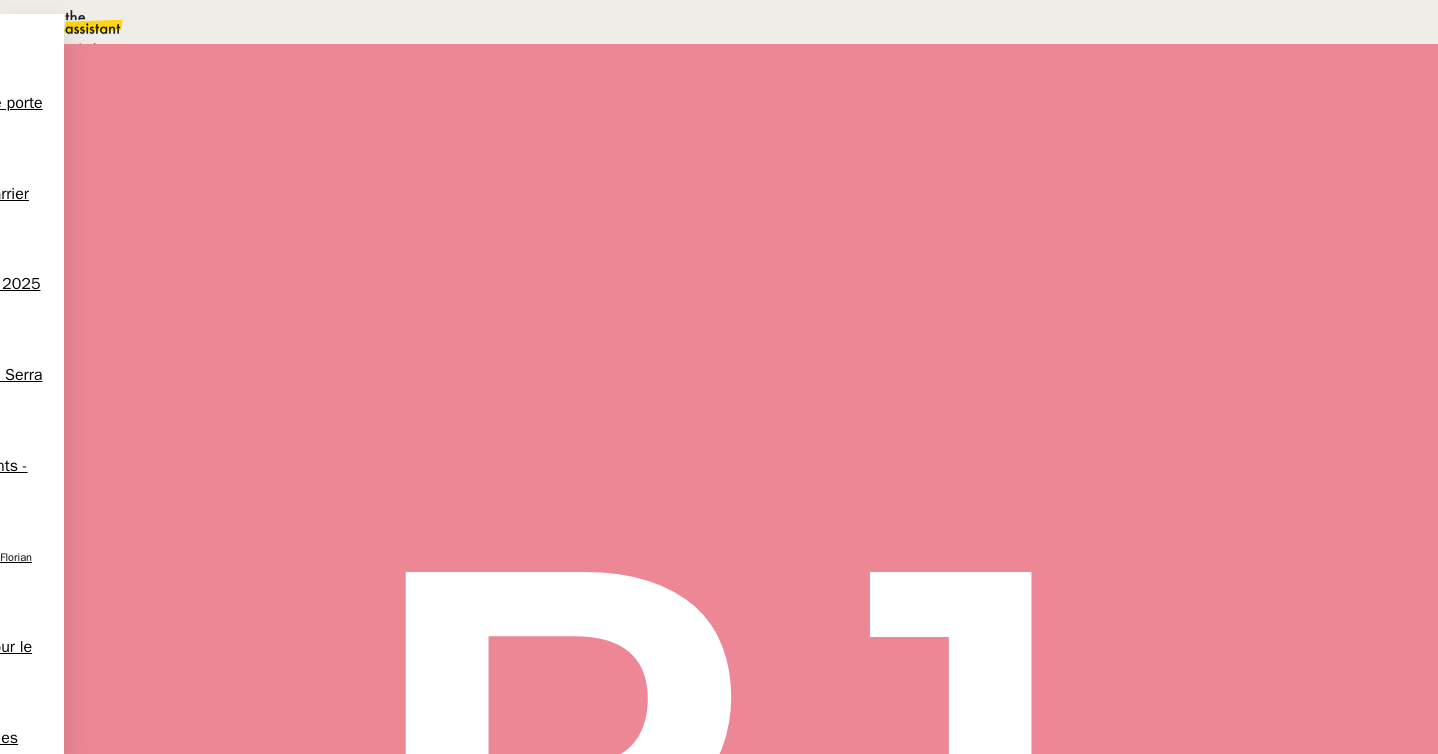 click on "Aucune procédure ne permet de répondre à la demande." at bounding box center (213, 49) 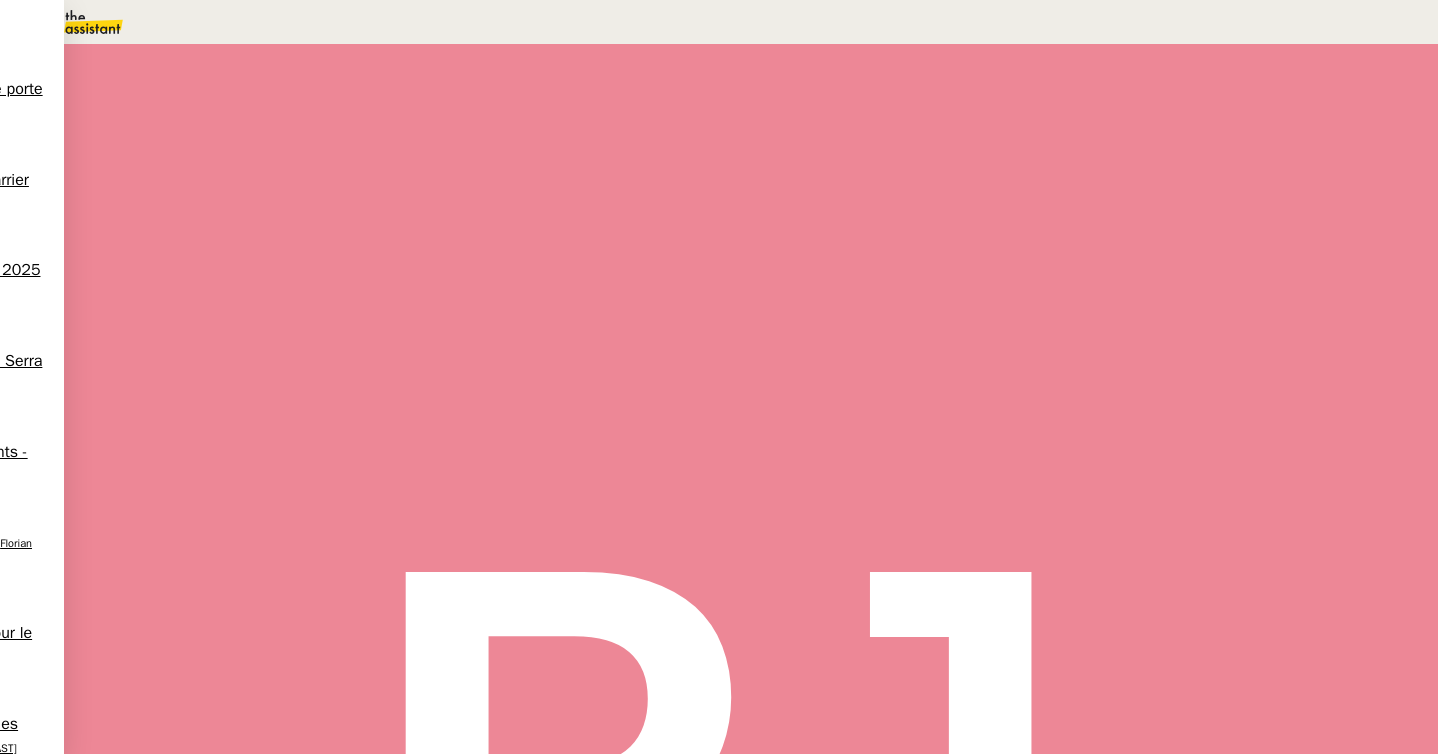 click at bounding box center [1086, 133] 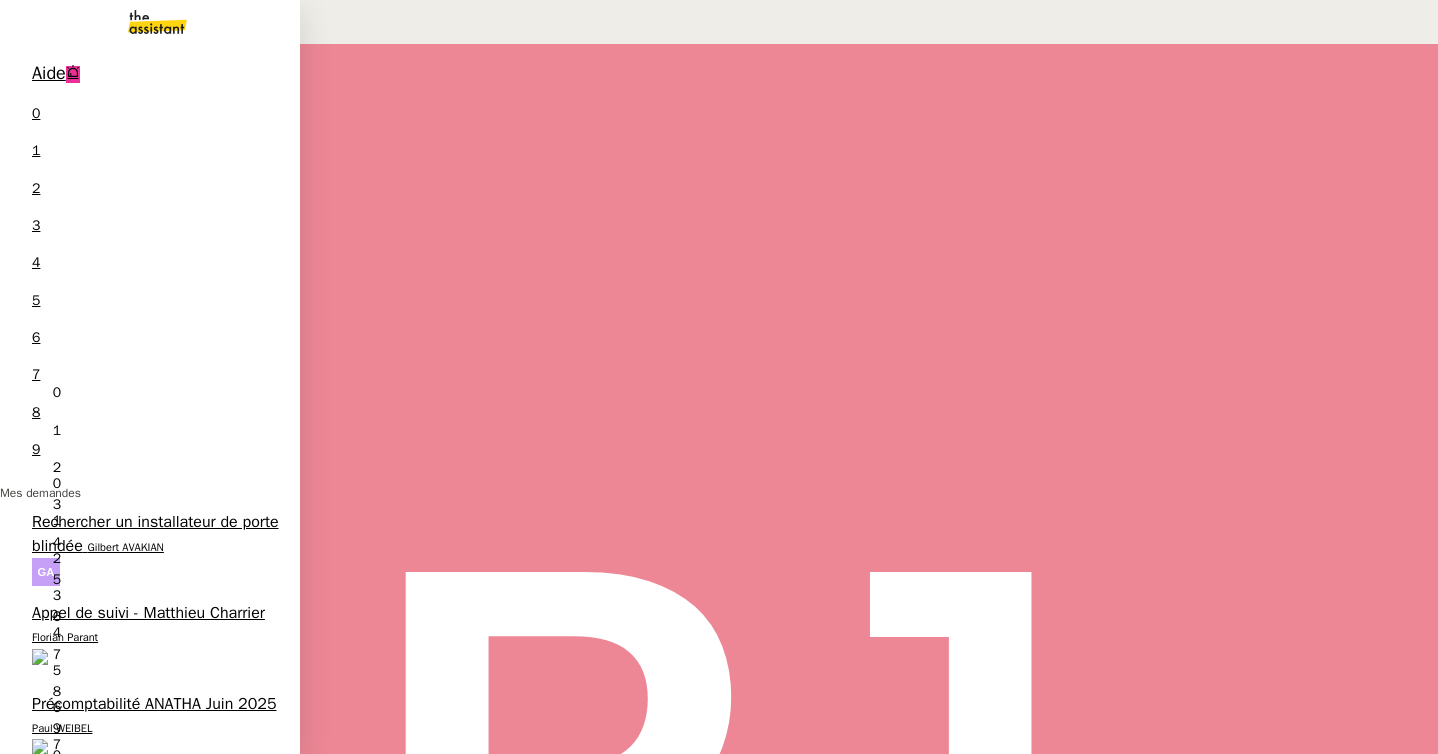 click on "Prendre RV pour révision voiture" at bounding box center [144, 1429] 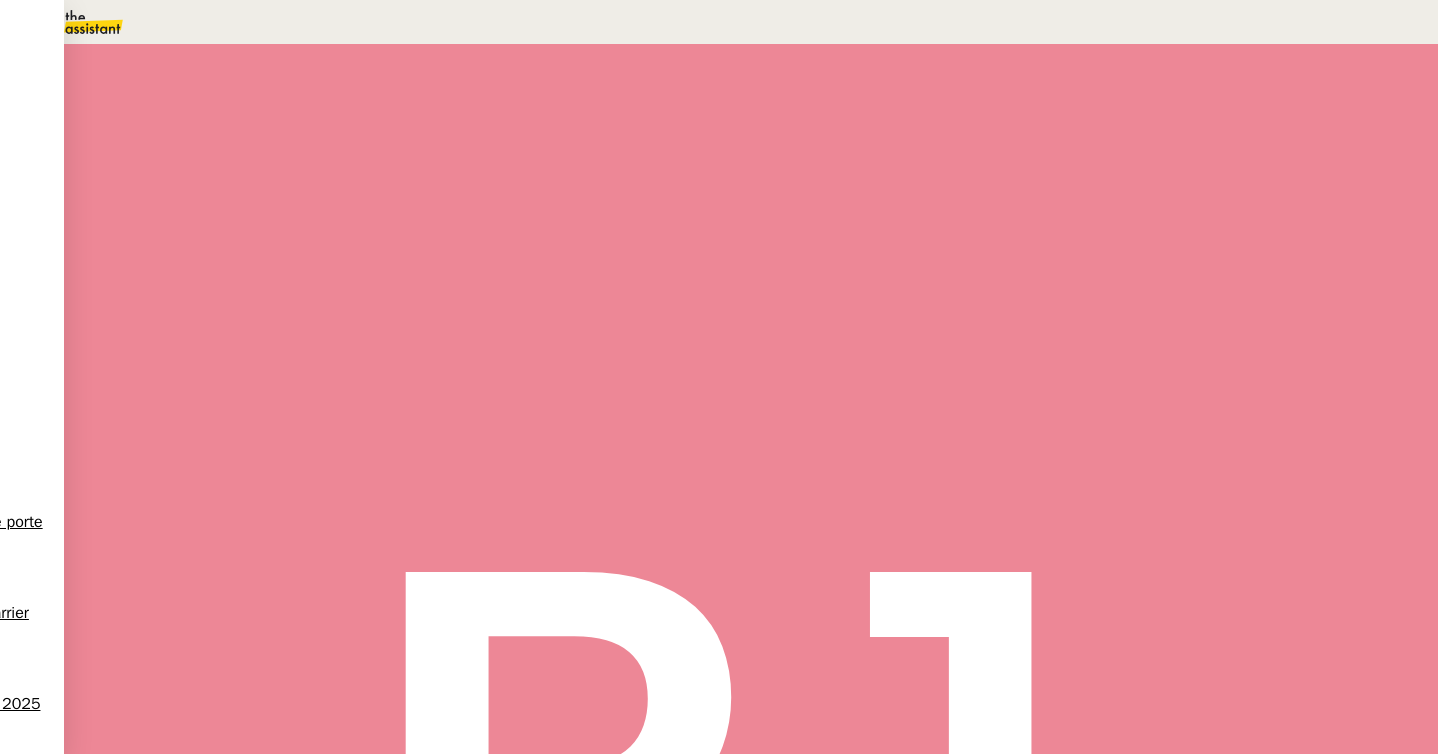 click on "Tâche" at bounding box center [770, 239] 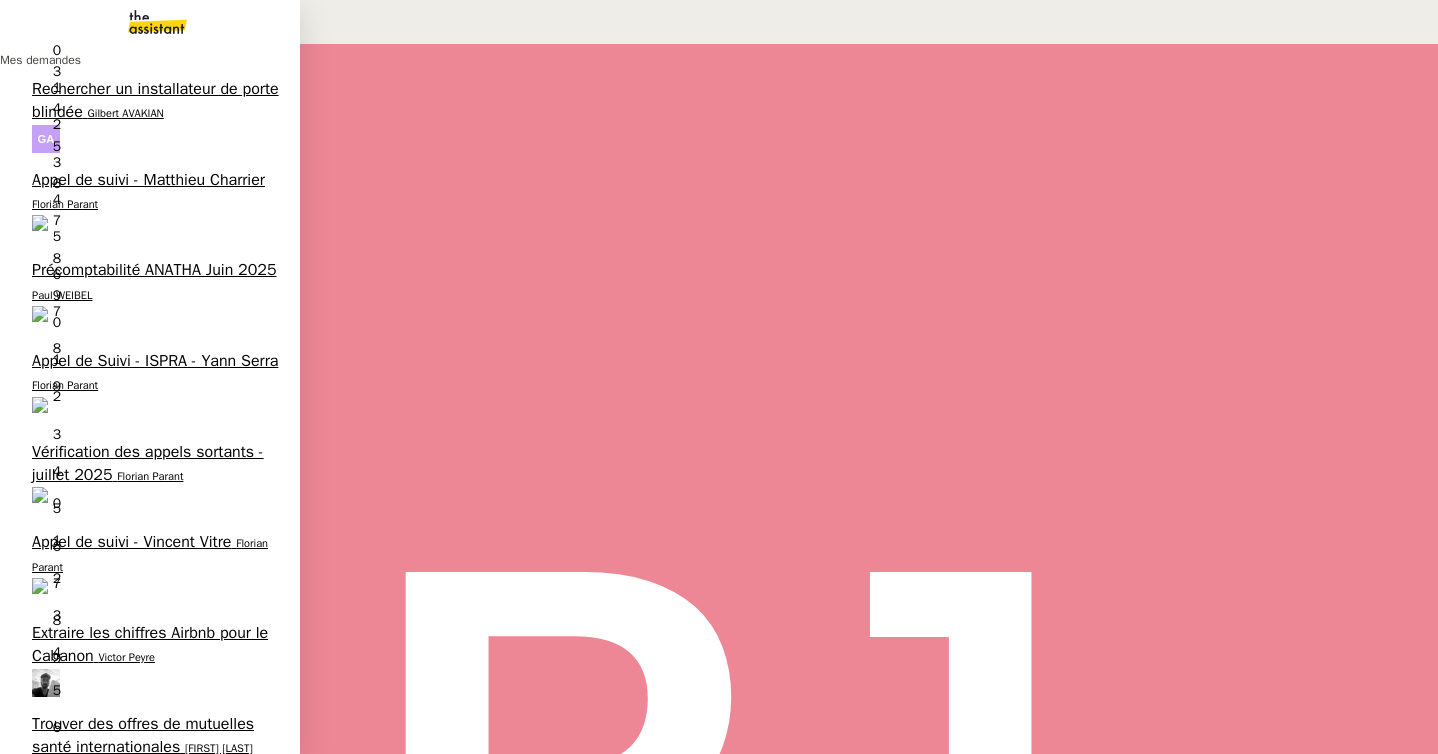 click on "Vérifier le dossier de formation" at bounding box center (140, 1086) 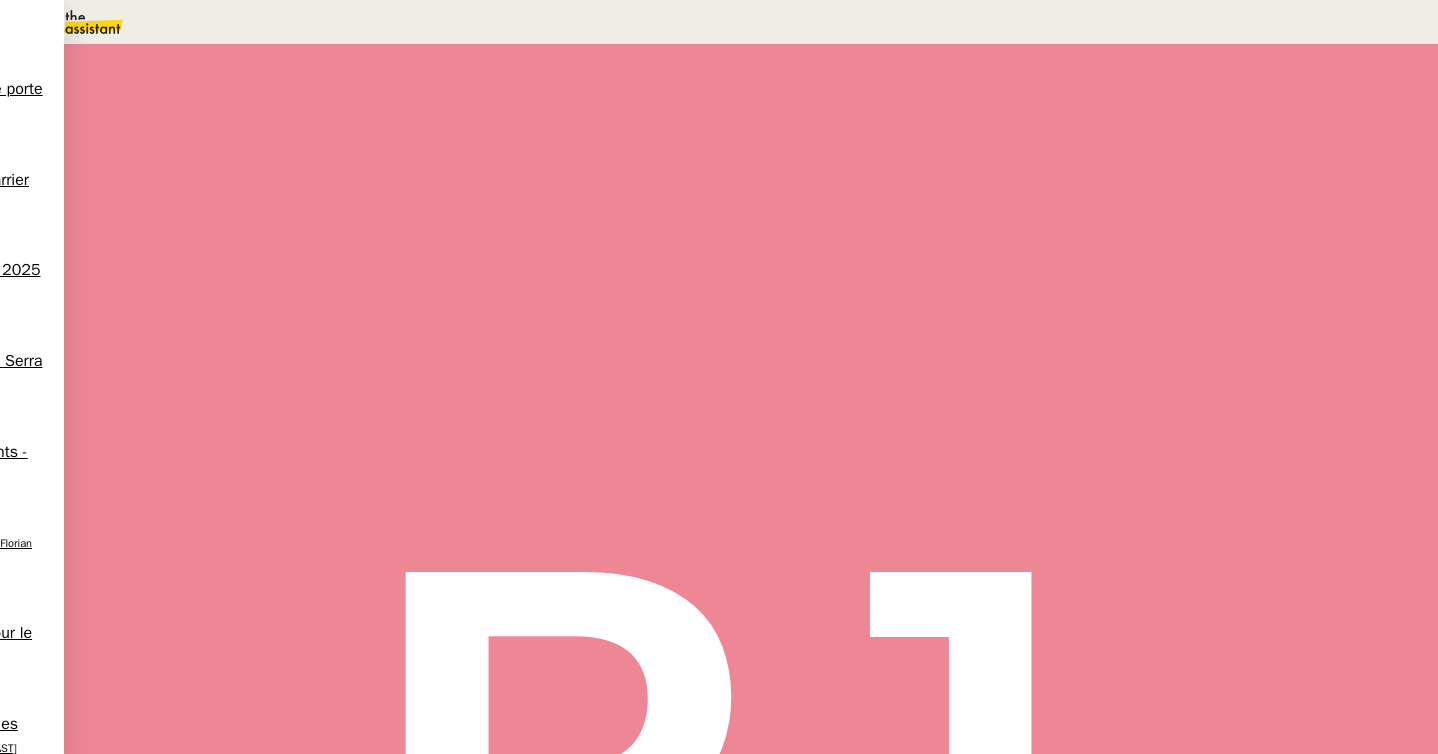 scroll, scrollTop: 0, scrollLeft: 0, axis: both 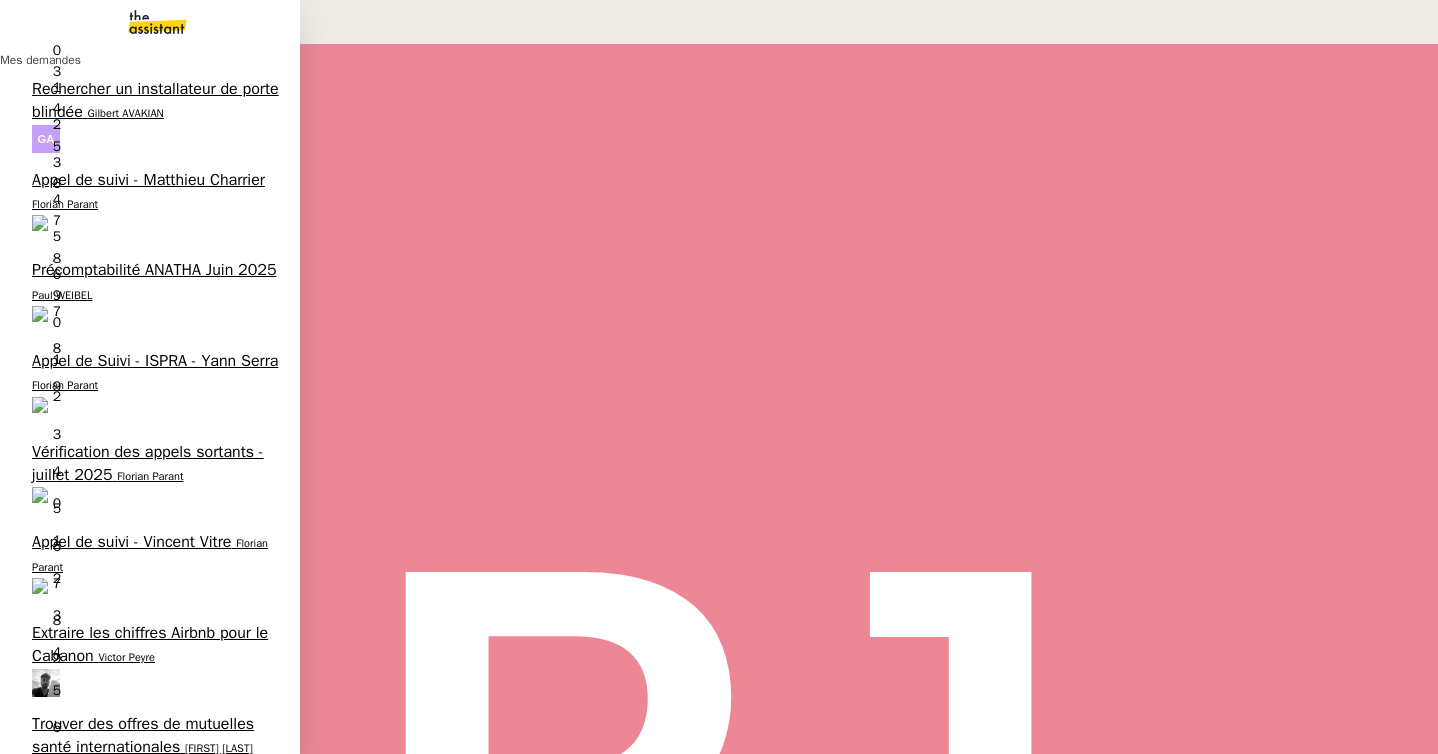 click on "clinique vétérinaire des Acacias Famose" at bounding box center (128, 1020) 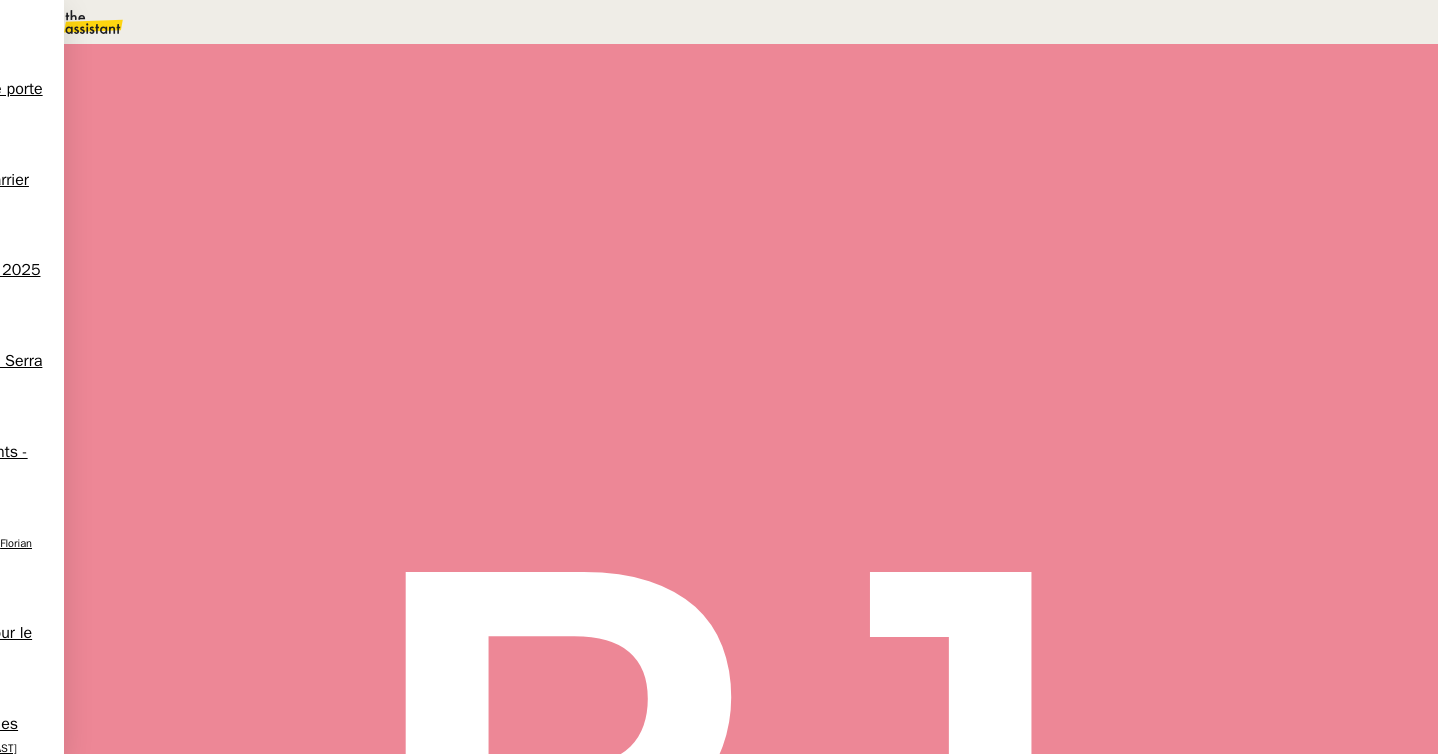scroll, scrollTop: 3466, scrollLeft: 0, axis: vertical 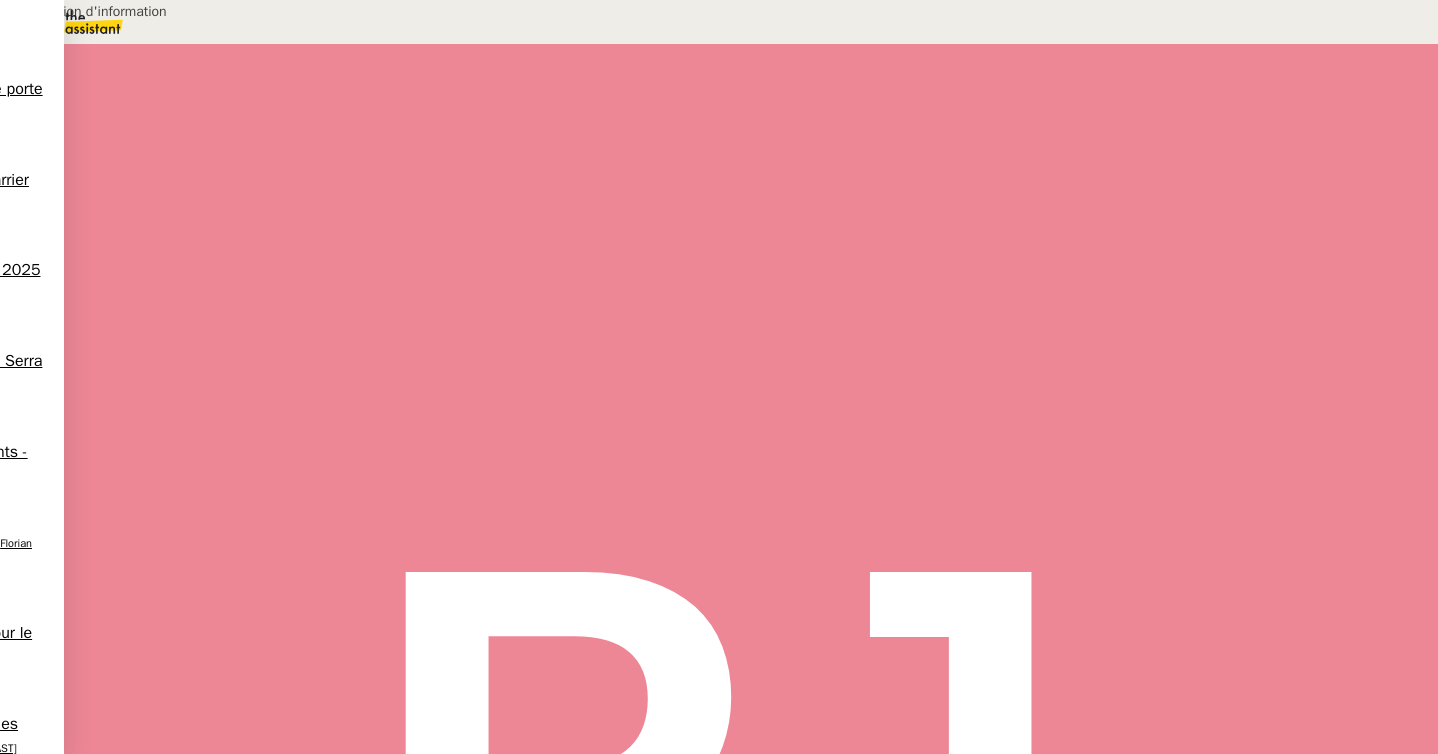type on "Transmission d'information" 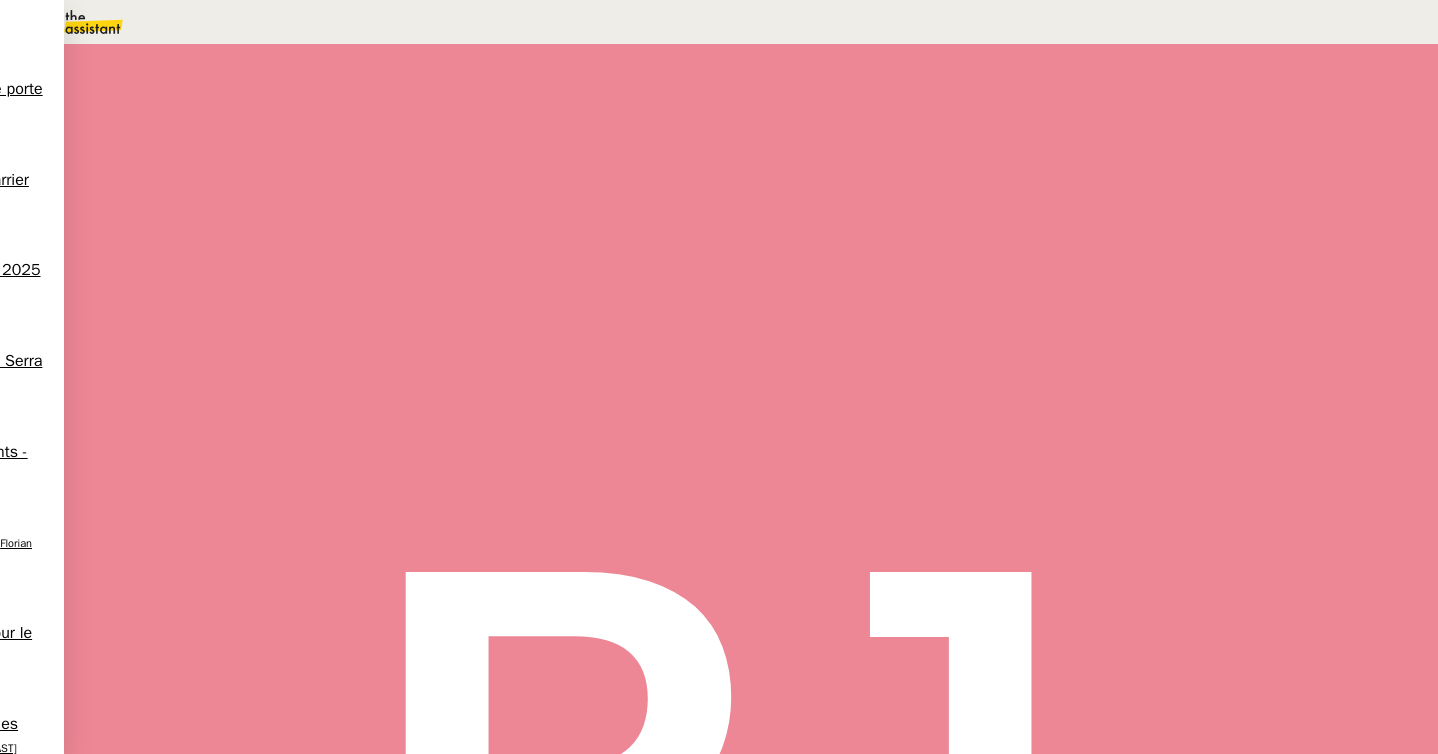 click at bounding box center (218, 336) 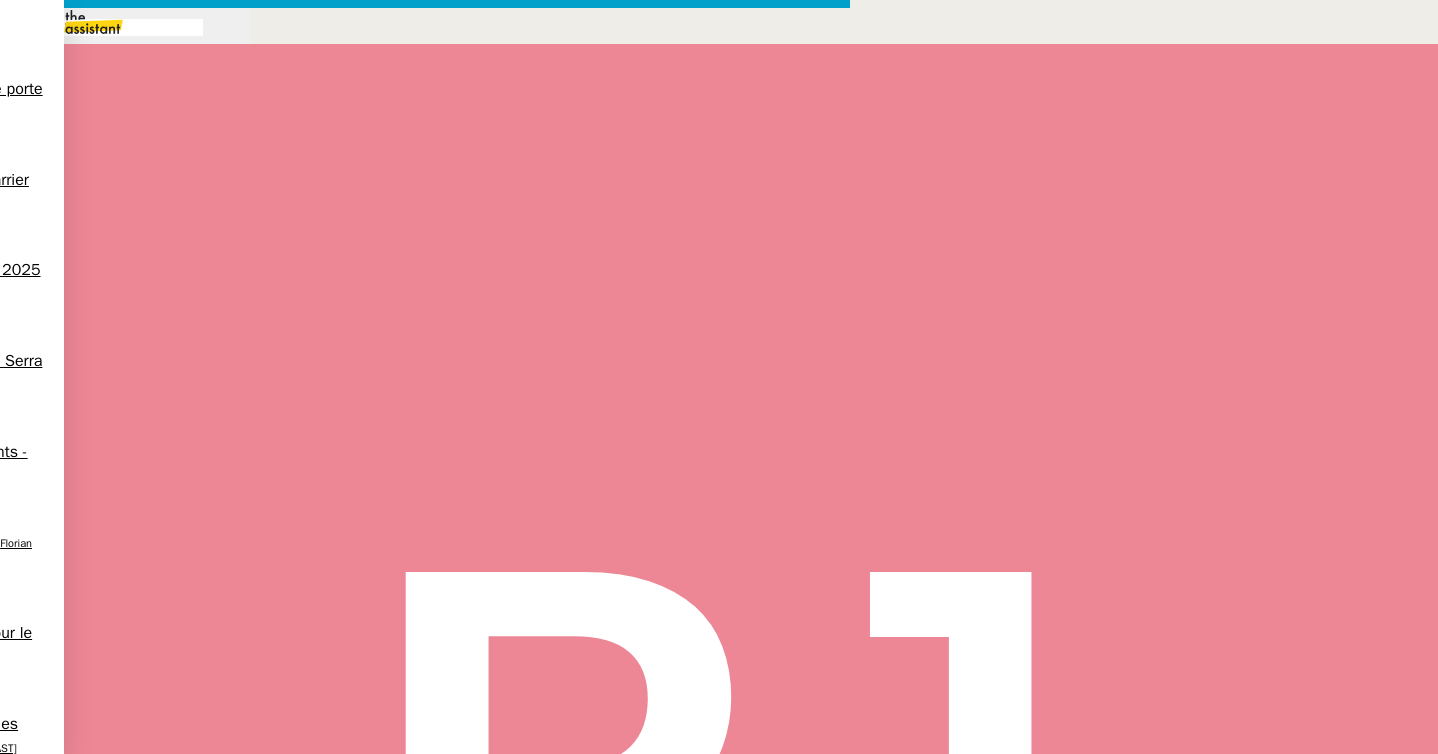 scroll, scrollTop: 3842, scrollLeft: 0, axis: vertical 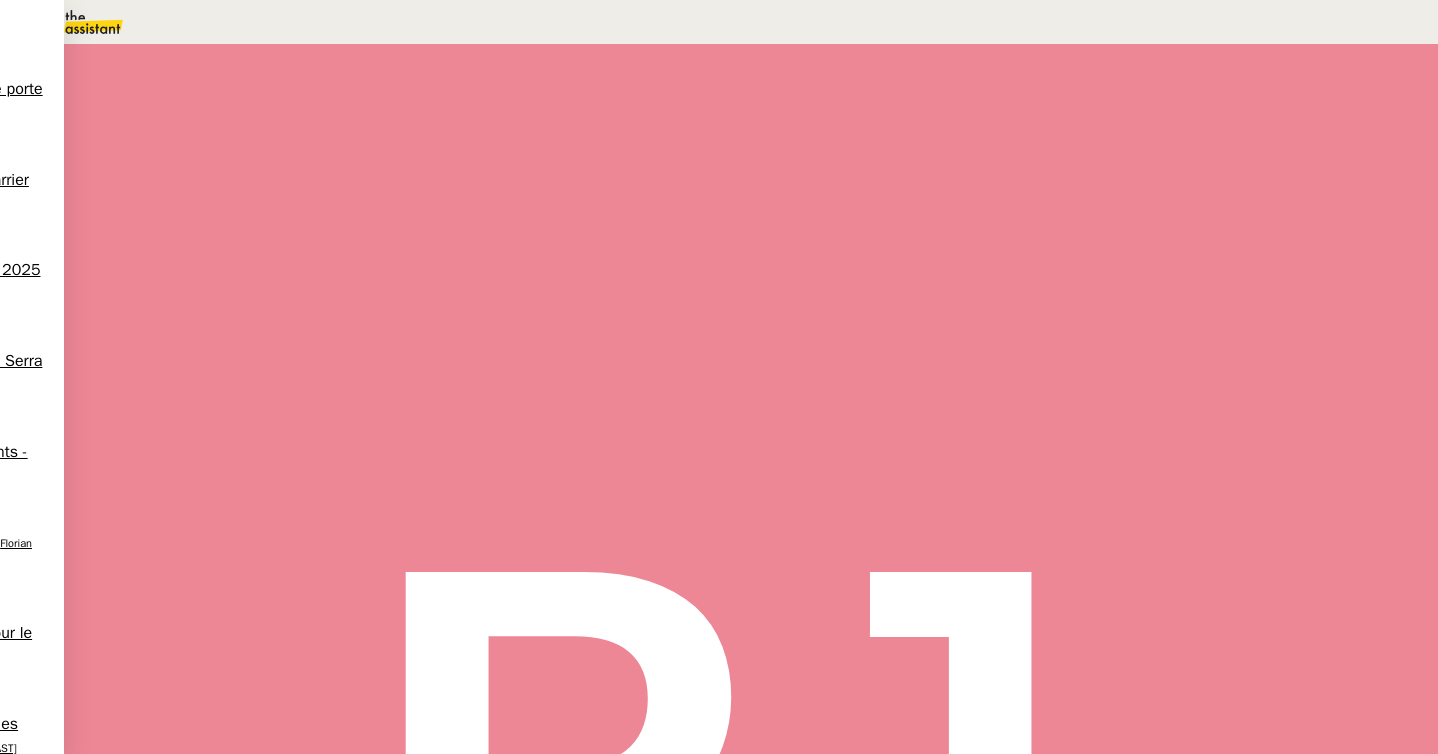 click at bounding box center (640, 668) 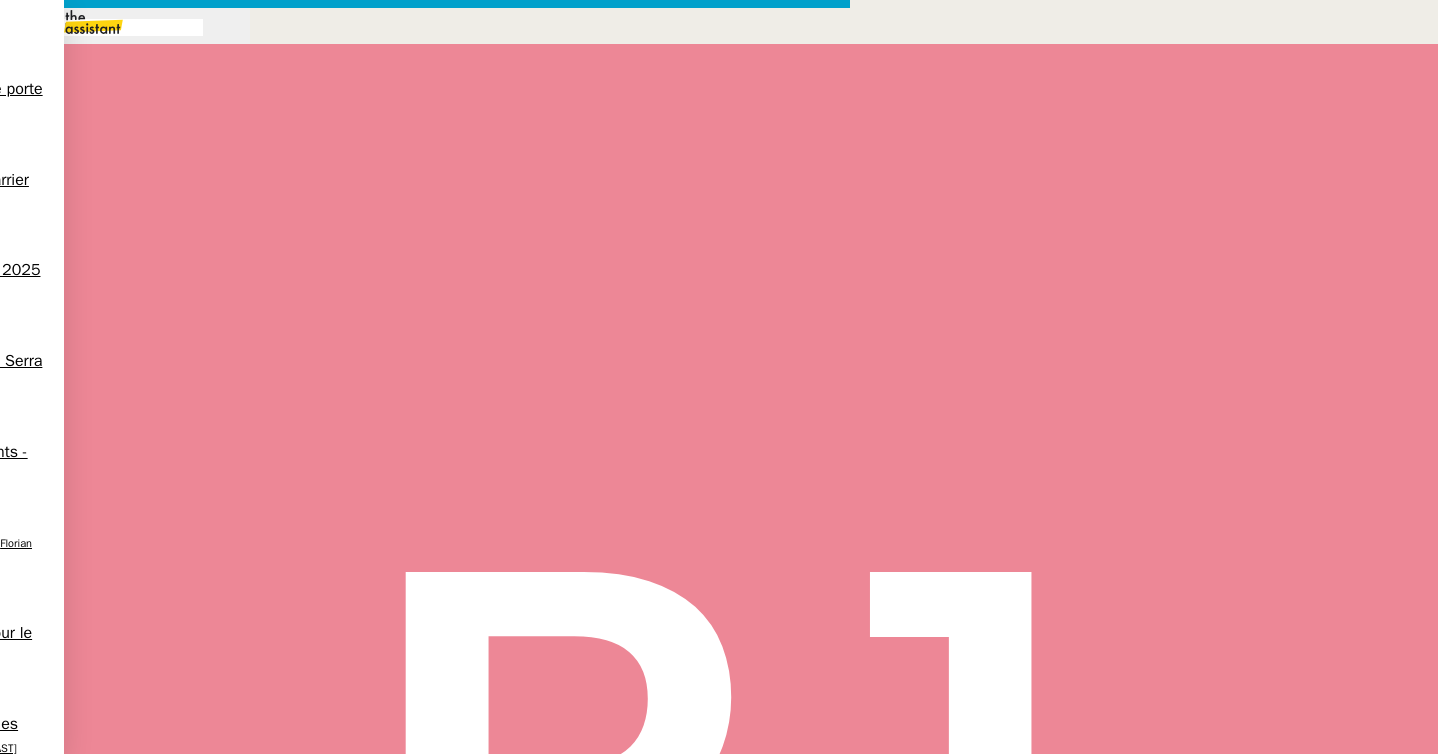 scroll, scrollTop: 0, scrollLeft: 42, axis: horizontal 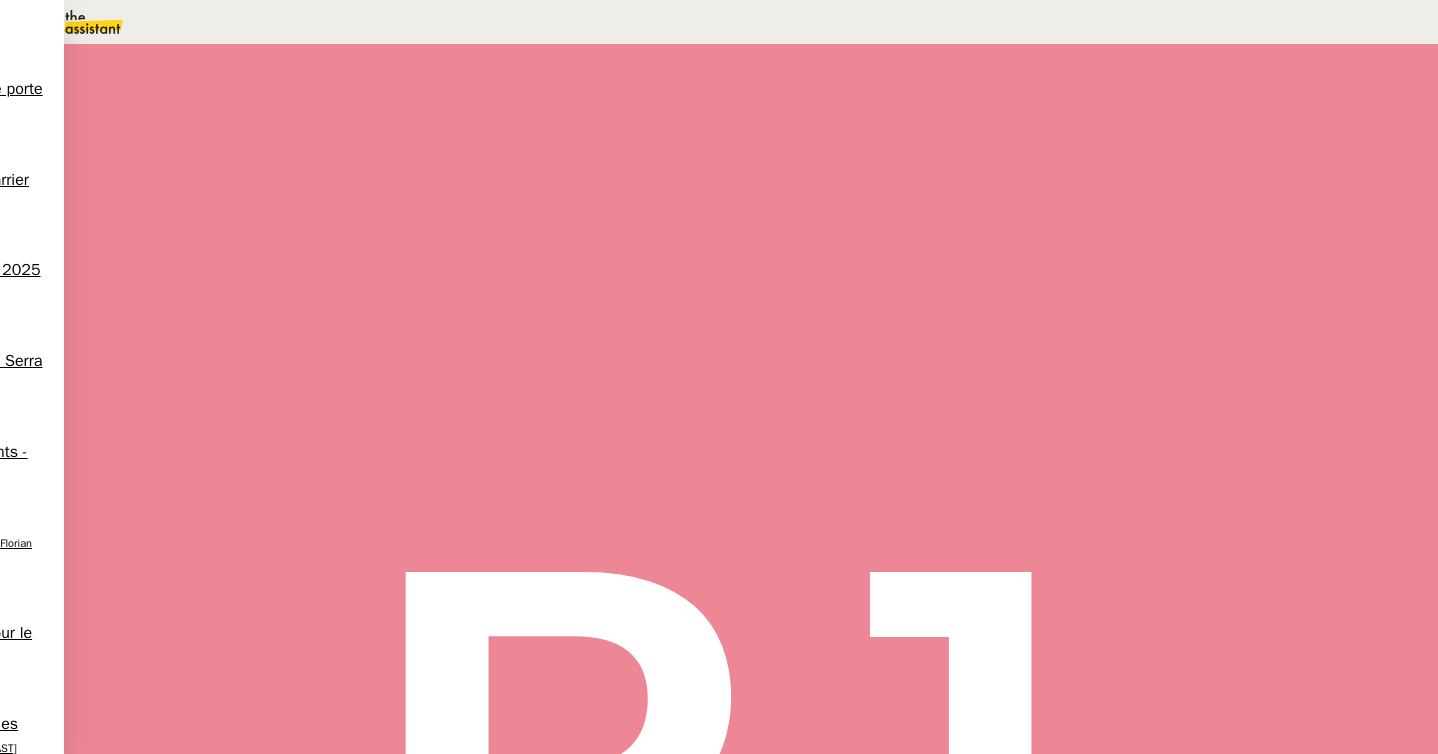 click on "•••" at bounding box center [220, 1010] 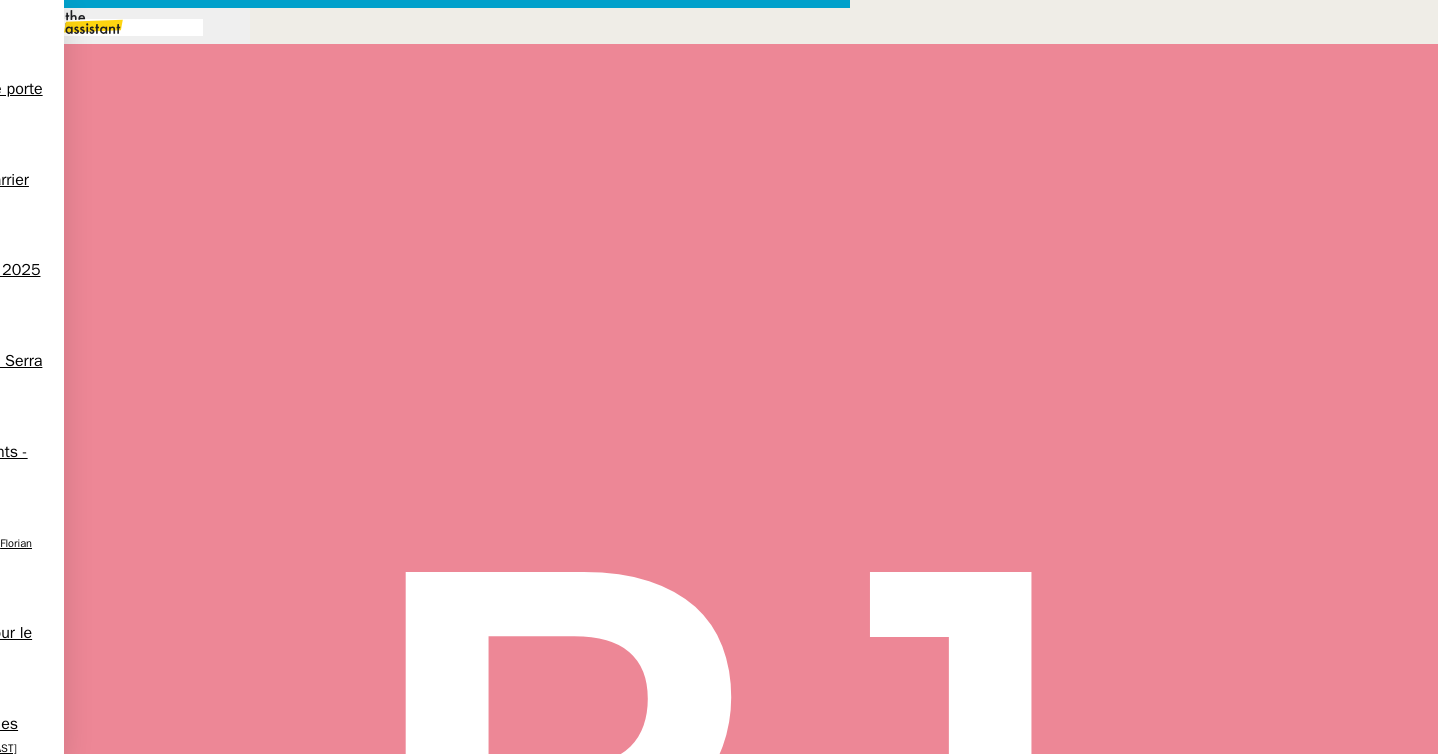 scroll, scrollTop: 0, scrollLeft: 42, axis: horizontal 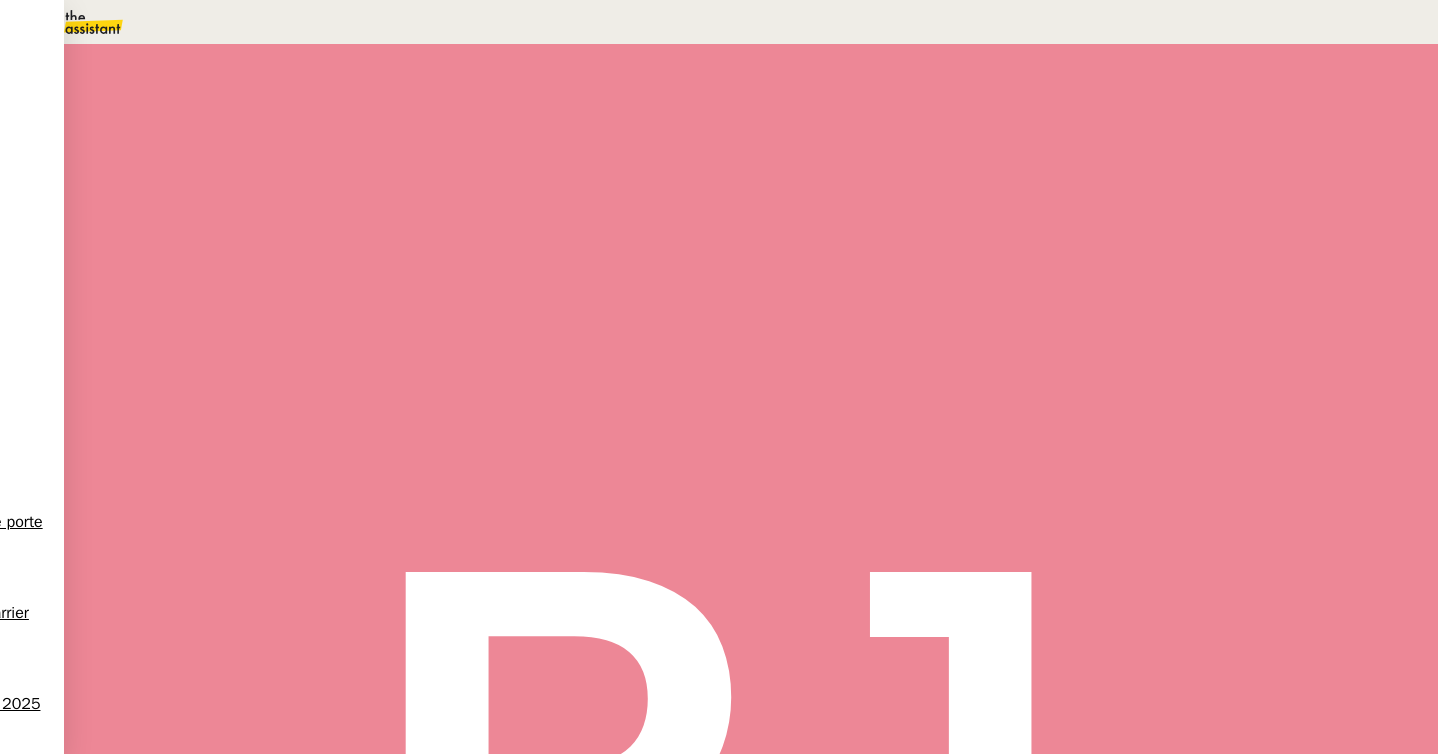 click on "Répondre" at bounding box center [242, 874] 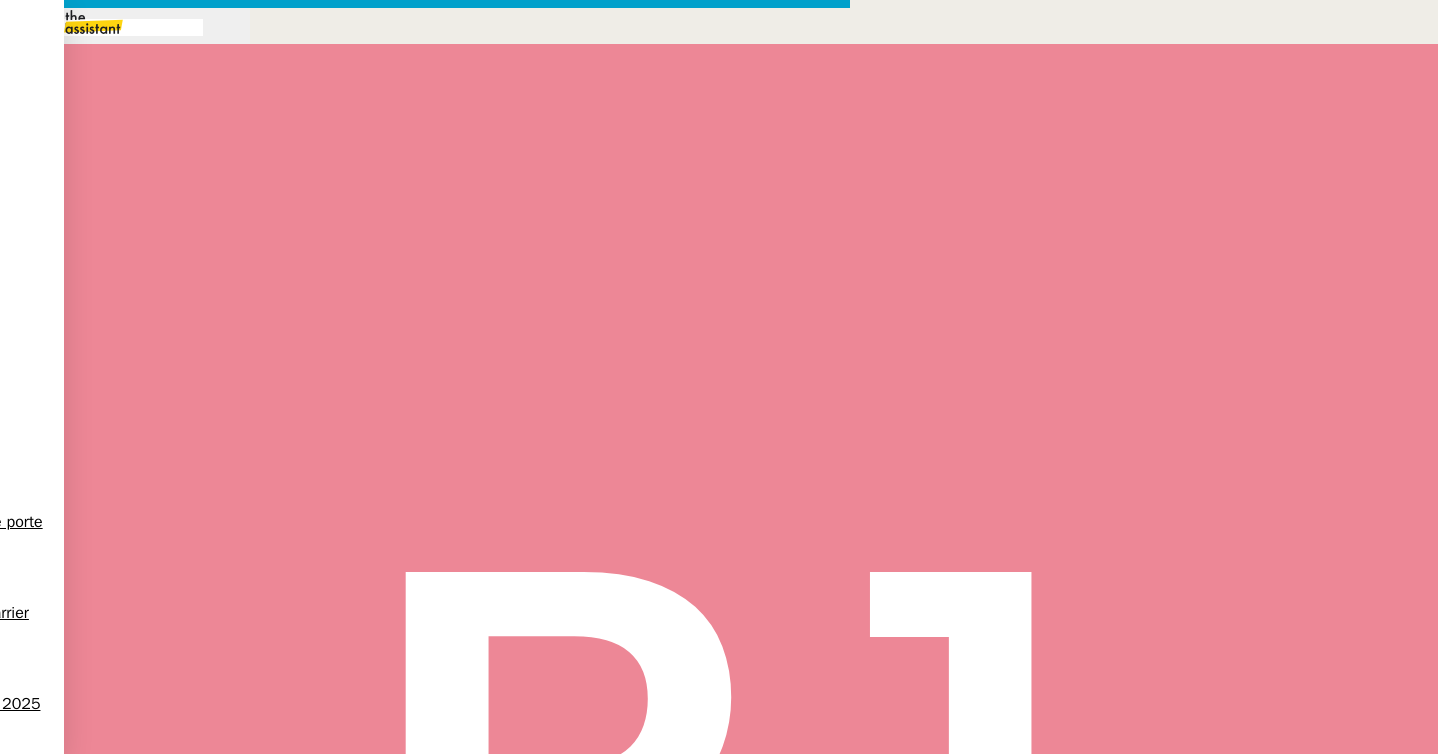 scroll, scrollTop: 1294, scrollLeft: 0, axis: vertical 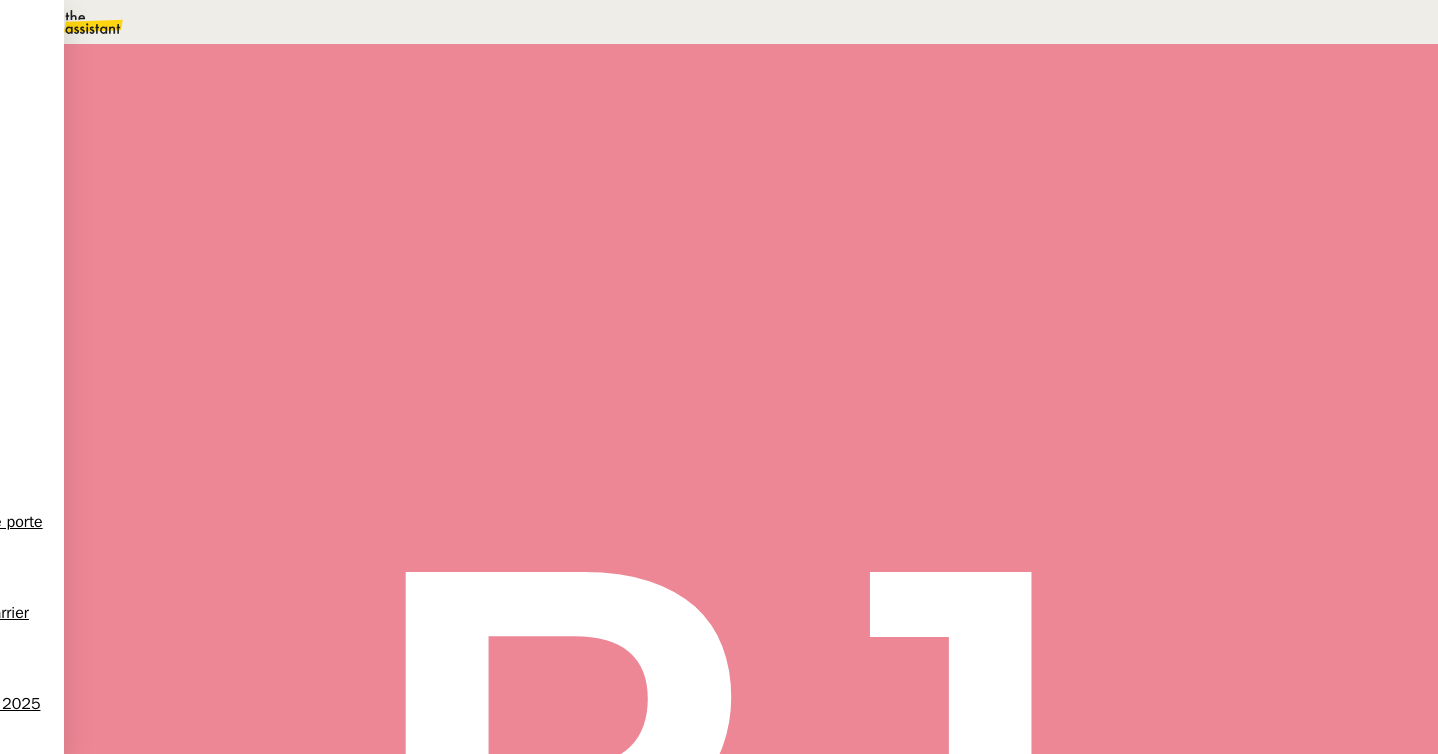 click at bounding box center (238, 336) 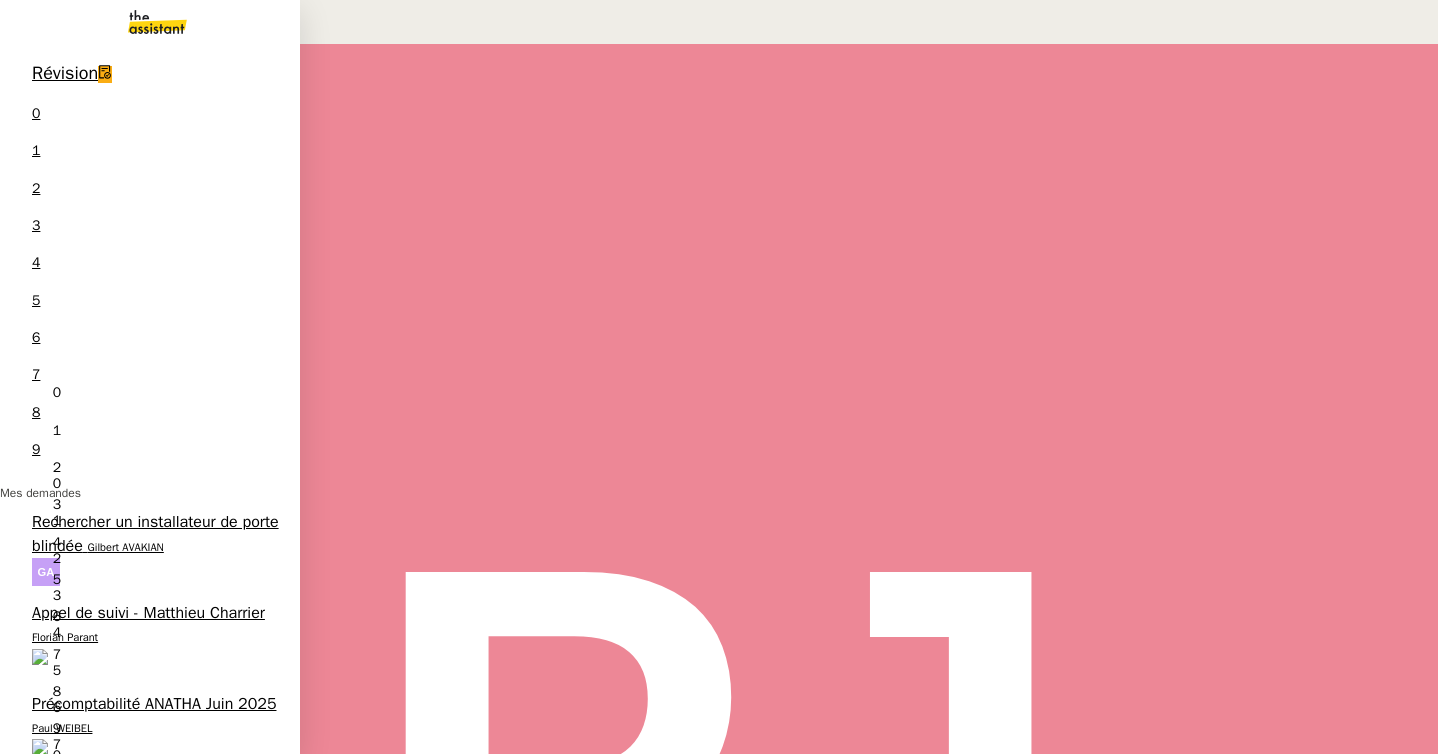click on "Vérifier le dossier de formation" at bounding box center [140, 1520] 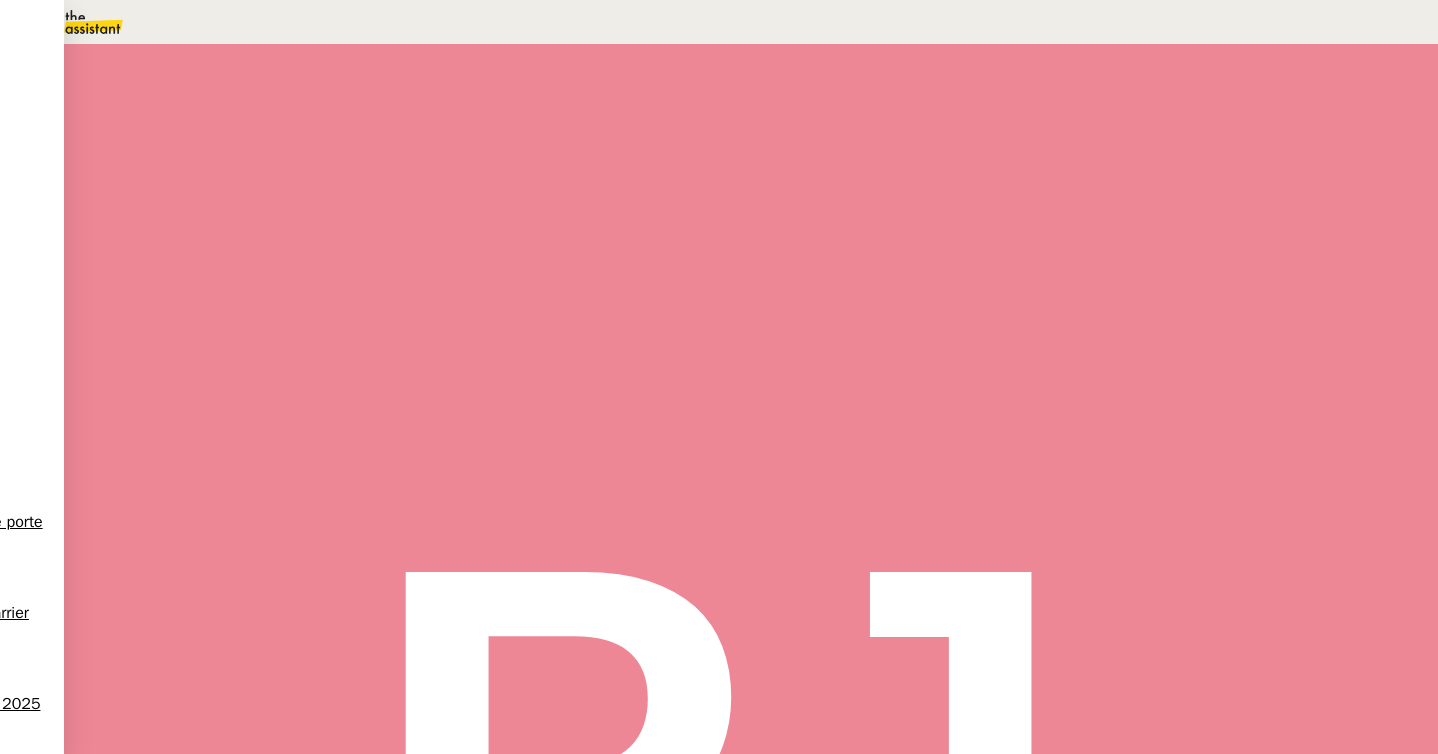 scroll, scrollTop: 0, scrollLeft: 0, axis: both 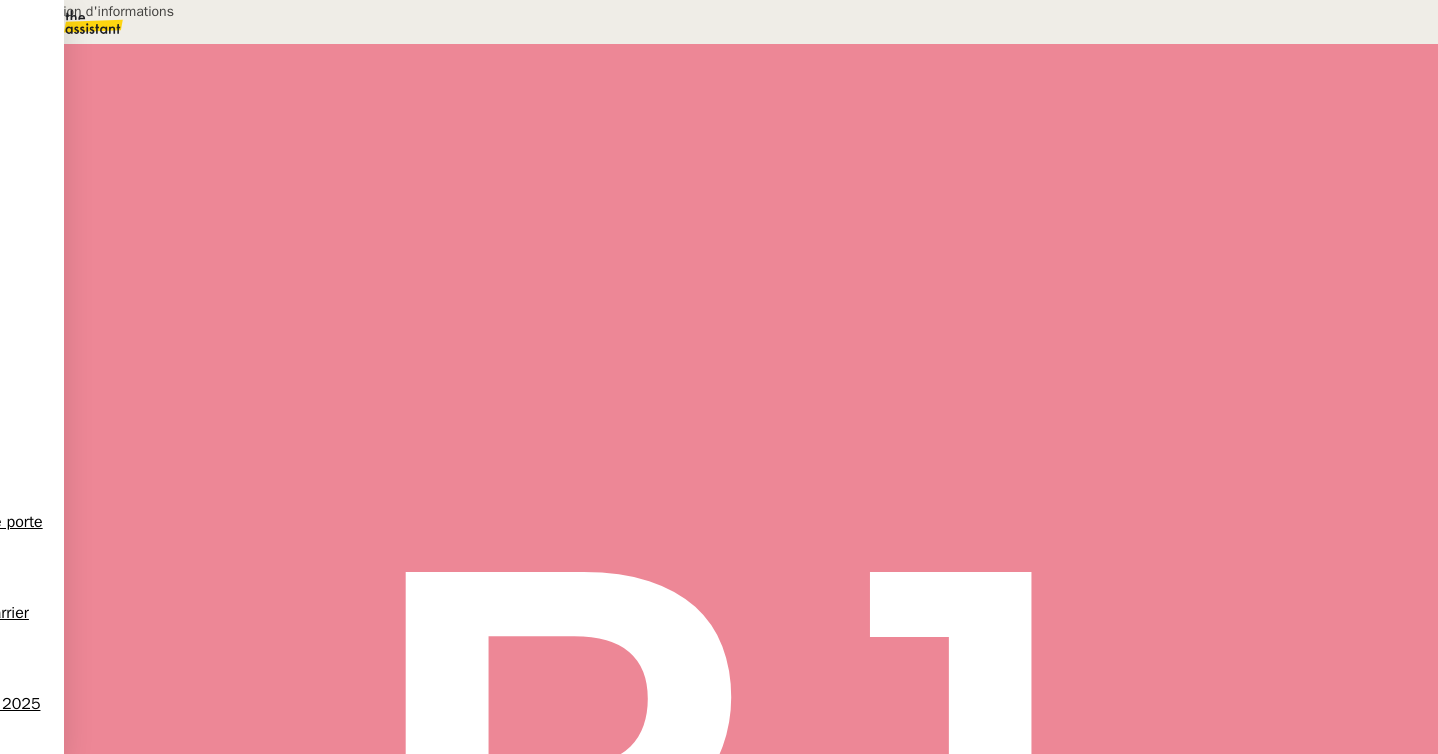 type on "Transmission d'informations" 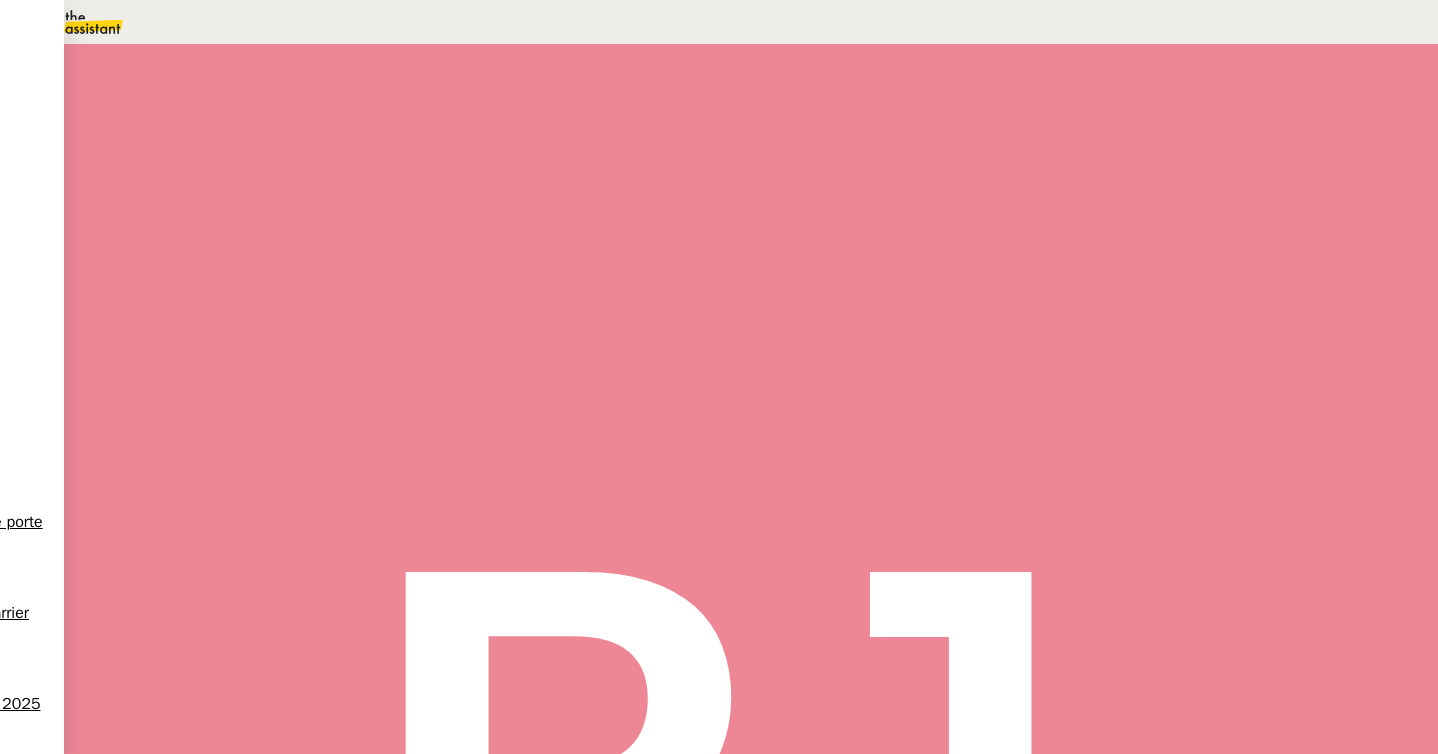 click at bounding box center [218, 340] 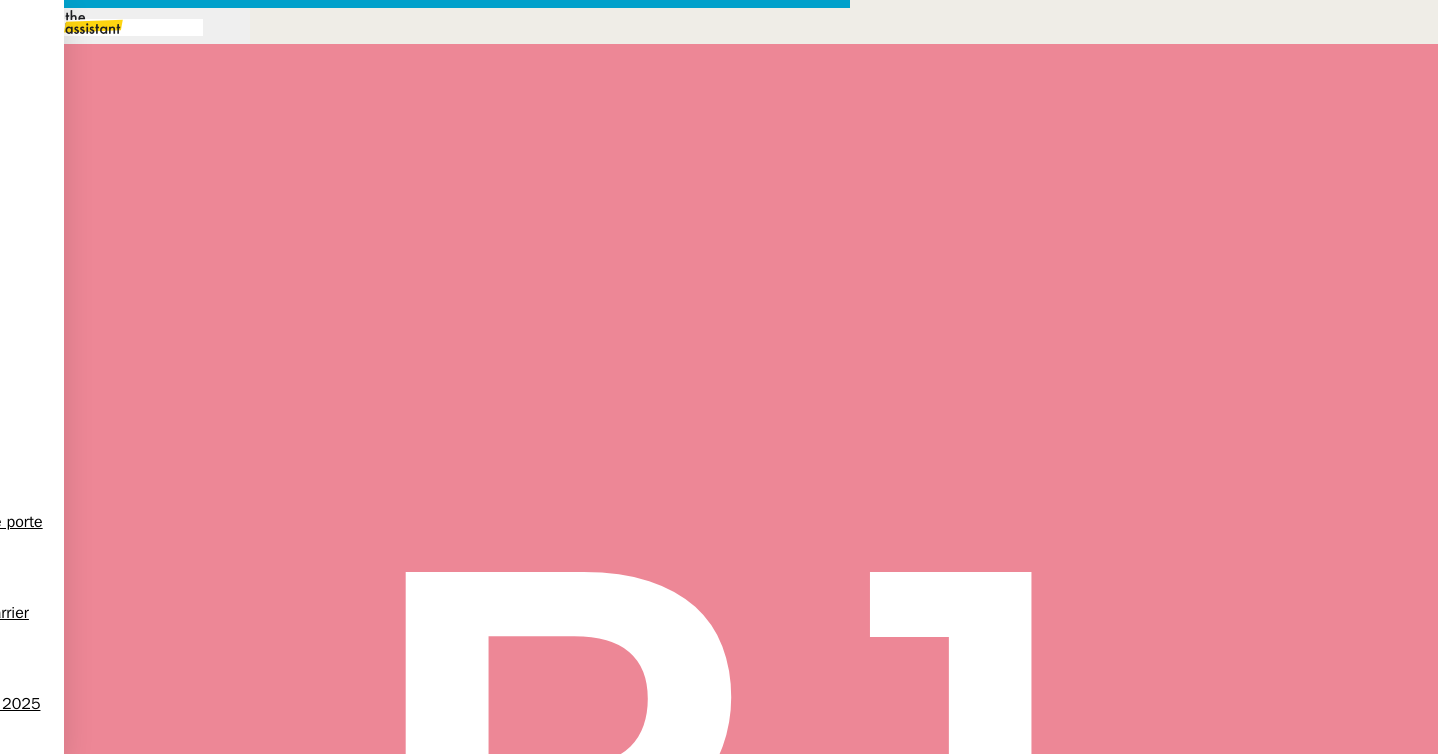click at bounding box center [425, 837] 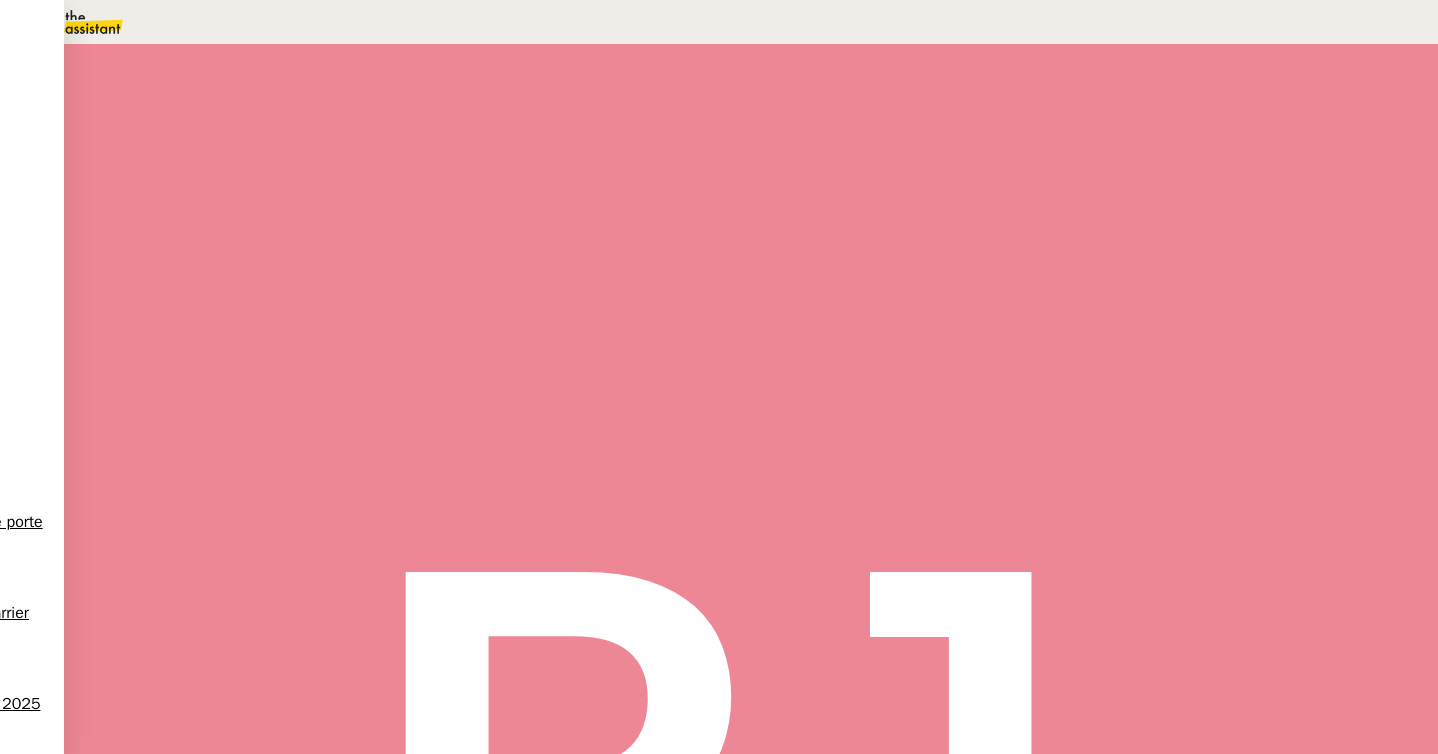 scroll, scrollTop: 633, scrollLeft: 0, axis: vertical 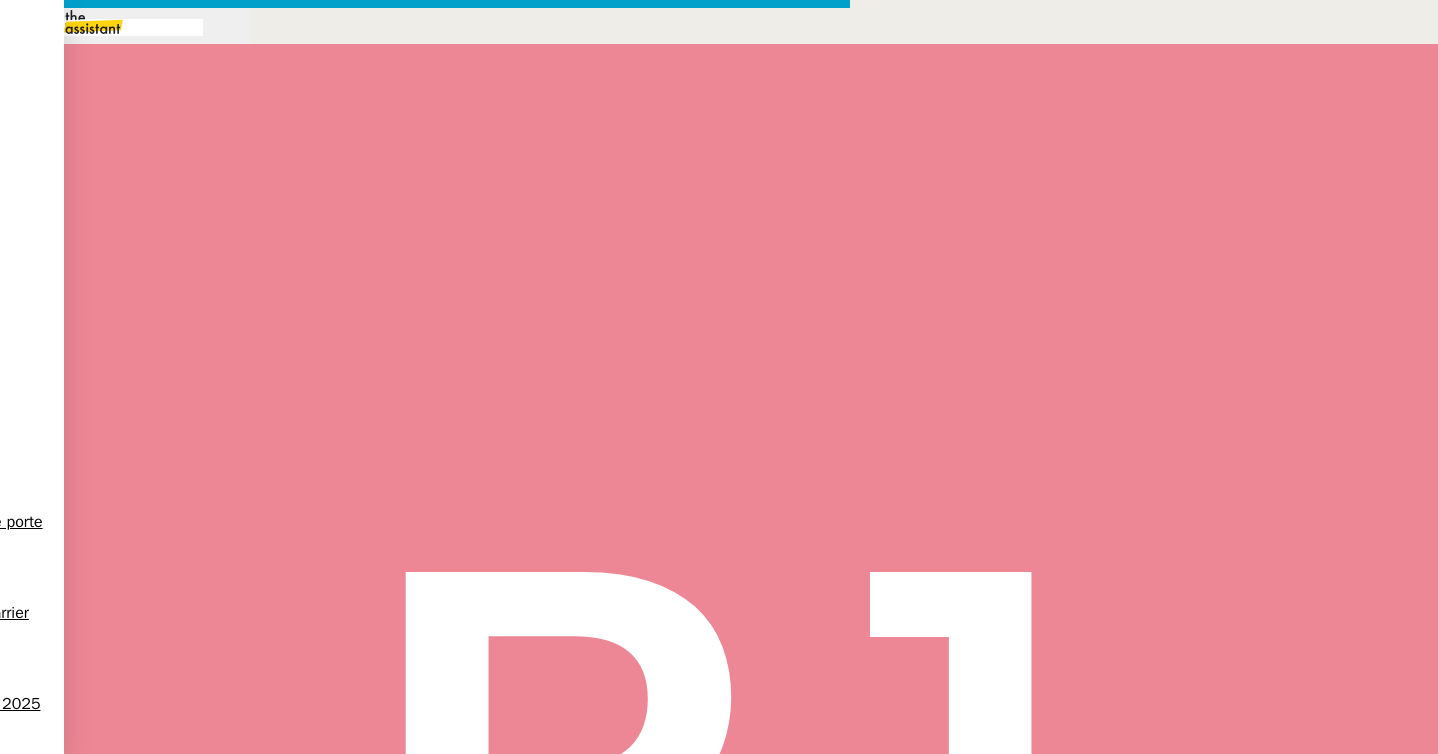 click at bounding box center [425, 837] 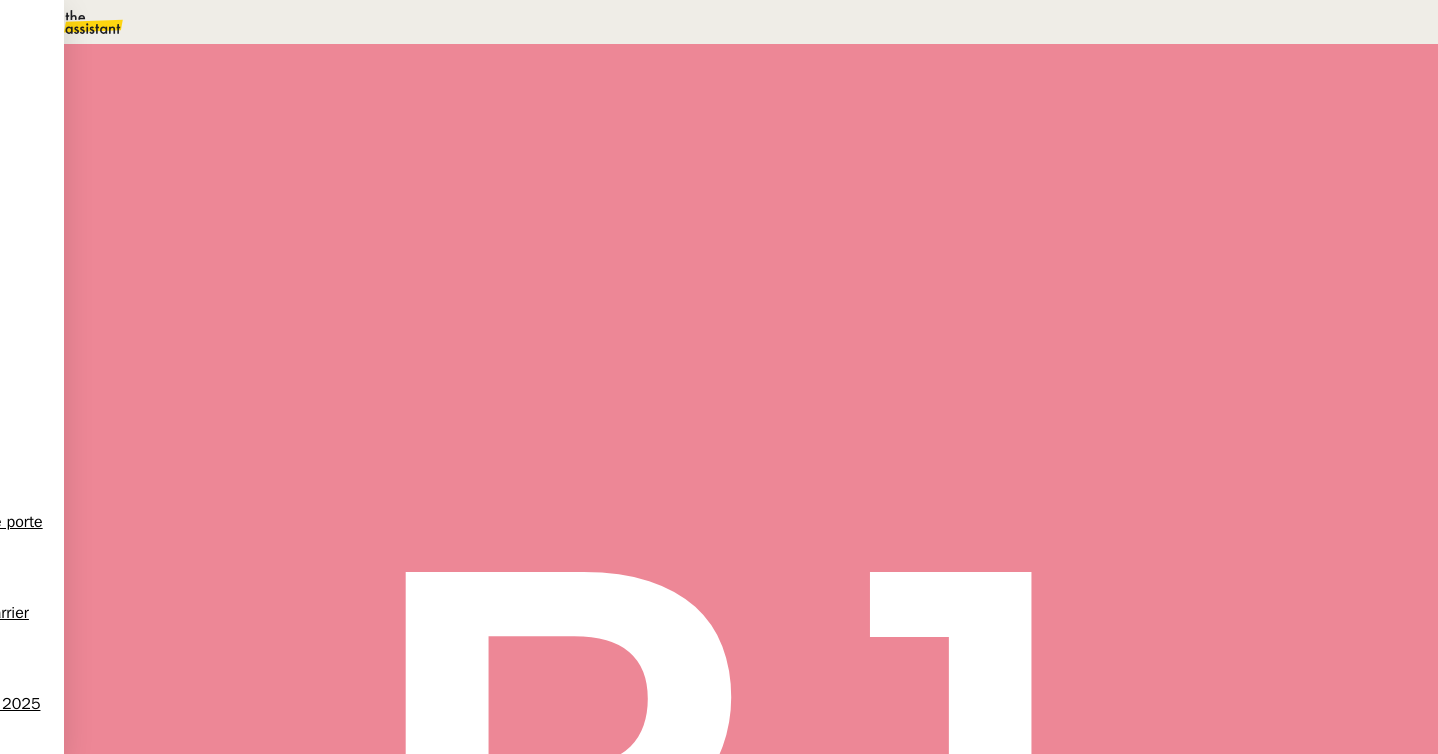 scroll, scrollTop: 0, scrollLeft: 0, axis: both 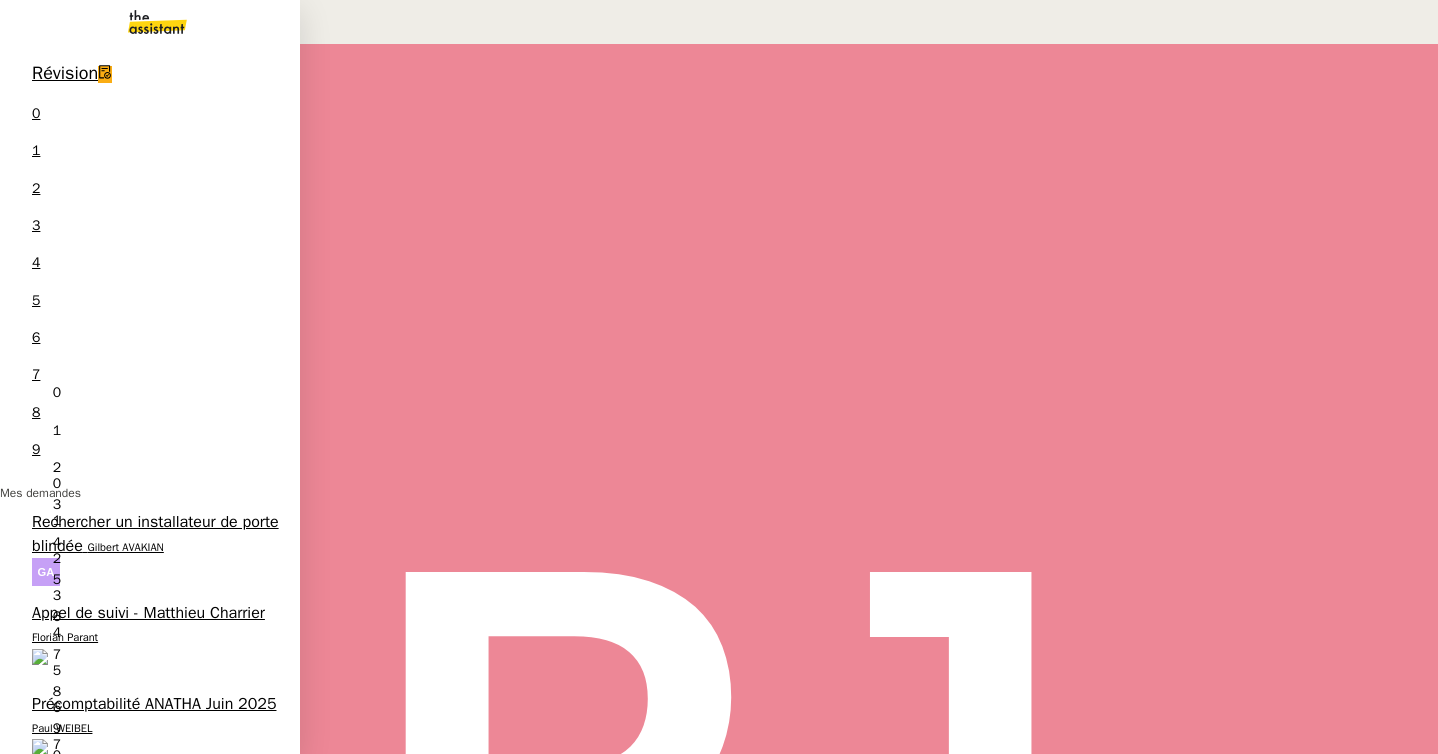click on "11/07 Réservez une navette pour vendredi" at bounding box center (150, 1259) 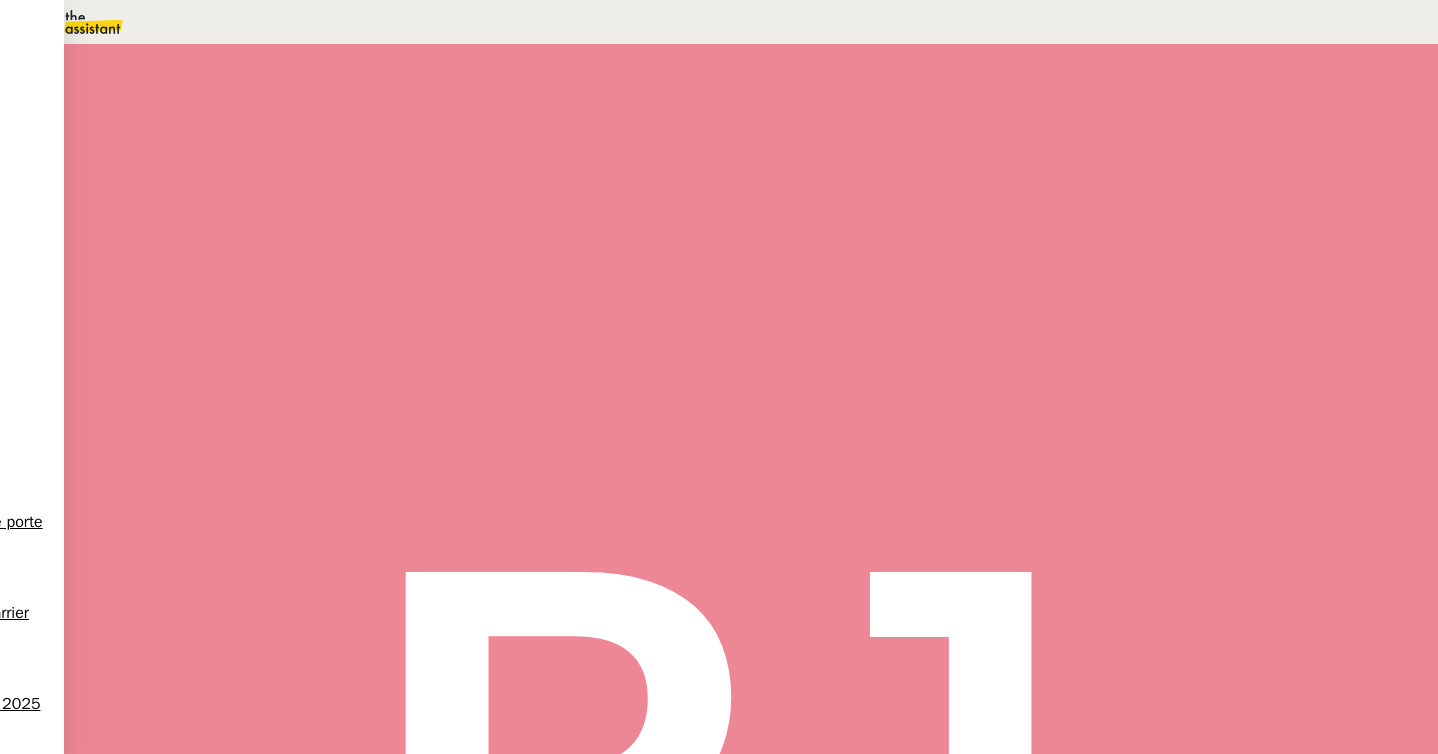 click at bounding box center (218, 336) 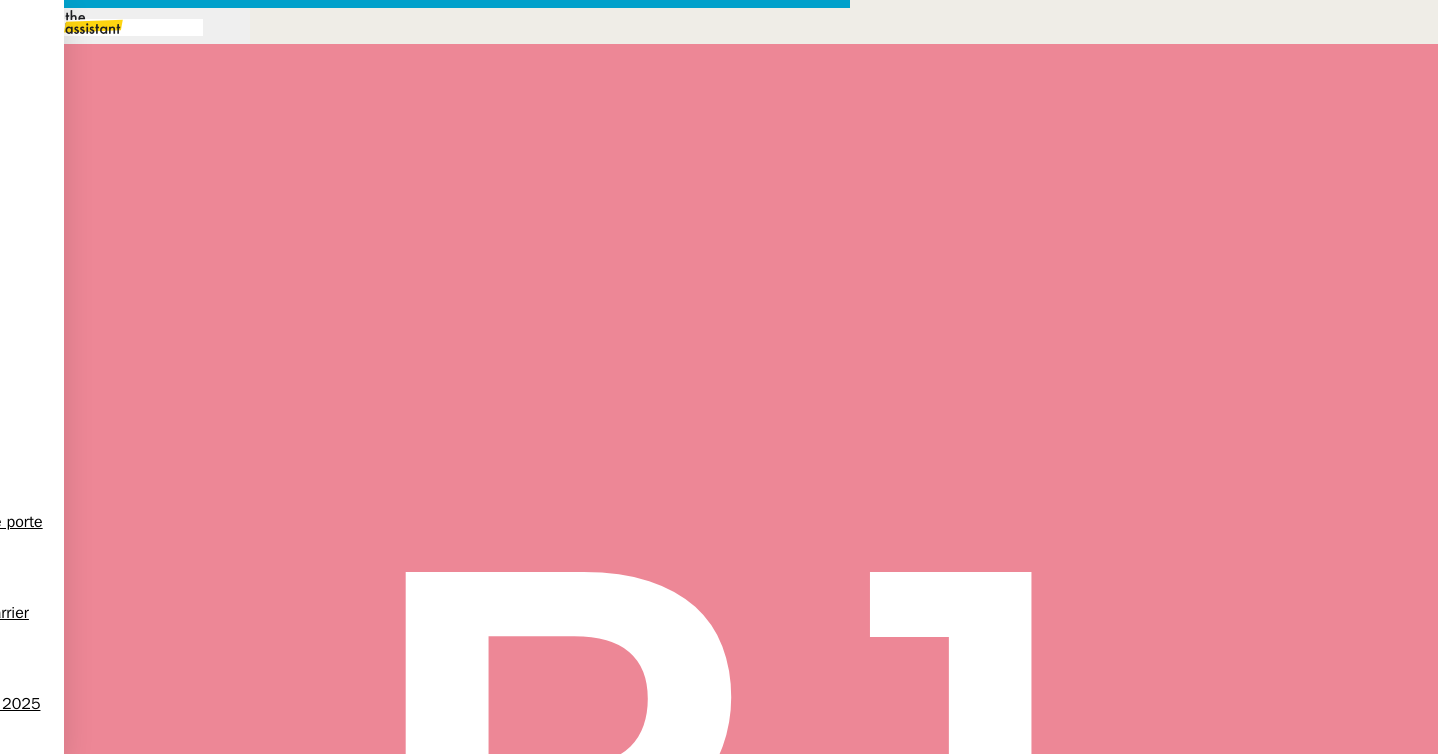 scroll, scrollTop: 0, scrollLeft: 42, axis: horizontal 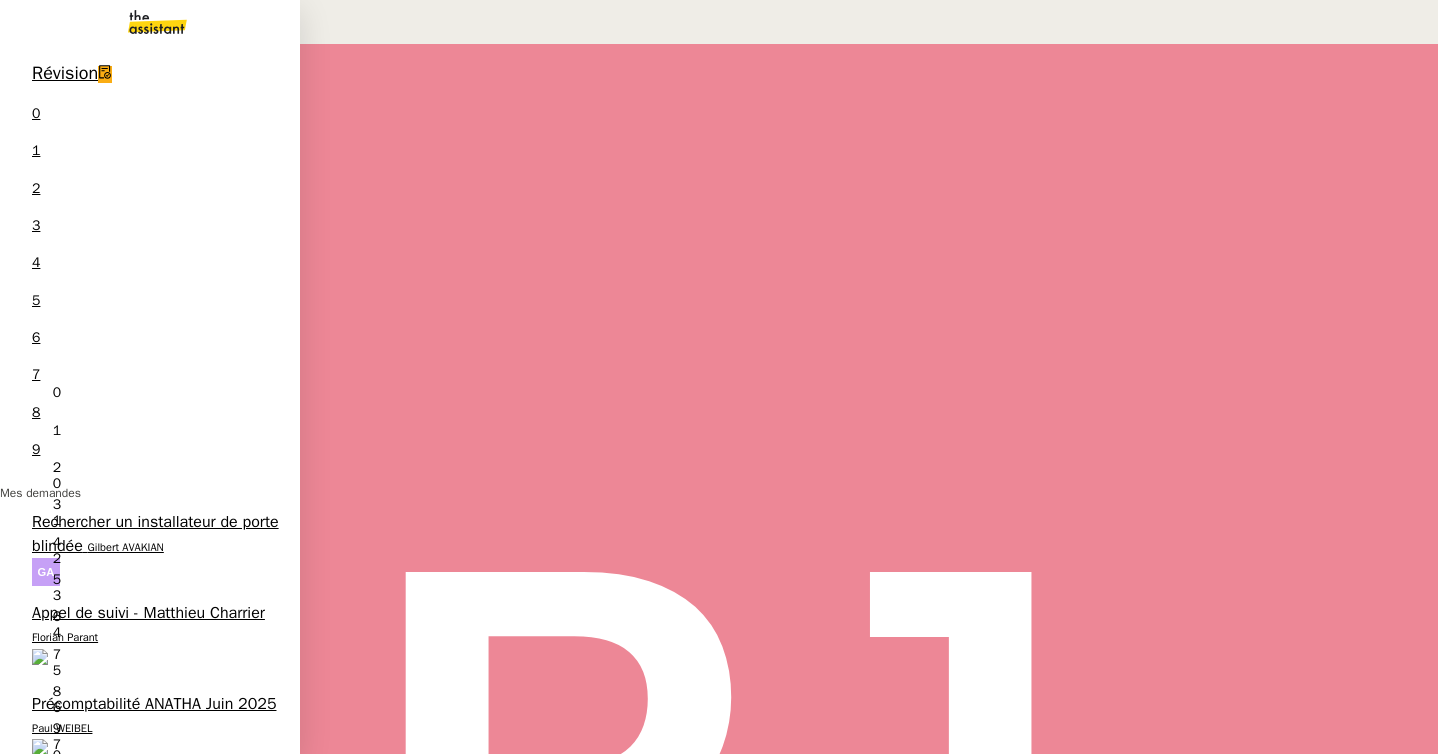 click on "Romane Vachon" at bounding box center [174, 1363] 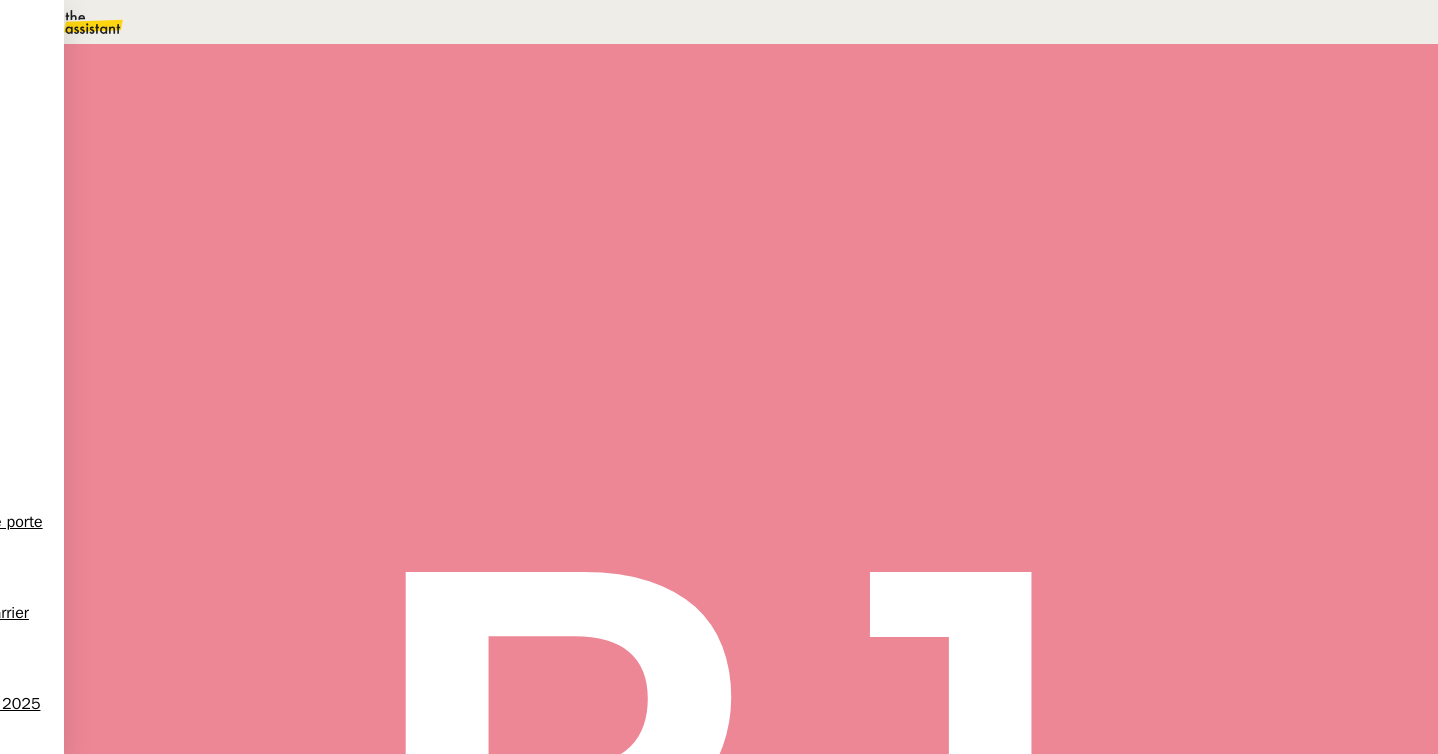 scroll, scrollTop: 486, scrollLeft: 0, axis: vertical 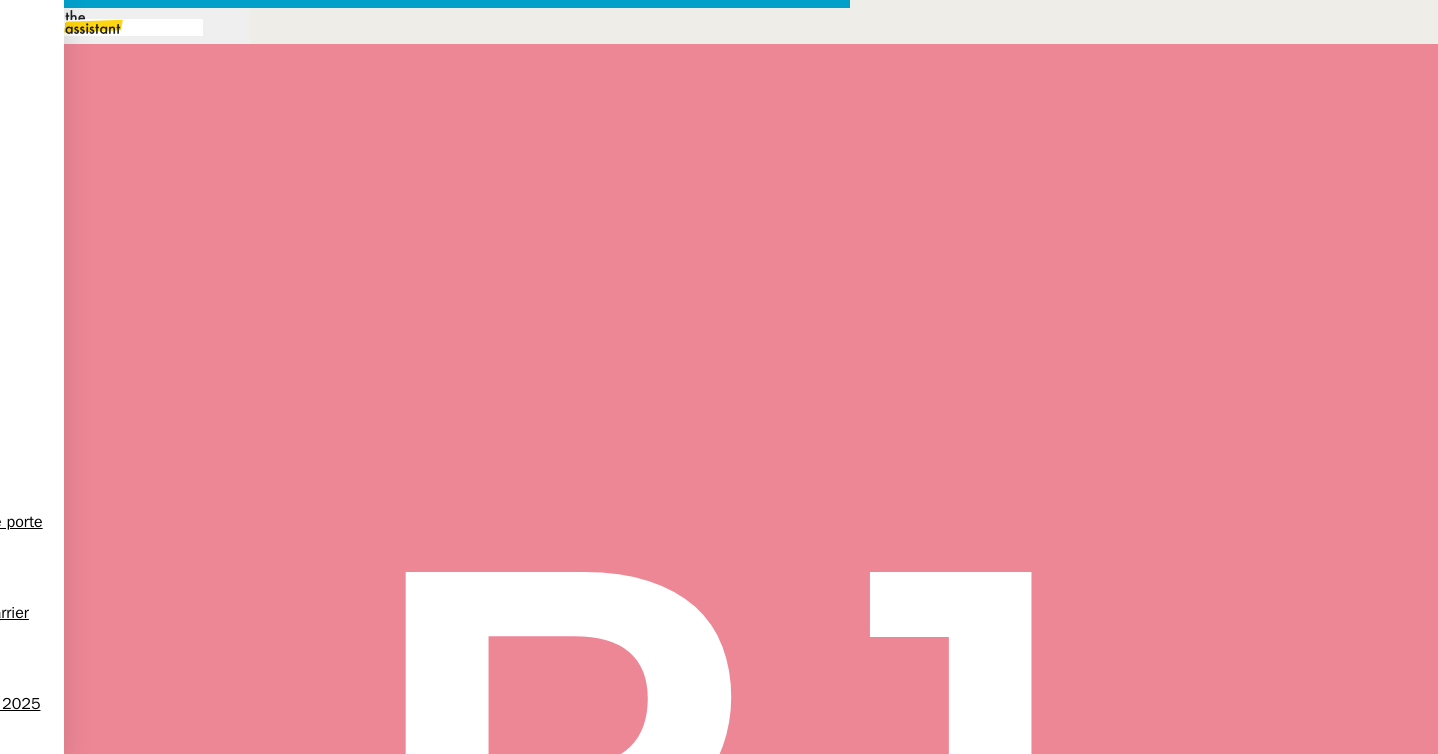 click on "Souhaitez-vous que je réserve tout de même Corsica VTC à 60€ ?" at bounding box center [445, 991] 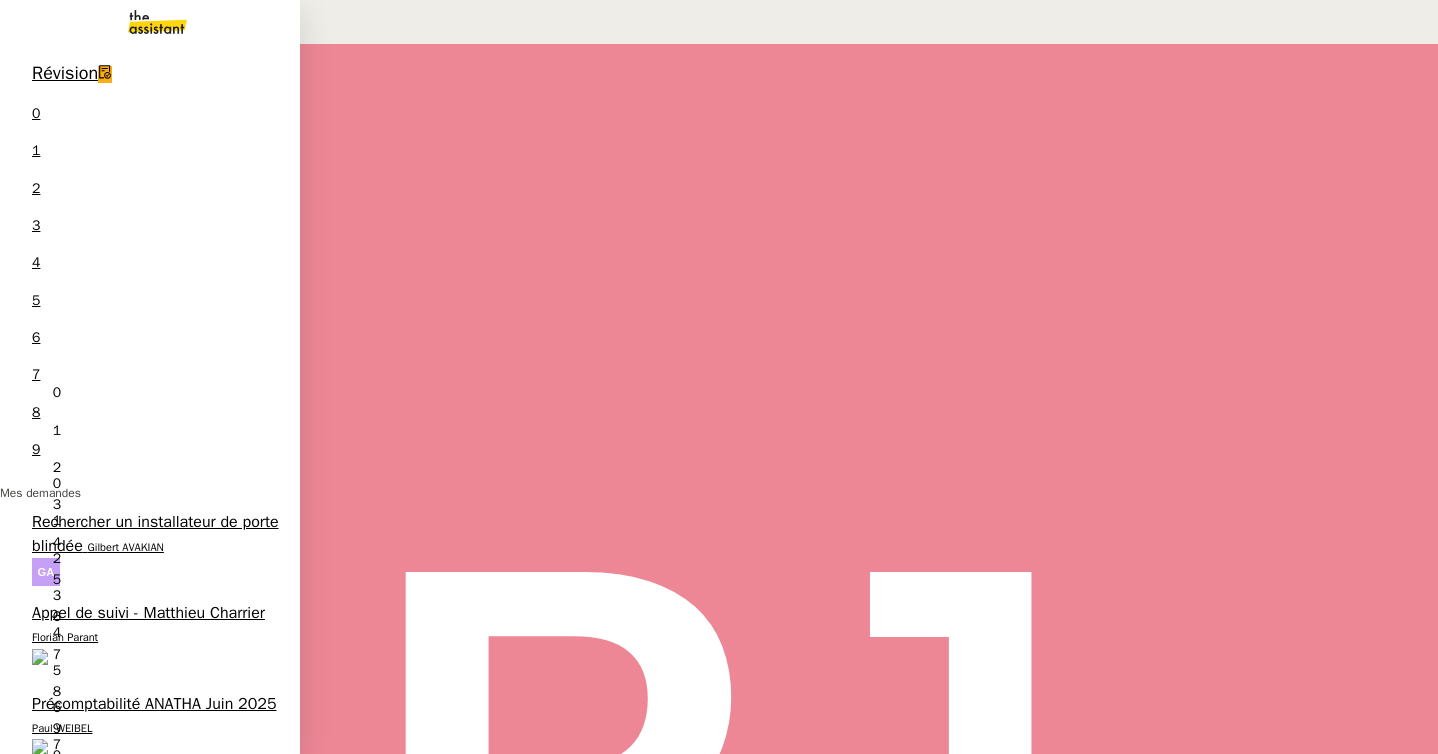 click on "Trouver une société de nettoyage pour les clims" at bounding box center (148, 1349) 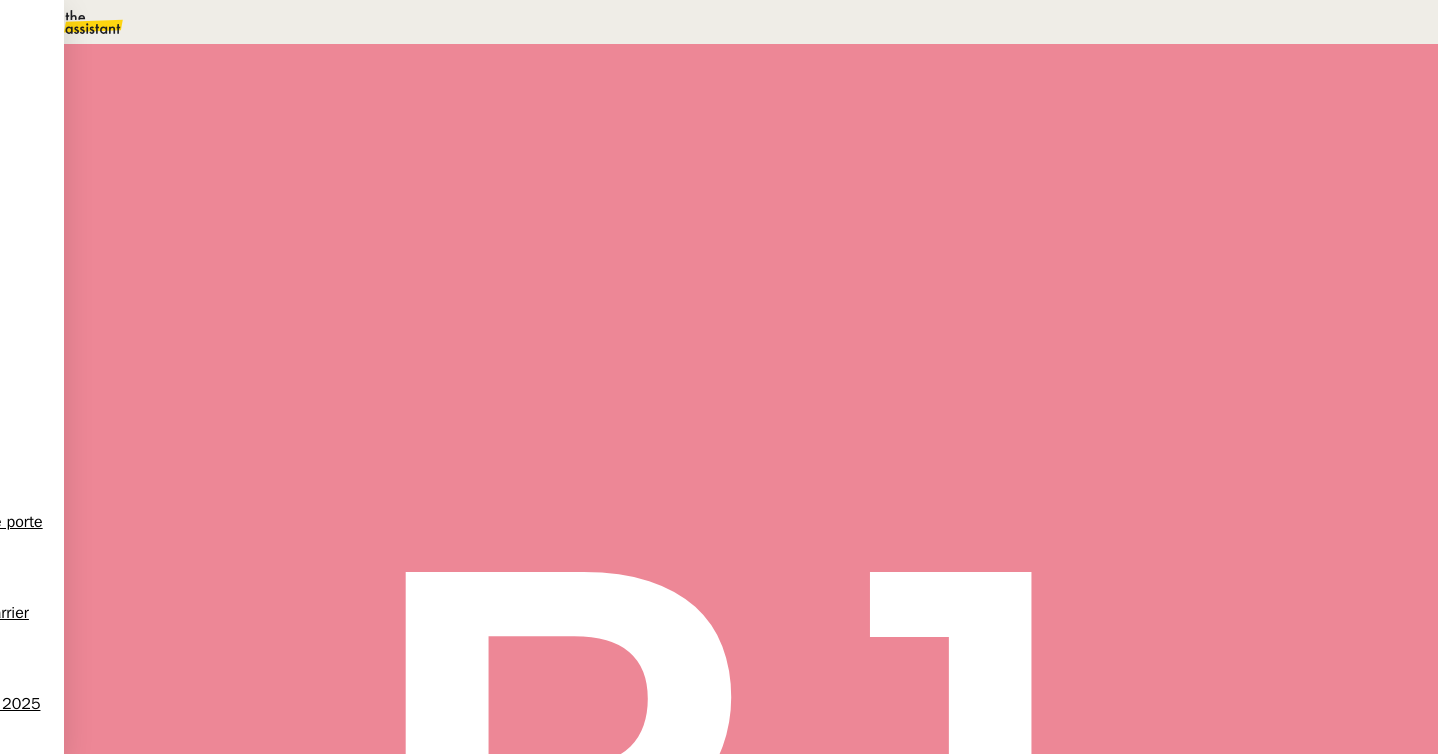 scroll, scrollTop: 0, scrollLeft: 0, axis: both 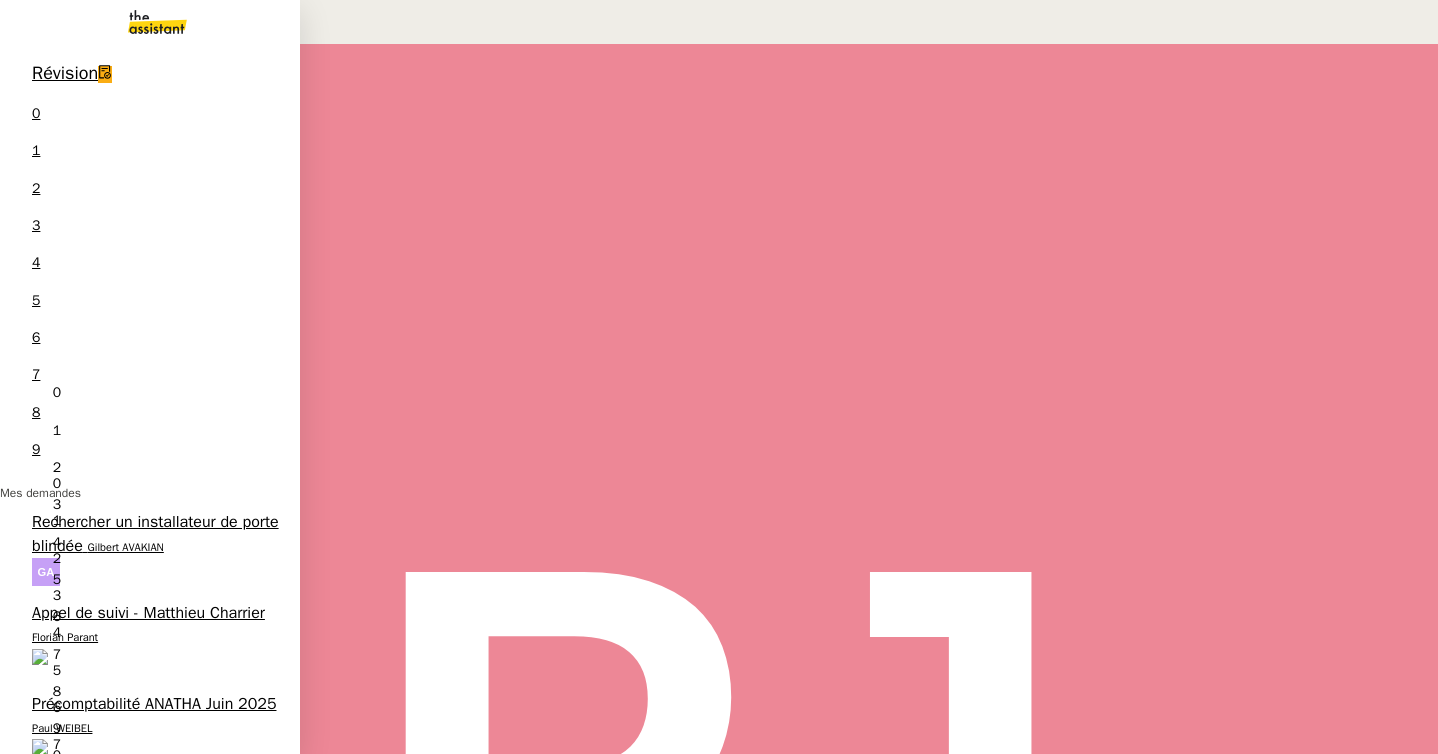 click on "Prendre RV pour révision voiture    clinique vétérinaire des Acacias Famose" at bounding box center [150, 1455] 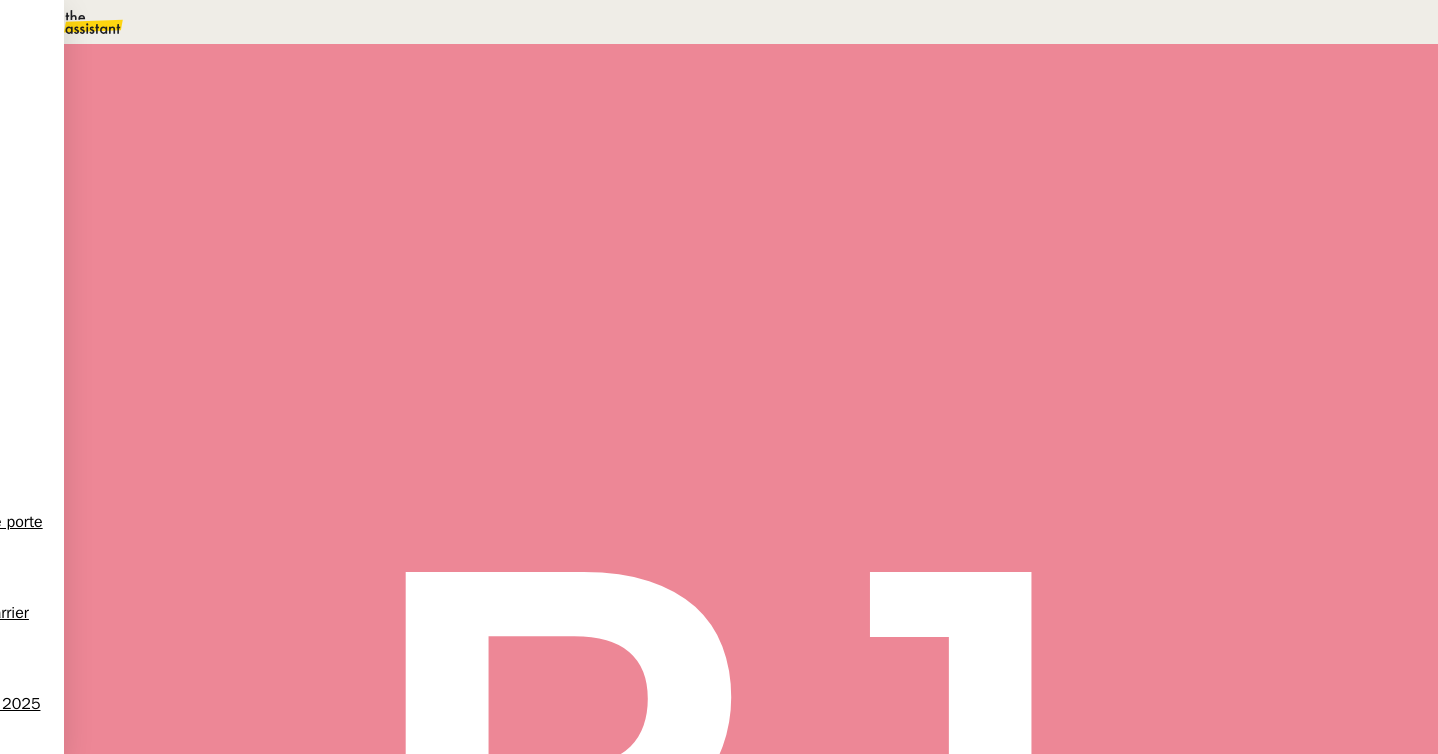 scroll, scrollTop: 0, scrollLeft: 0, axis: both 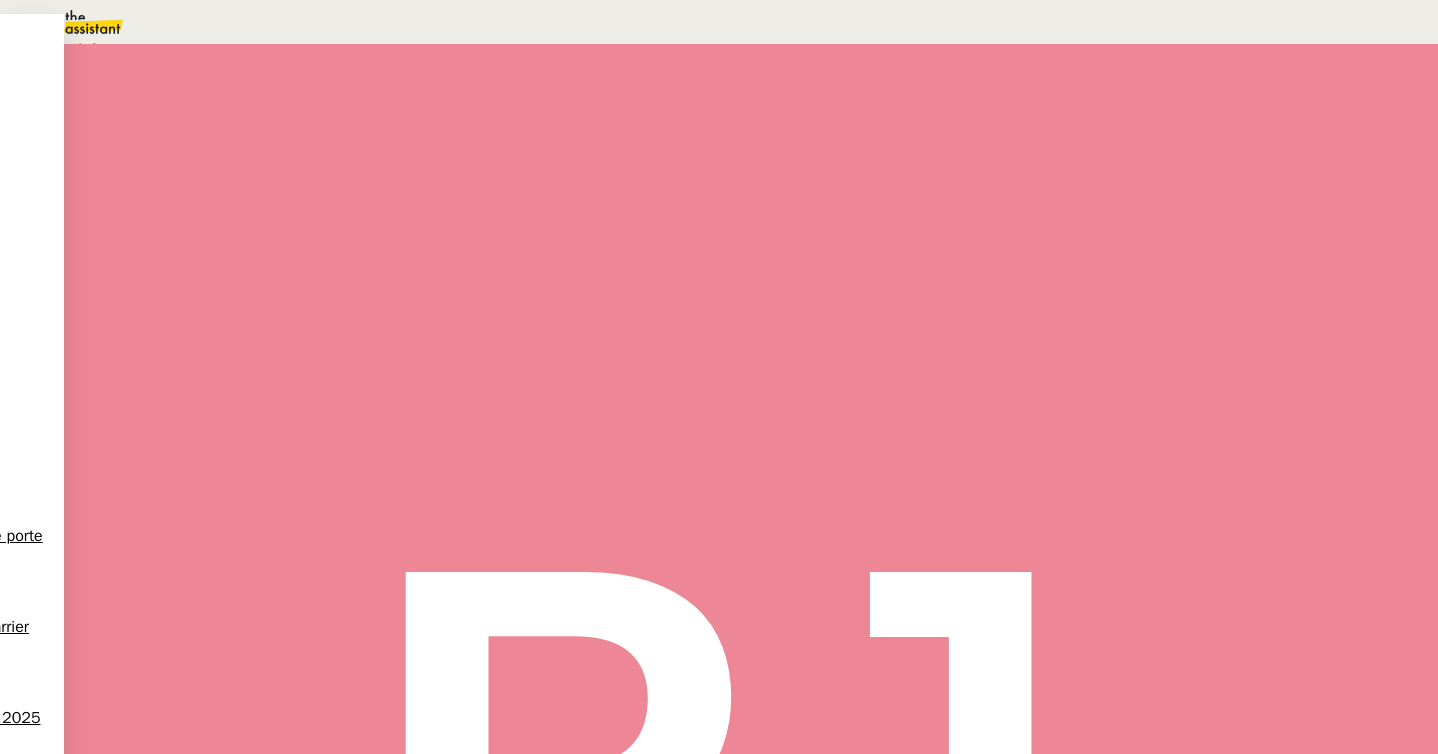 click on "En attente d'une réponse d'un client, d'un contact ou d'un tiers." at bounding box center (213, 49) 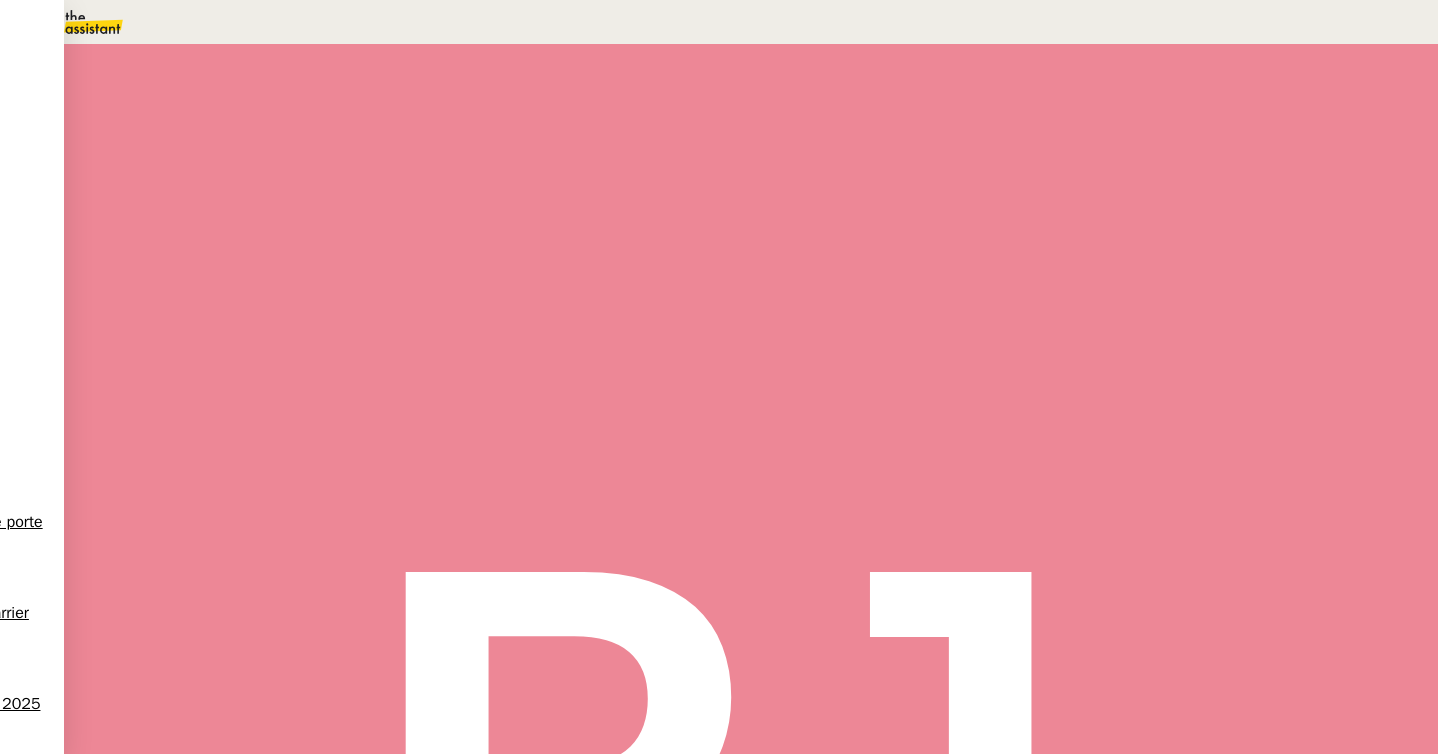 click at bounding box center (1086, 133) 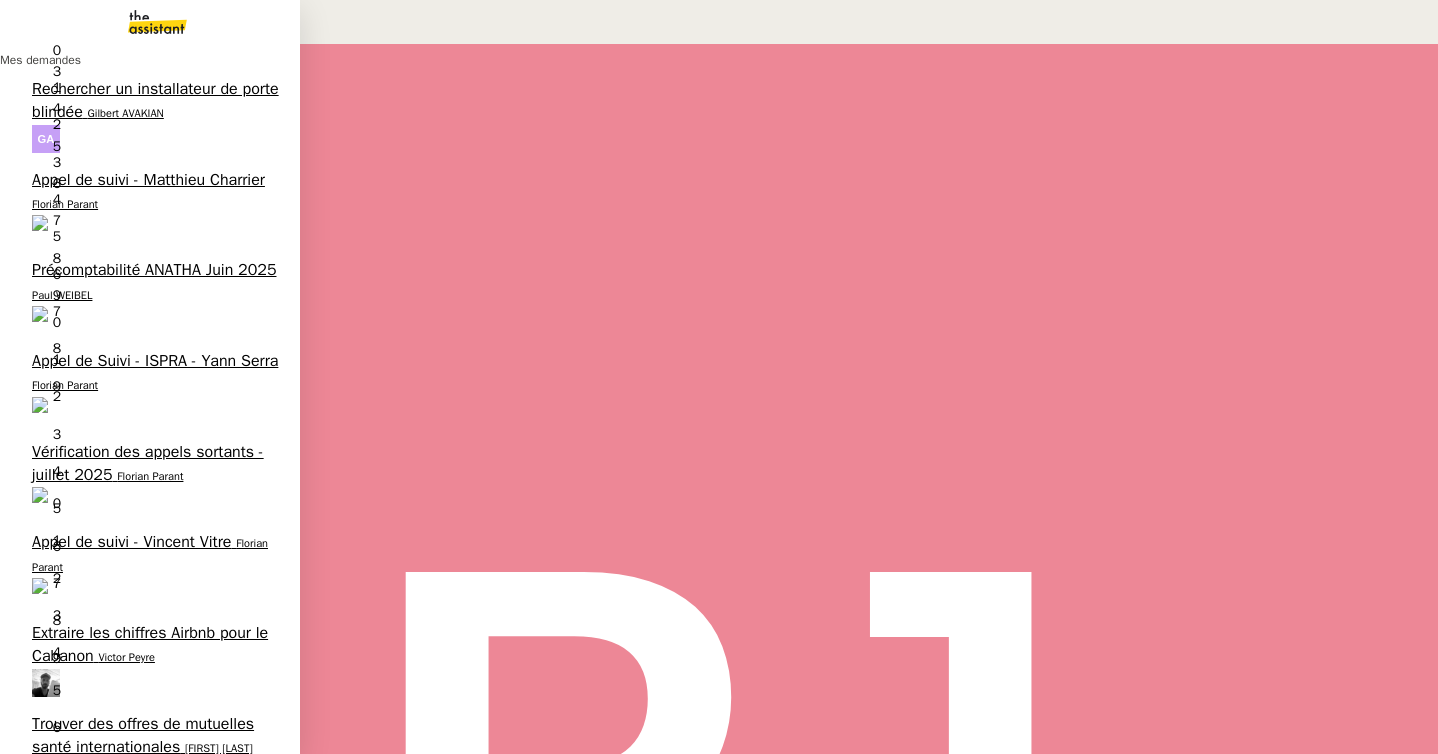 click on "11/07 Réservez une navette pour vendredi" at bounding box center (150, 825) 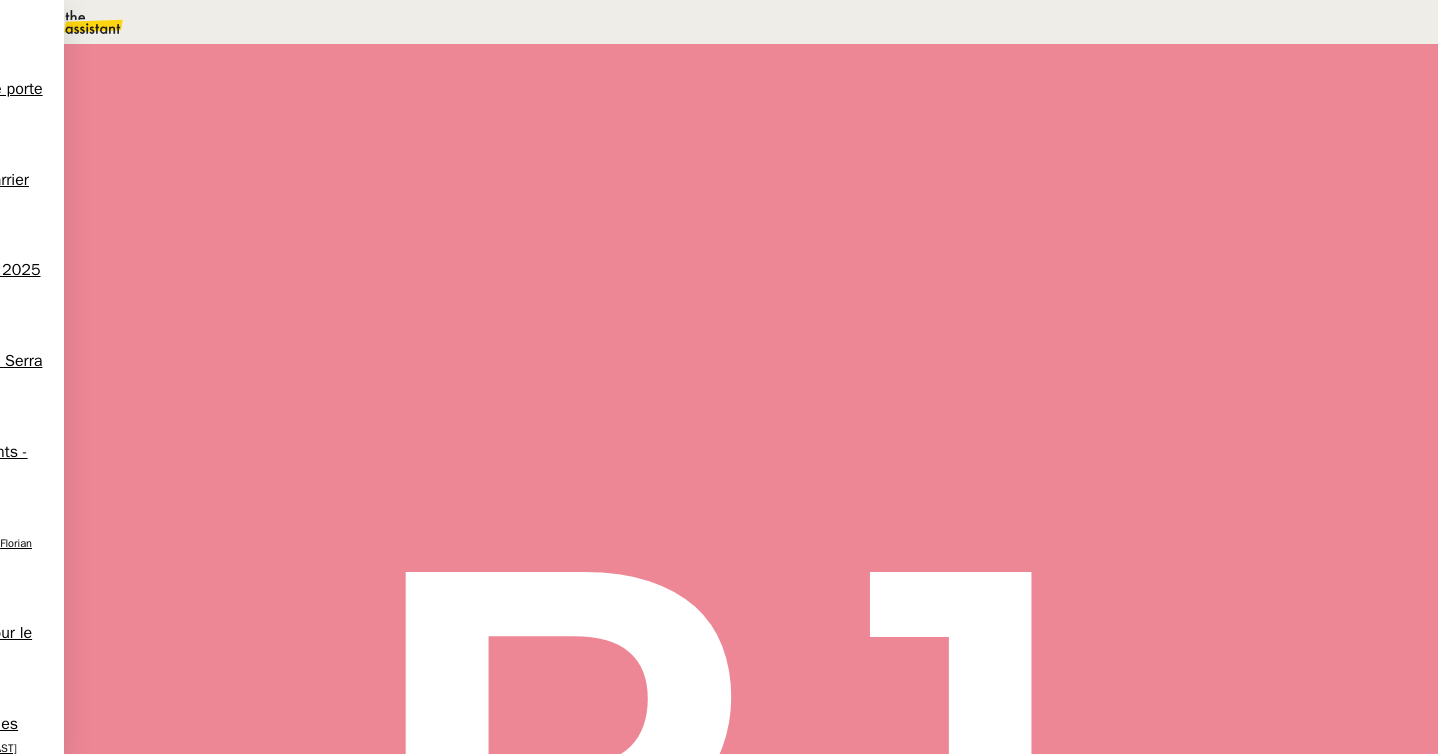 click at bounding box center [238, 340] 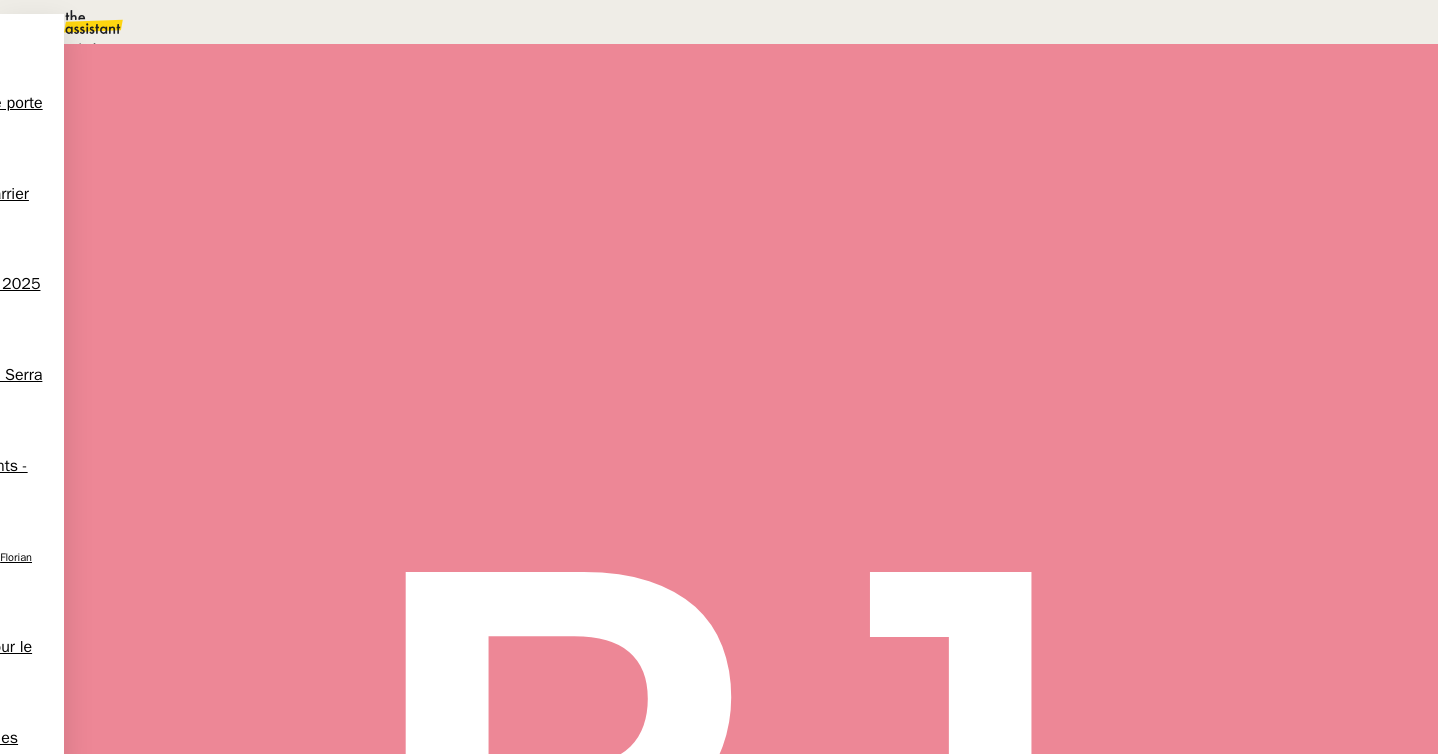 click on "Terminé Aucune action supplémentaire n'est nécessaire." at bounding box center [334, 37] 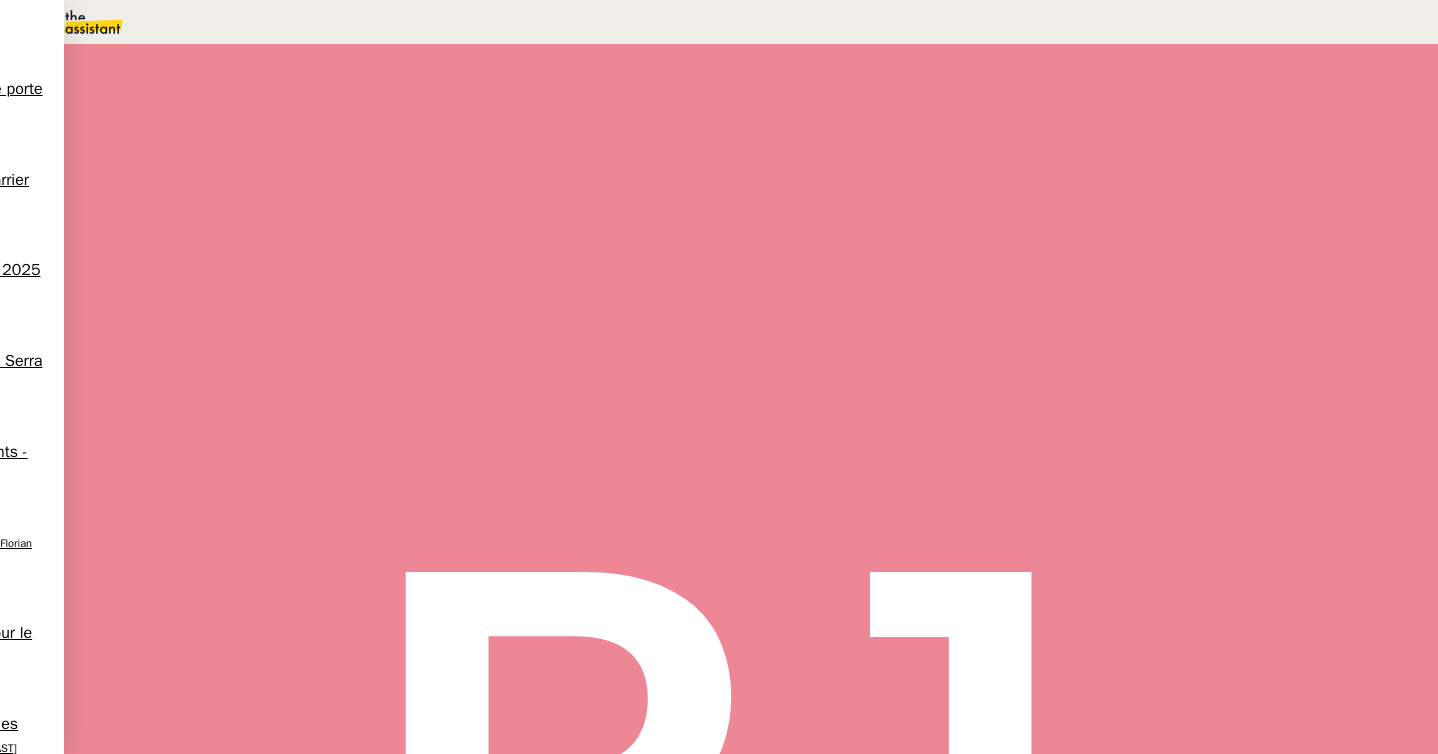 click on "Statut" at bounding box center (241, 114) 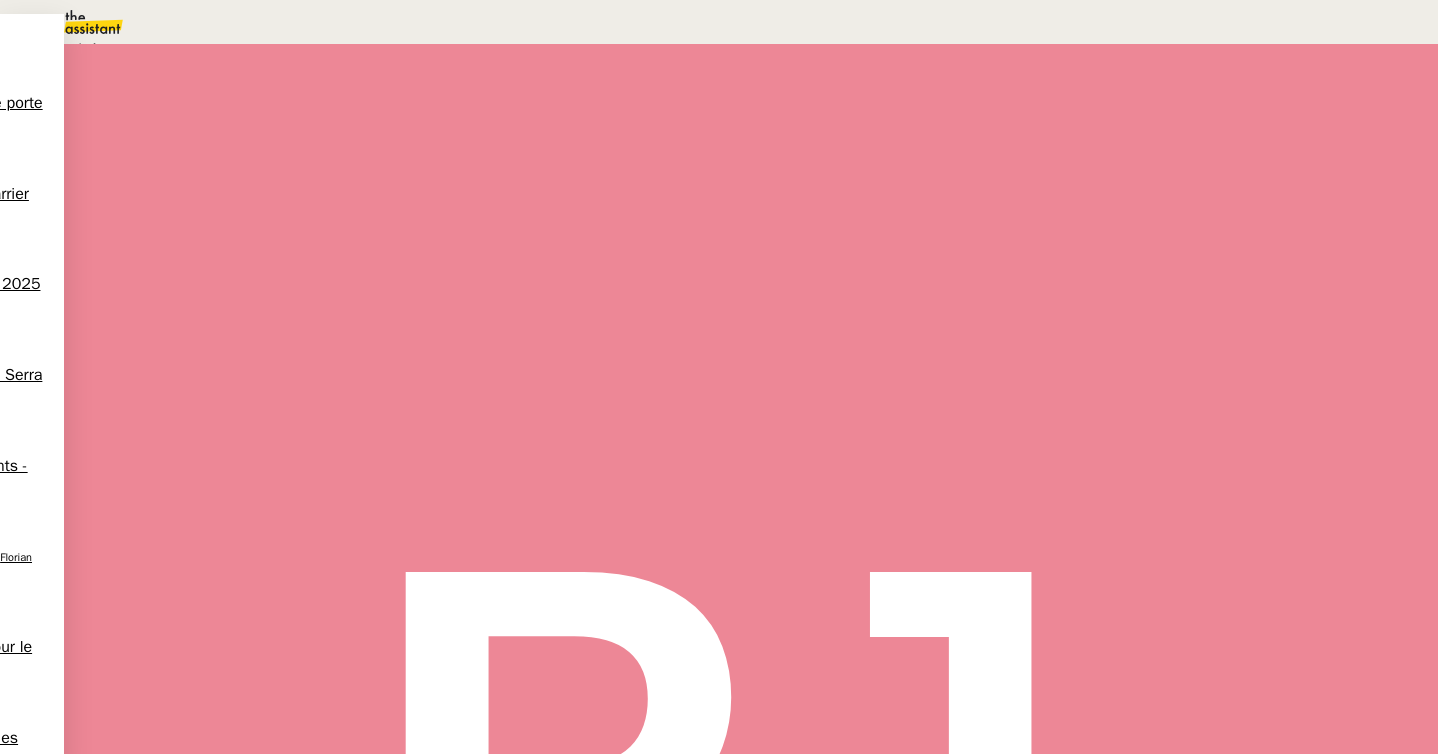 click on "En attente" at bounding box center (72, 48) 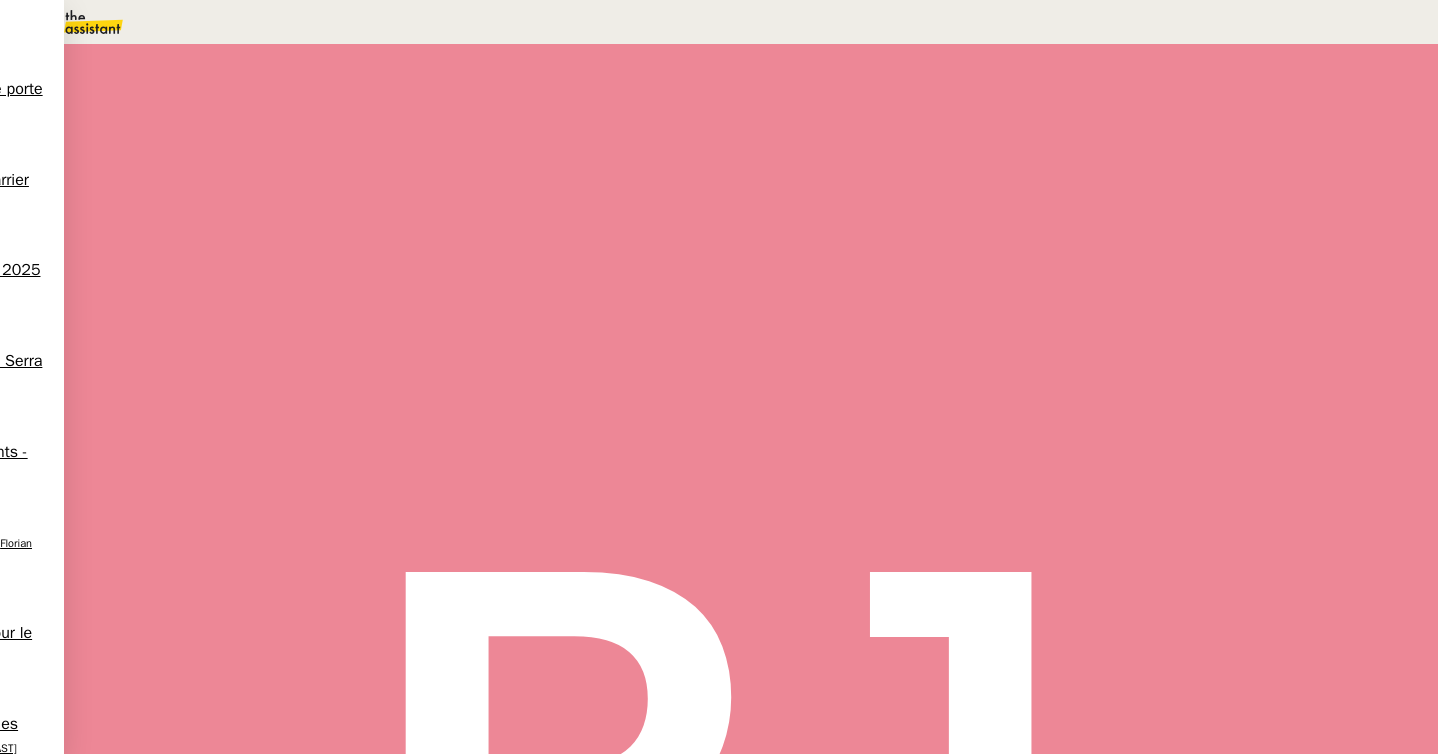 click at bounding box center (1086, 133) 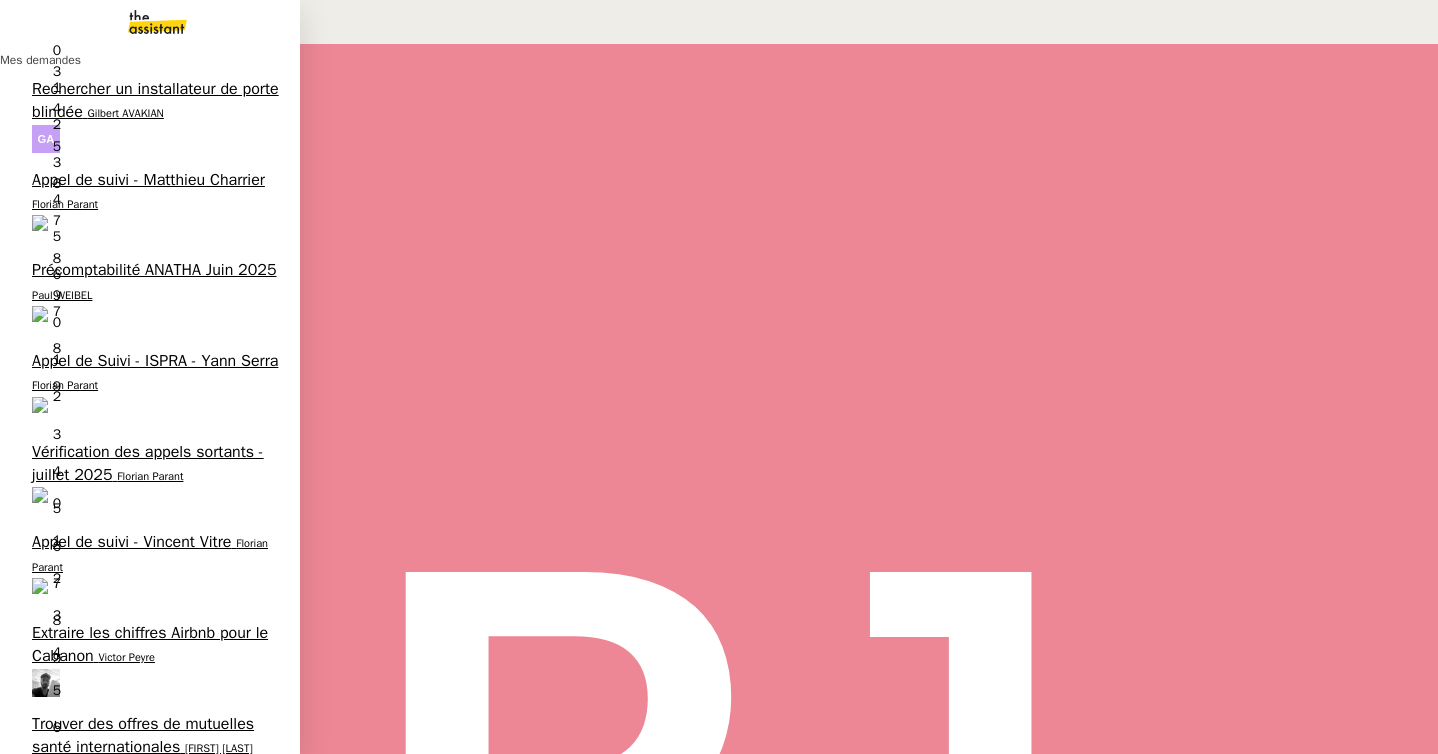 click on "Trouver une société de nettoyage pour les clims" at bounding box center [148, 825] 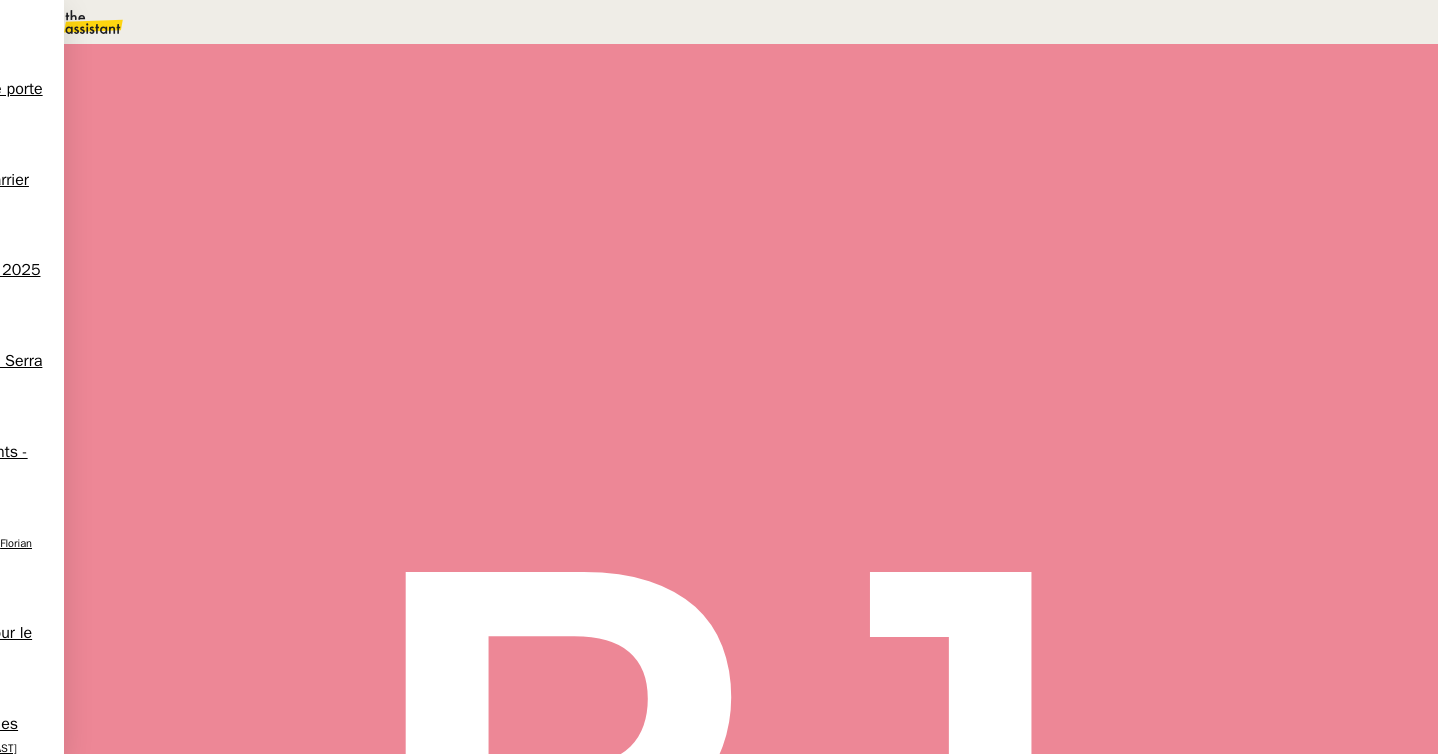 scroll, scrollTop: 0, scrollLeft: 0, axis: both 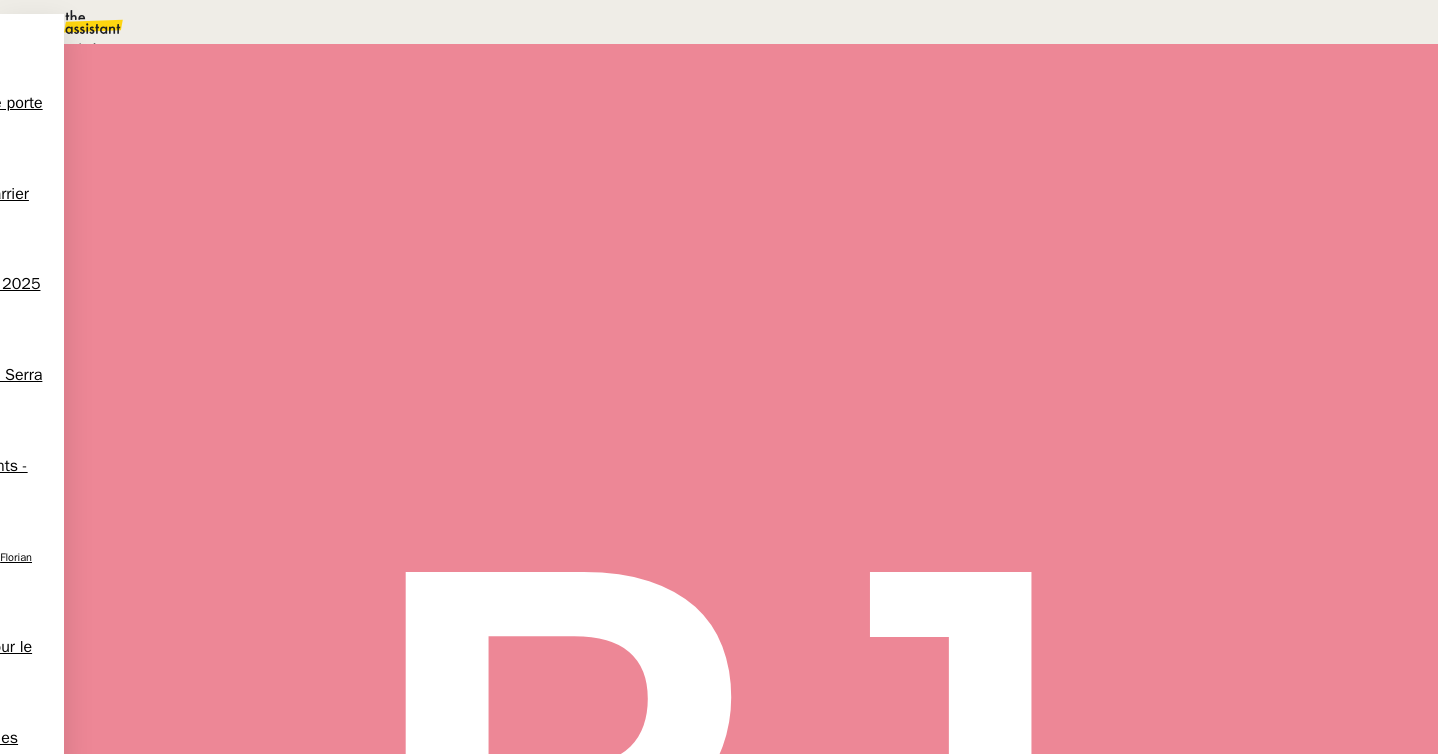 click on "En attente" at bounding box center [72, 48] 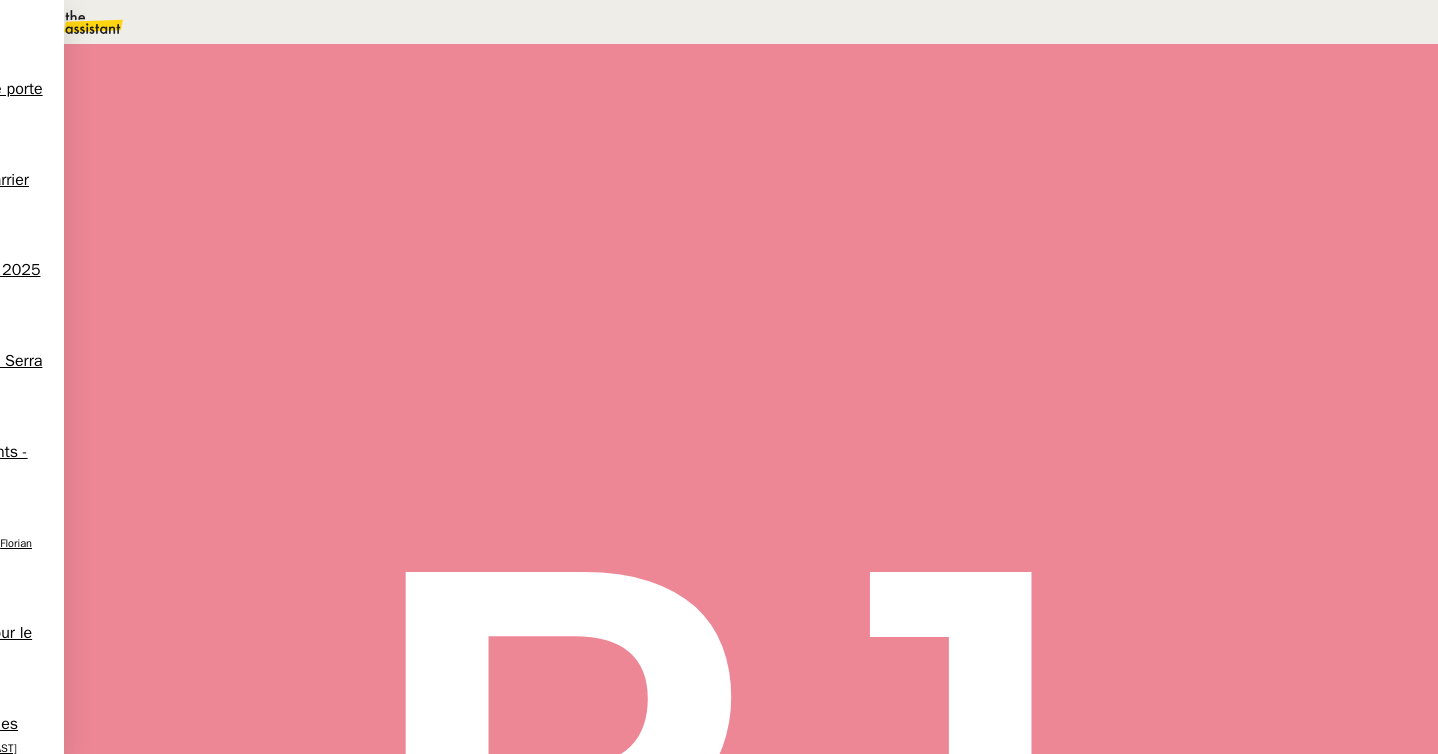 click at bounding box center (1086, 133) 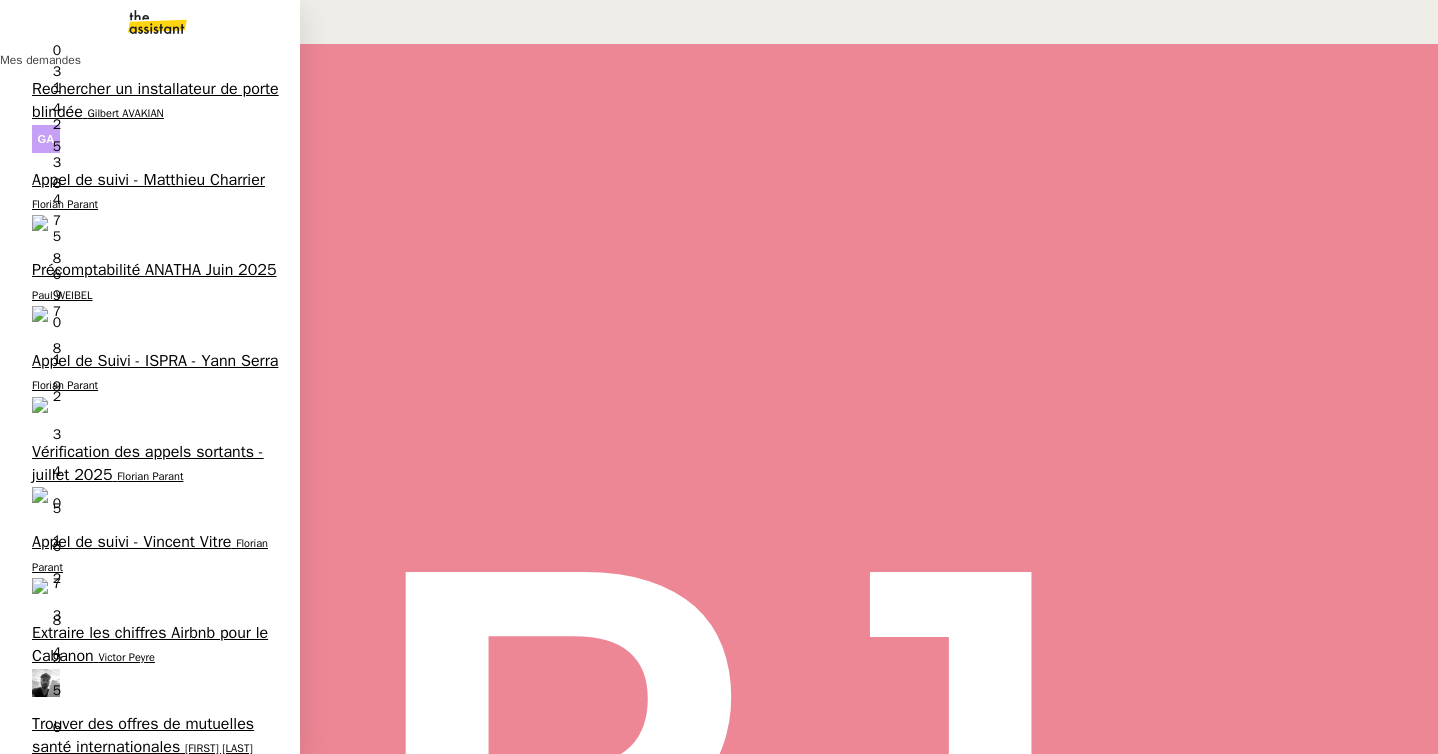 click on "Extraire les chiffres Airbnb pour le Cabanon" at bounding box center (150, 644) 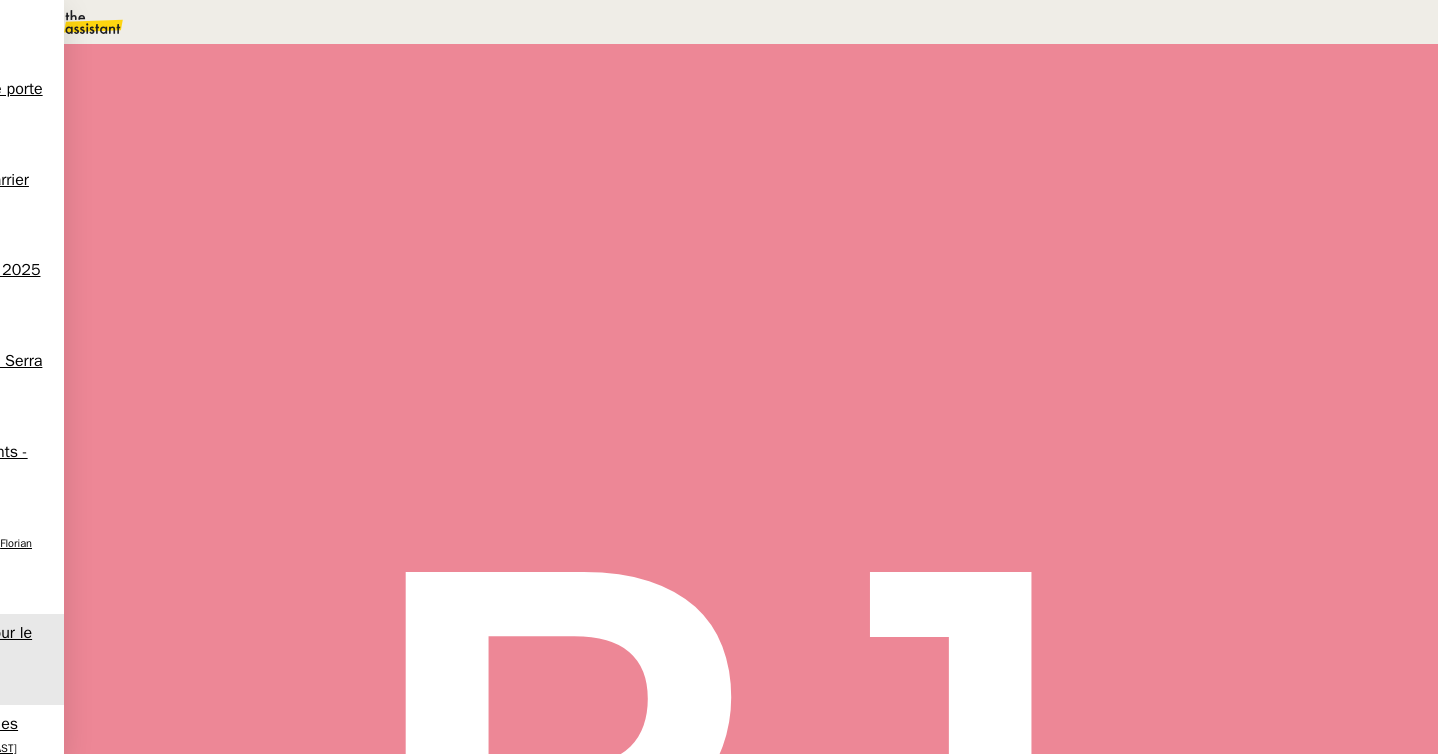 scroll, scrollTop: 0, scrollLeft: 0, axis: both 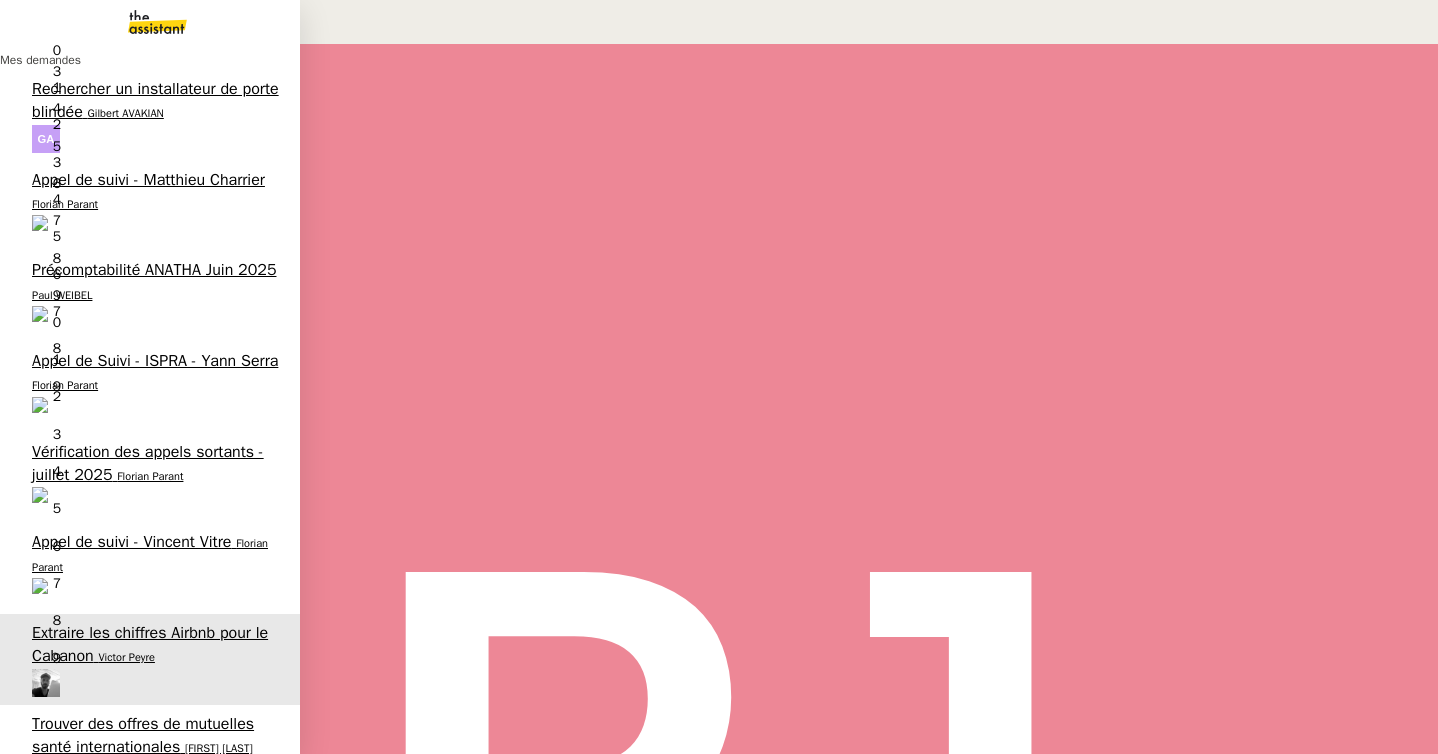 click on "Appel de suivi - Vincent Vitre" at bounding box center [131, 542] 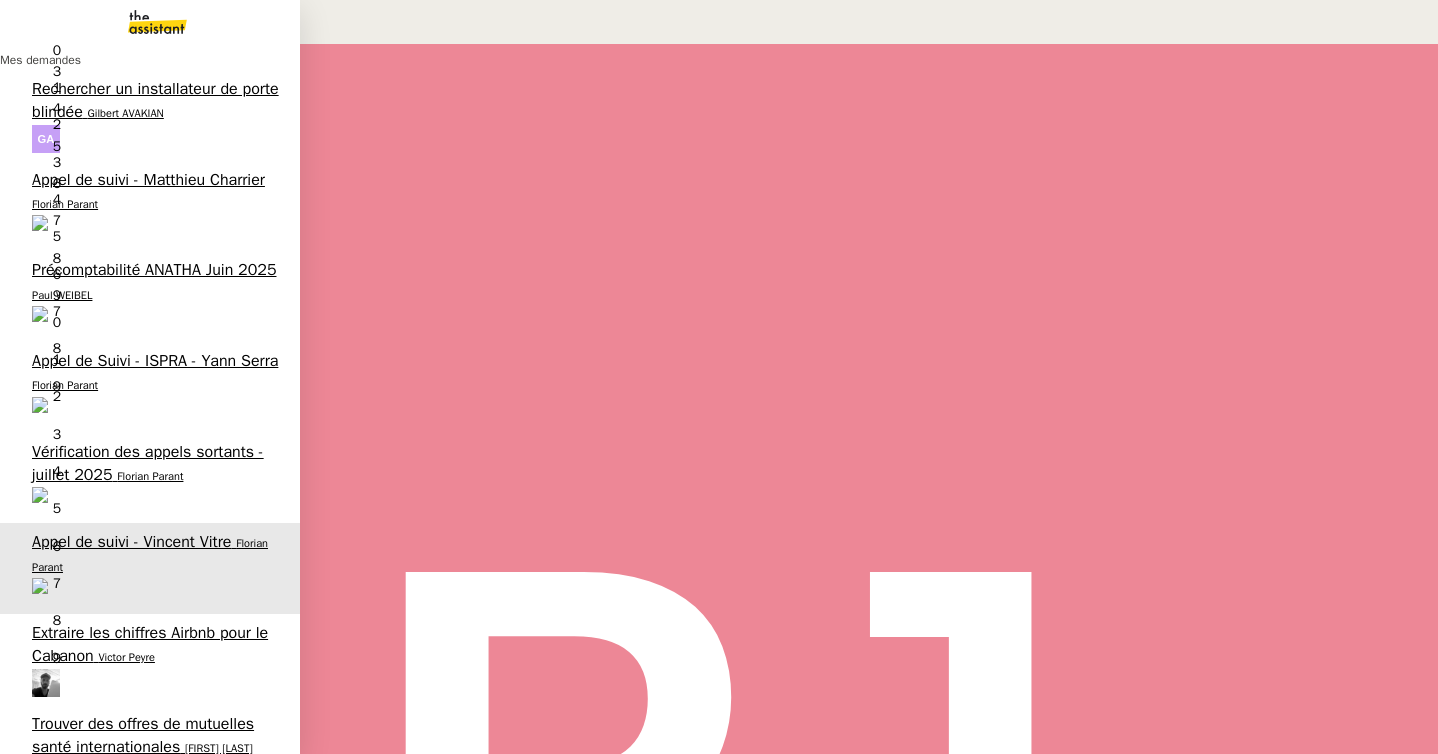 click on "Vérification des appels sortants - juillet 2025" at bounding box center [148, 463] 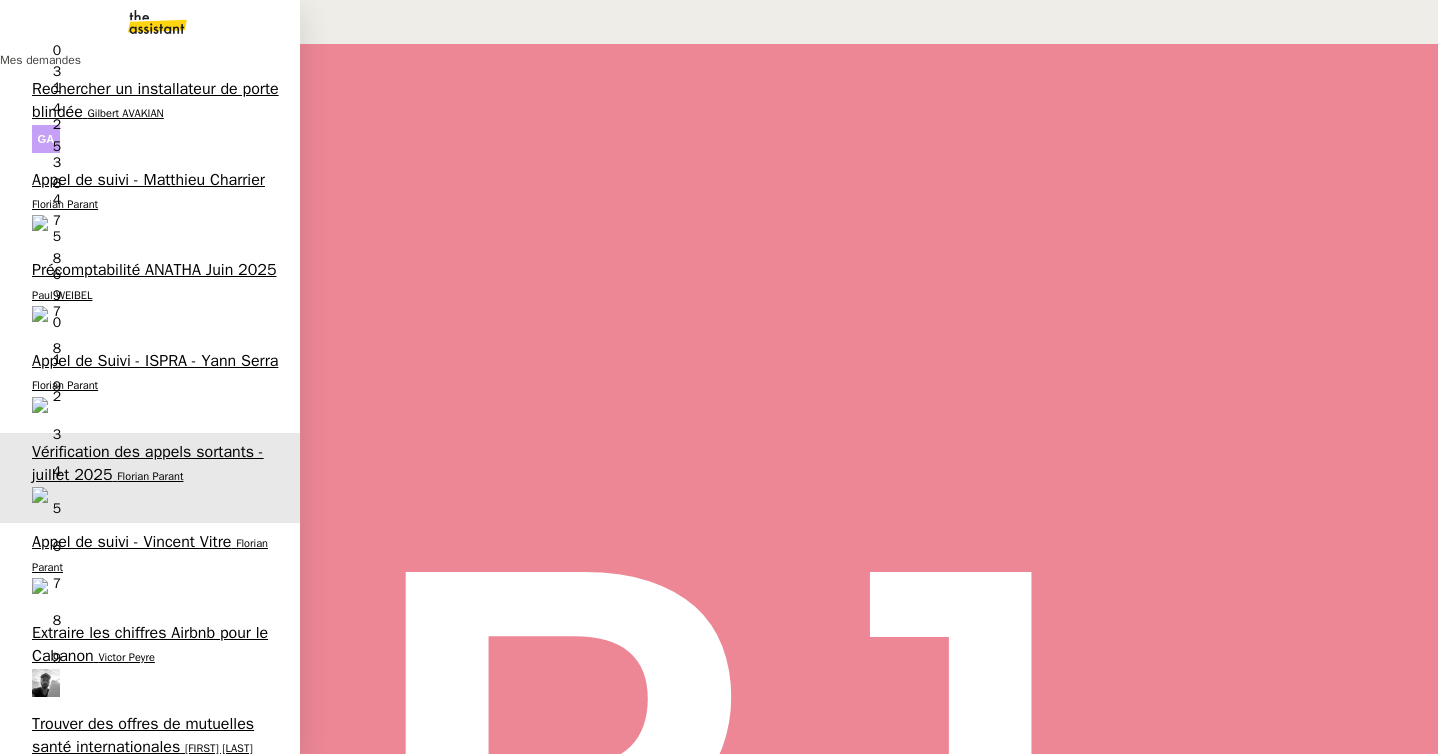 click on "Précomptabilité ANATHA Juin 2025" at bounding box center (154, 270) 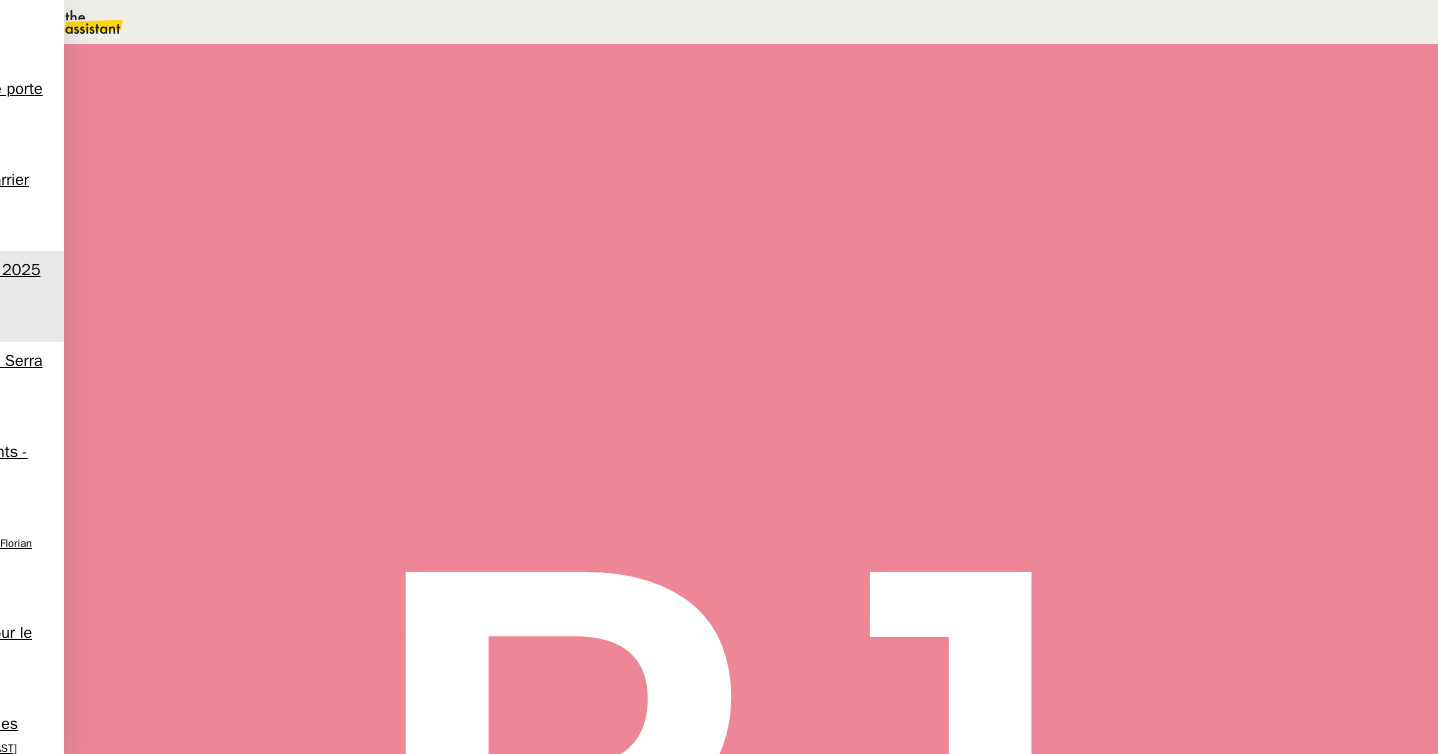 click on "Tâche" at bounding box center (770, 239) 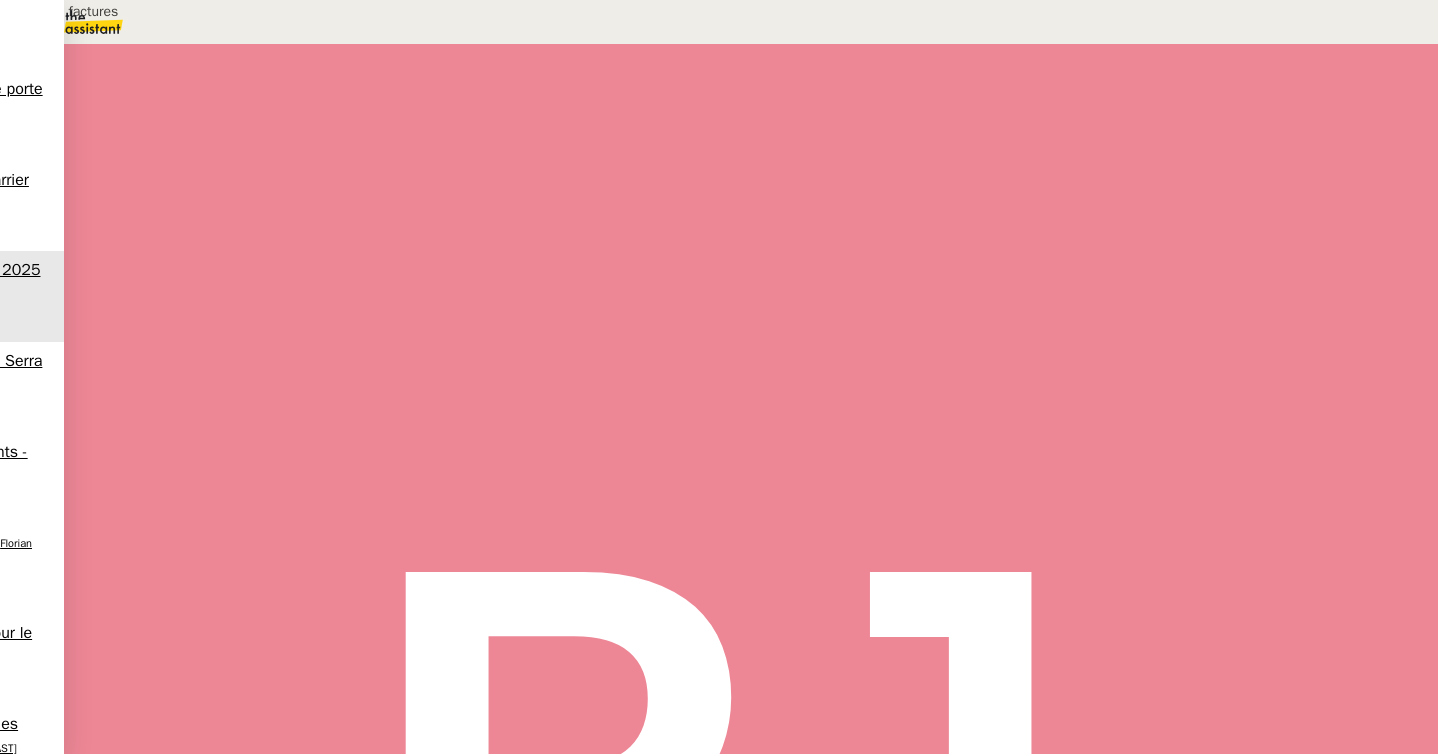 type on "Recherche factures" 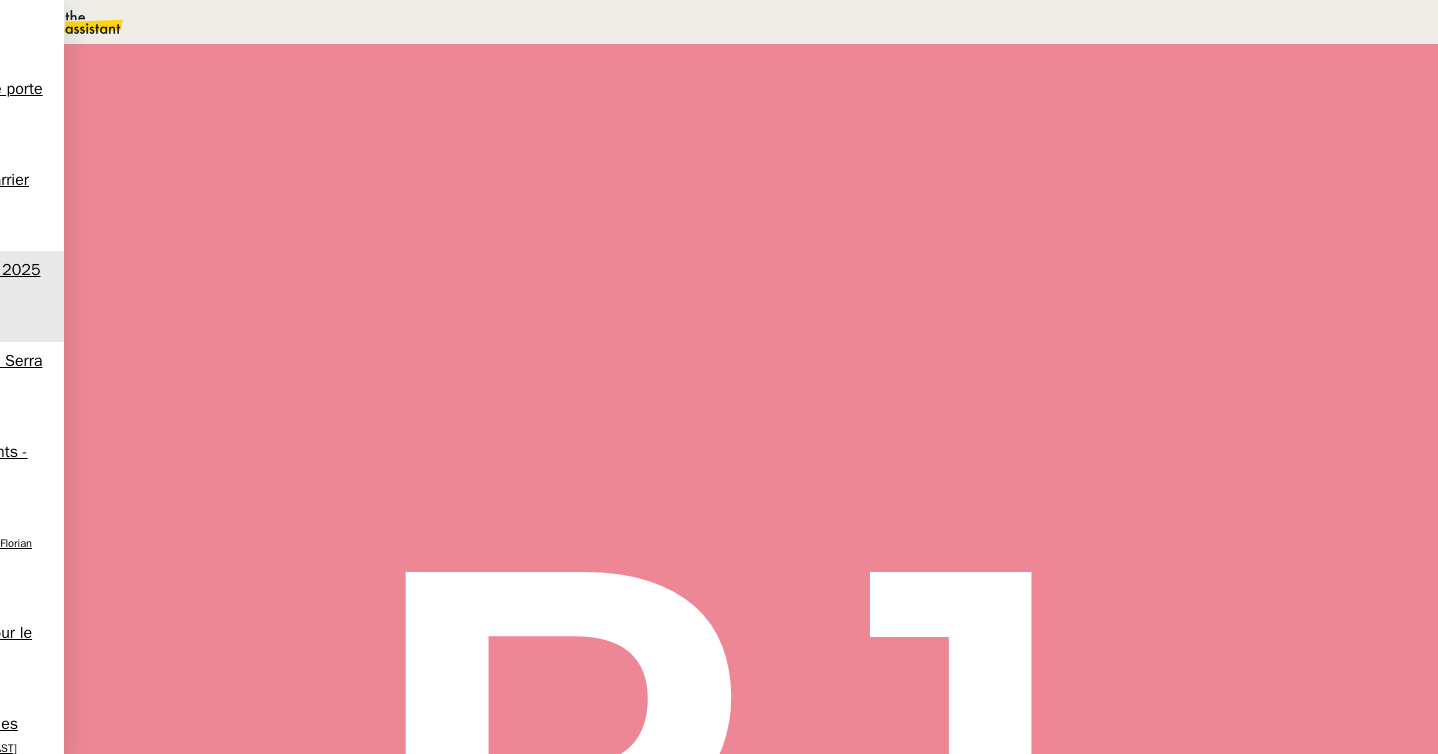 click at bounding box center (218, 336) 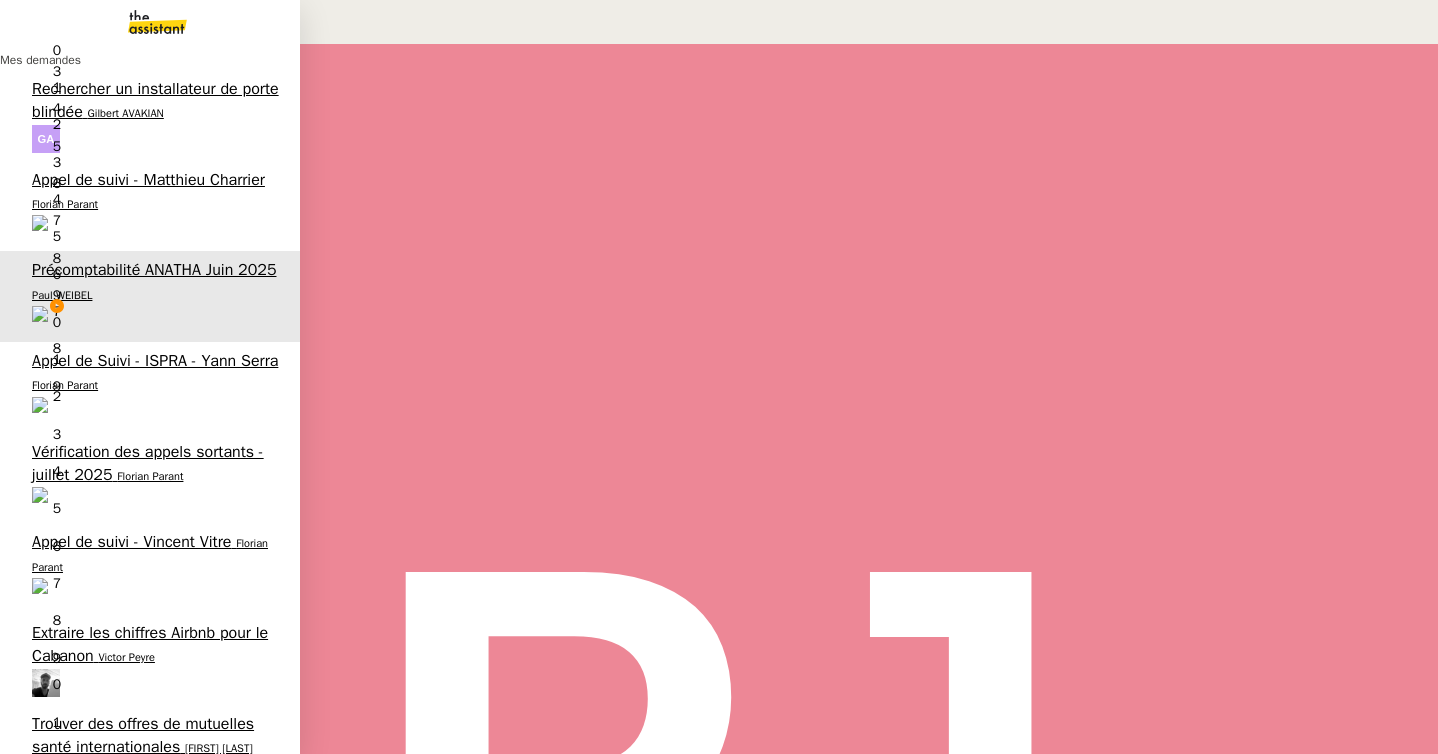 click on "Vérifier le dossier de formation" at bounding box center (140, 814) 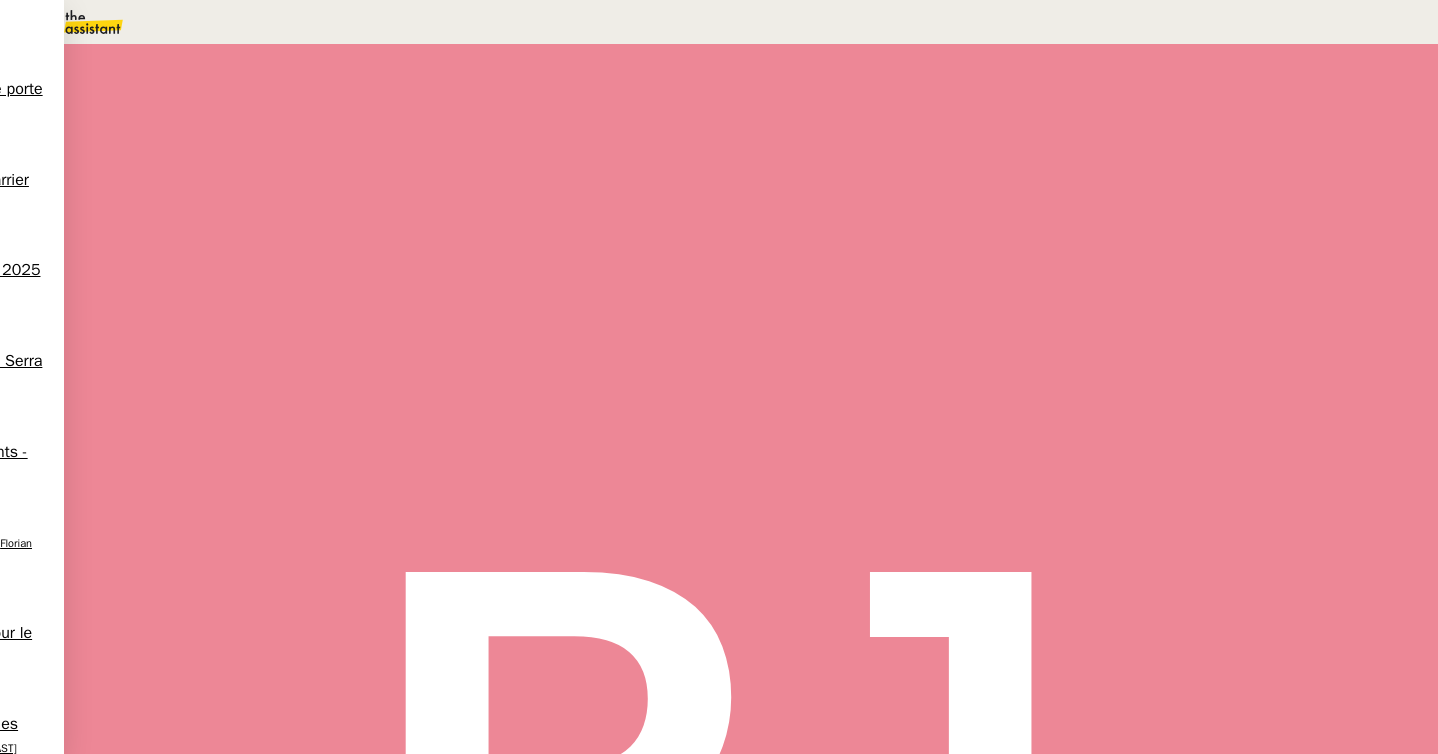 scroll, scrollTop: 111, scrollLeft: 0, axis: vertical 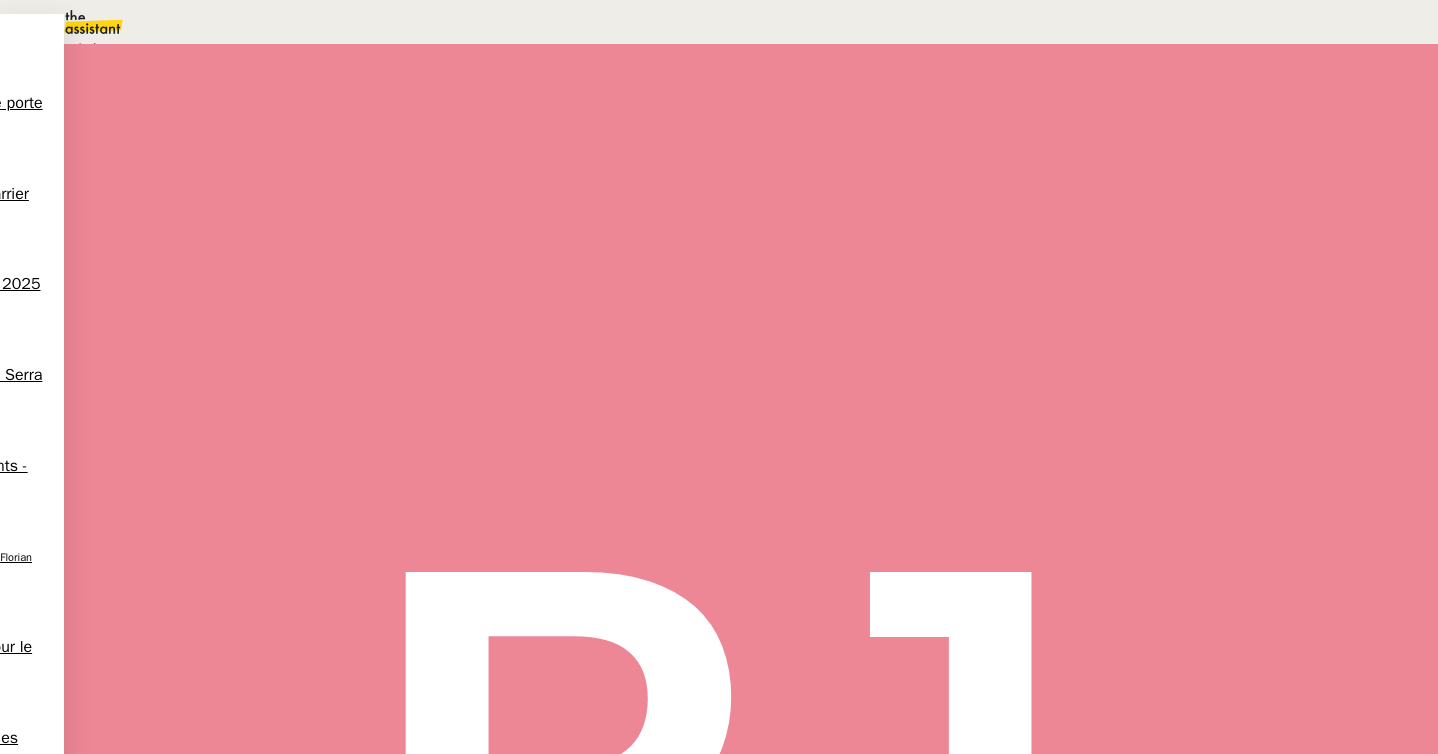 click on "Terminé Aucune action supplémentaire n'est nécessaire." at bounding box center [334, 37] 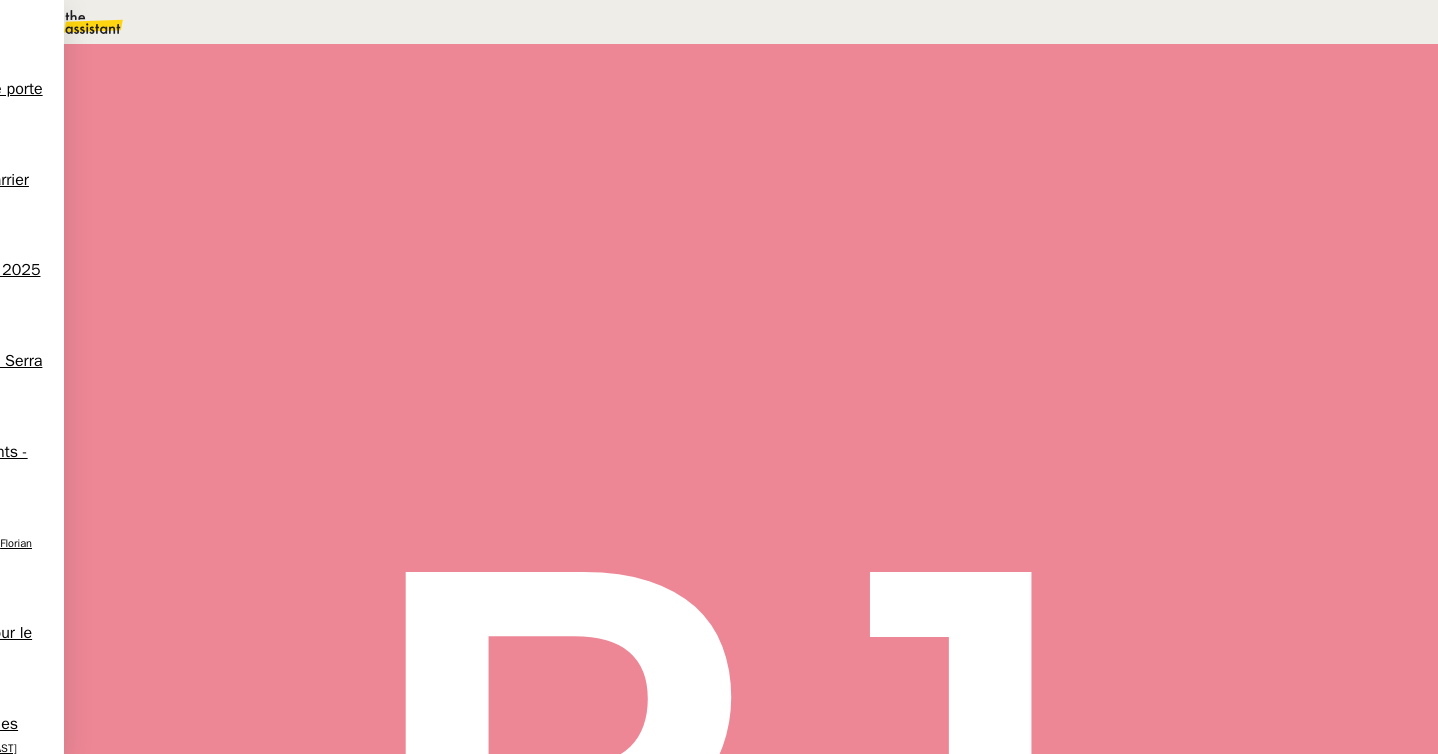 click at bounding box center [1086, 133] 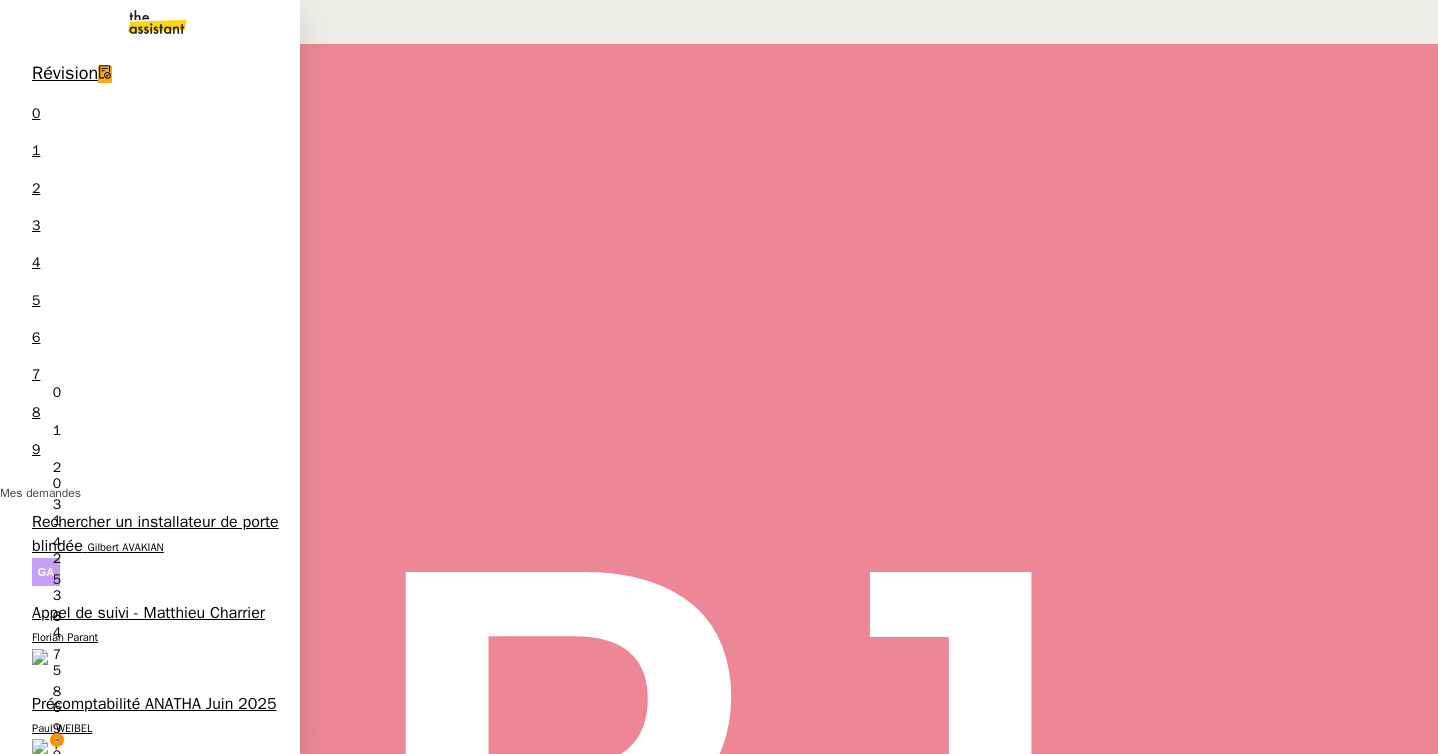 click on "Précomptabilité ANATHA Juin 2025" at bounding box center [154, 704] 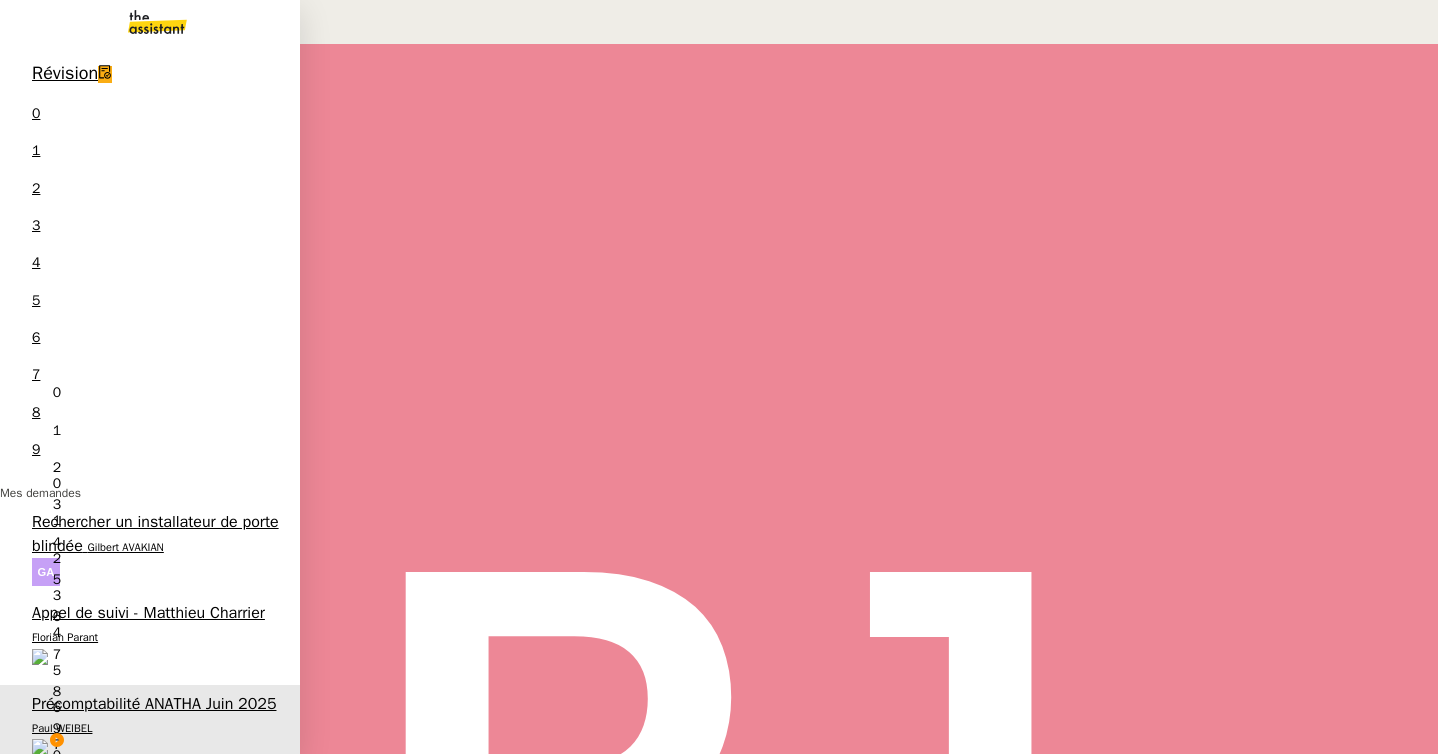 click on "Rechercher un installateur de porte blindée" at bounding box center (155, 533) 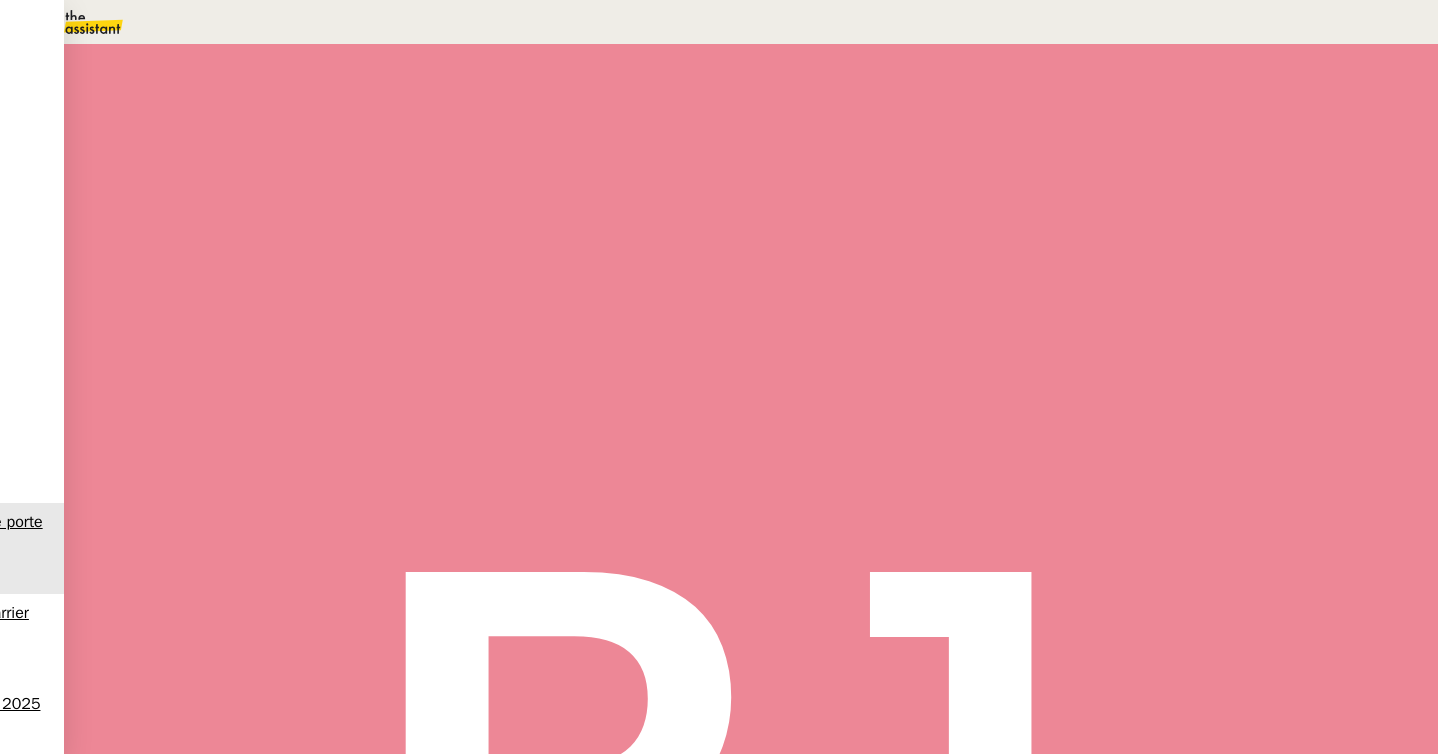 scroll, scrollTop: 297, scrollLeft: 0, axis: vertical 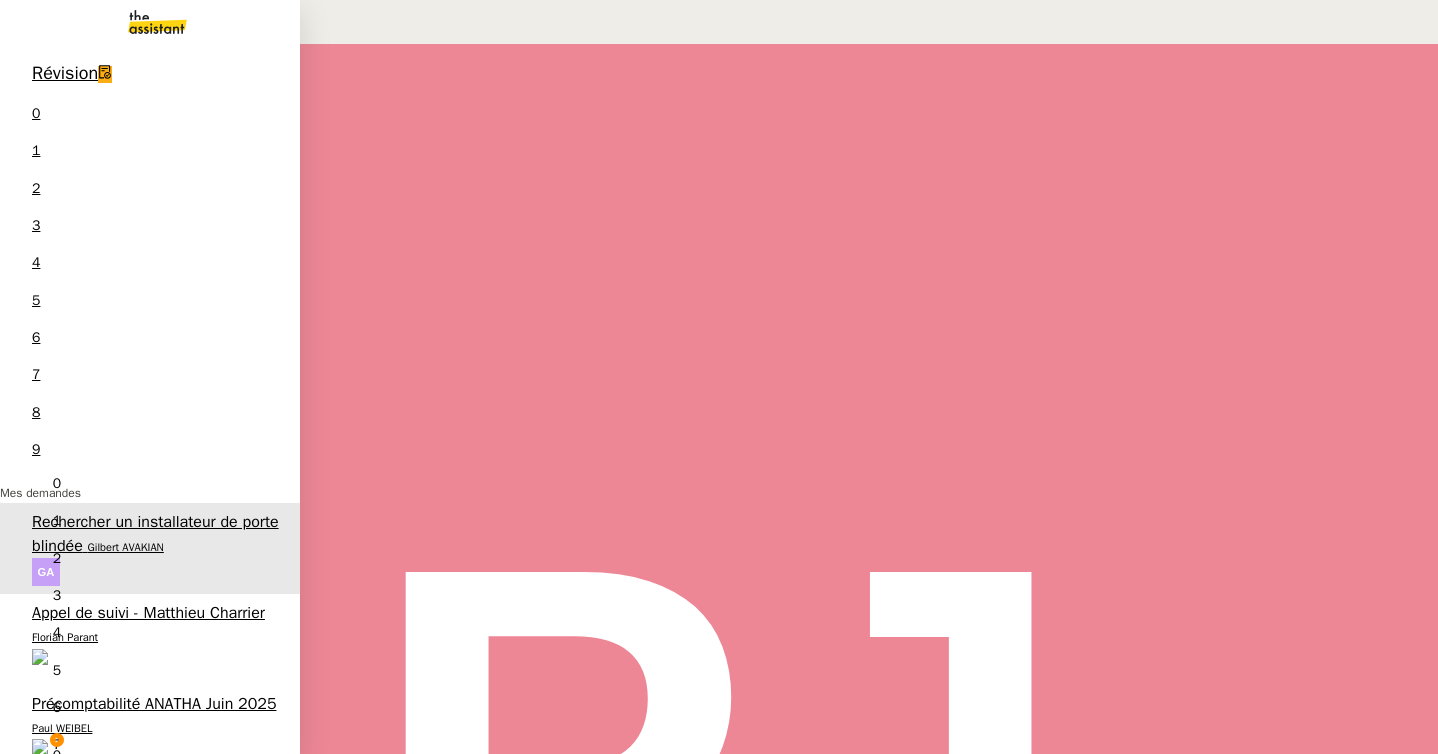 click on "Précomptabilité ANATHA Juin 2025" at bounding box center (154, 704) 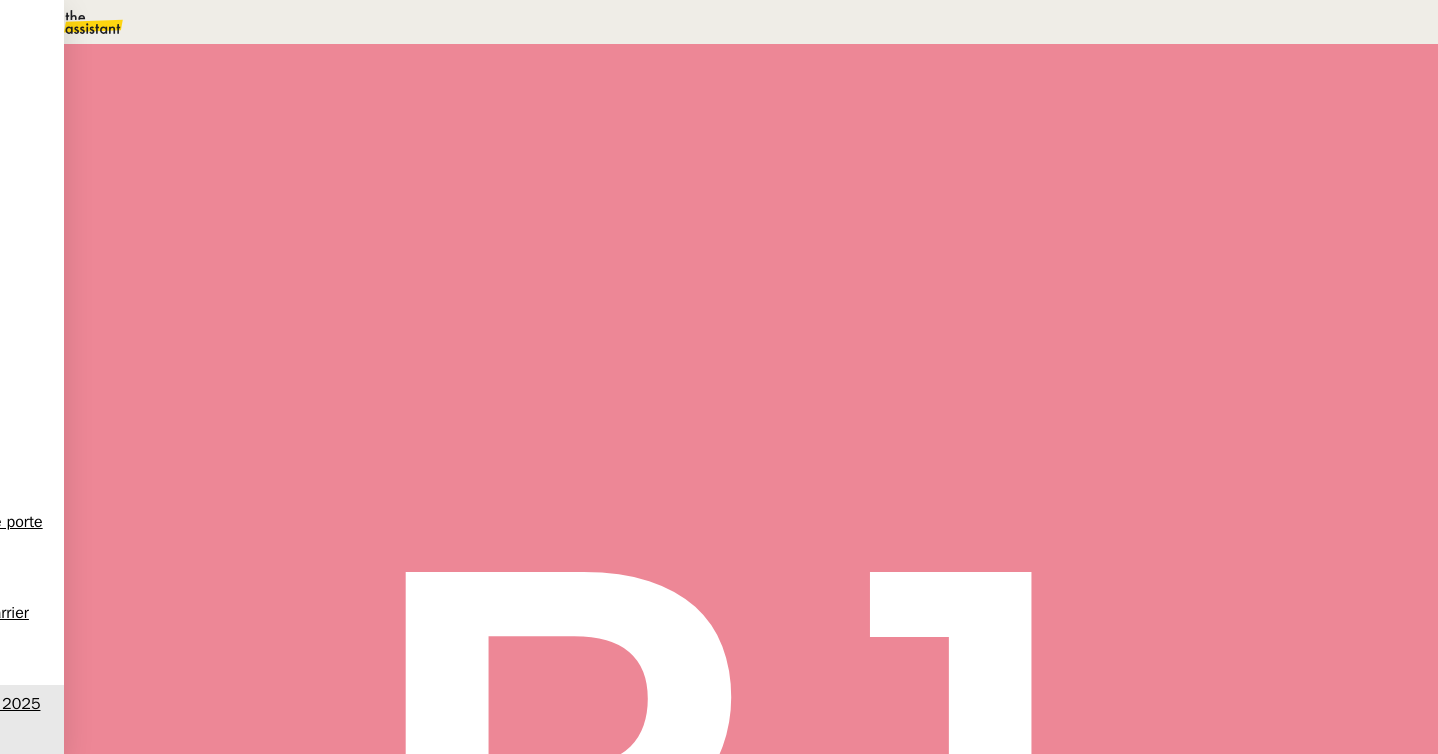 scroll, scrollTop: 0, scrollLeft: 0, axis: both 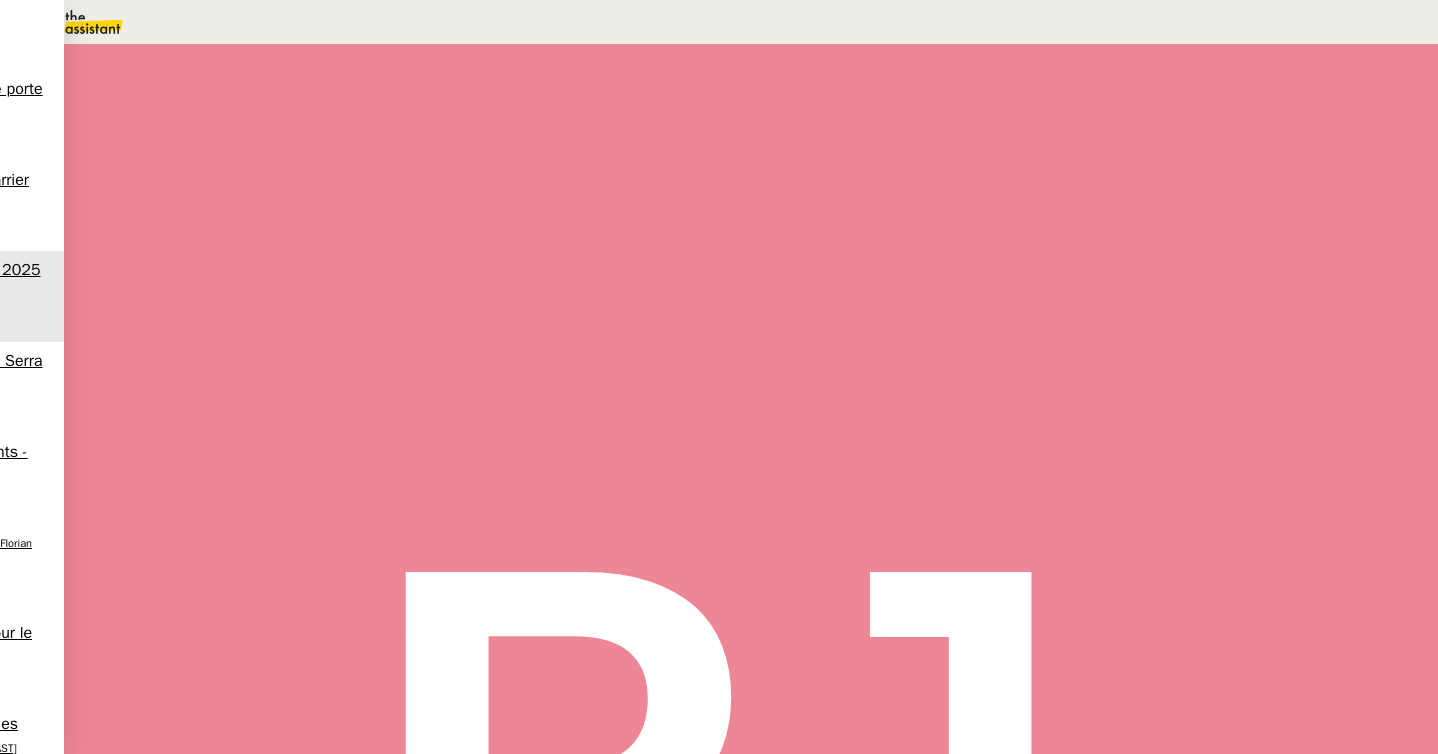 click on "Commentaire" at bounding box center (907, 239) 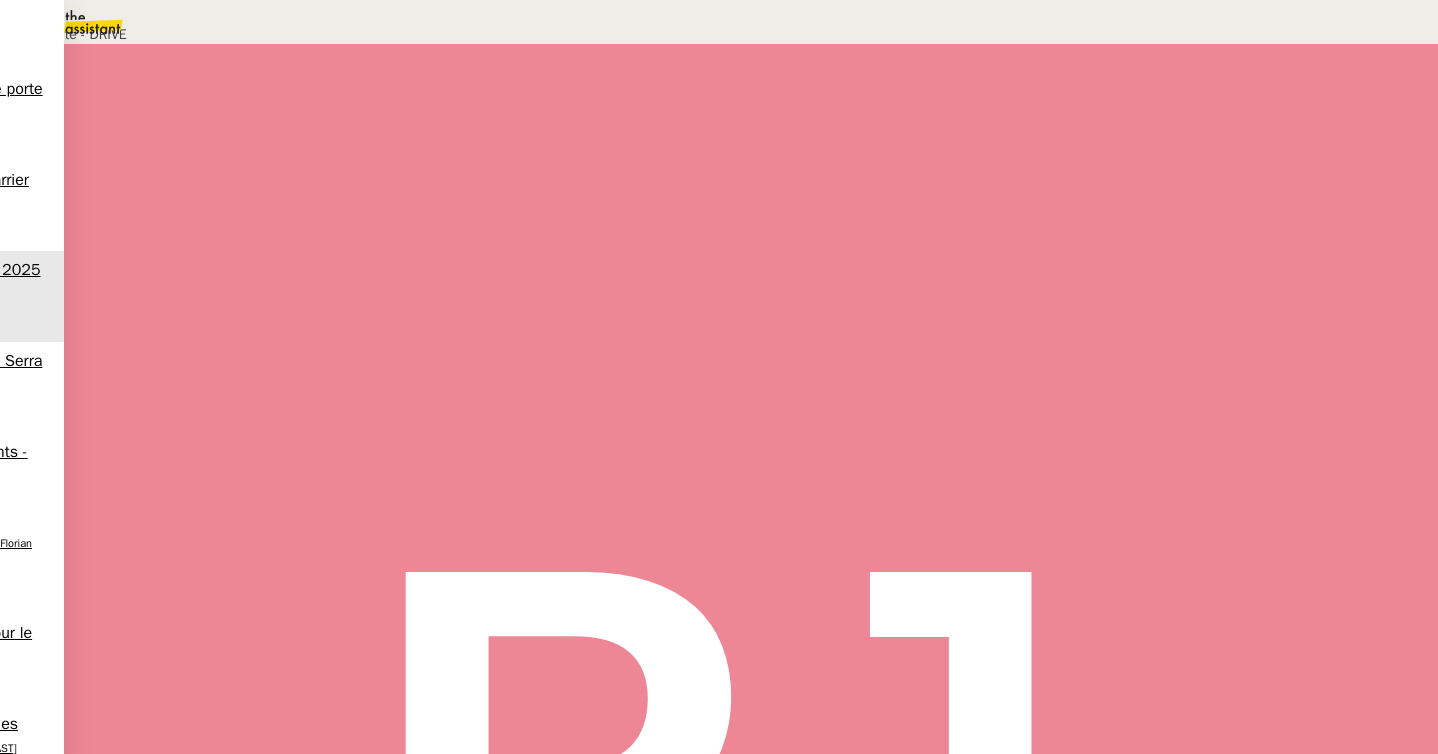 click on "Comptabilité - DRIVE Déverrouiller Url    Identifiant Mot de passe Note Fichiers Upload" at bounding box center [719, 81] 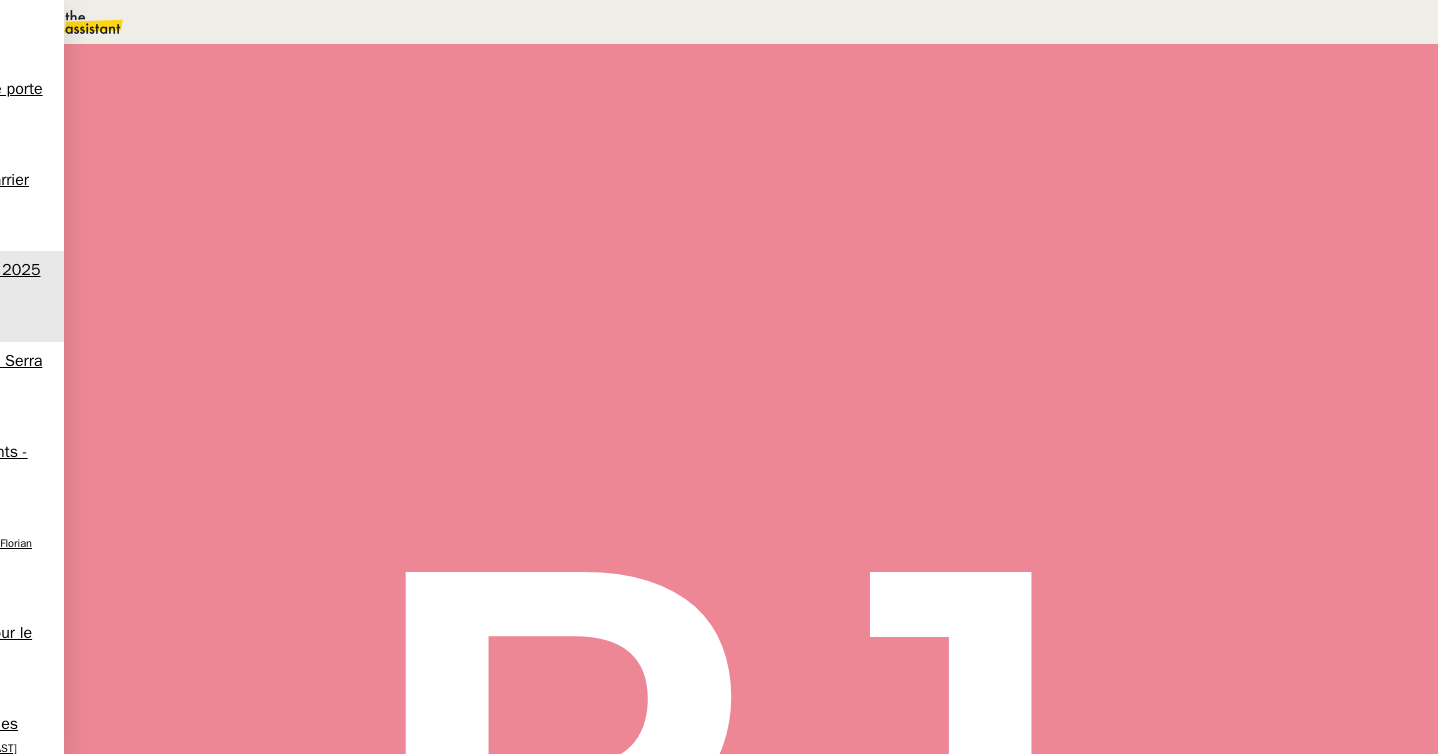 click on "Comptabilité - DRIVE" at bounding box center (133, 1004) 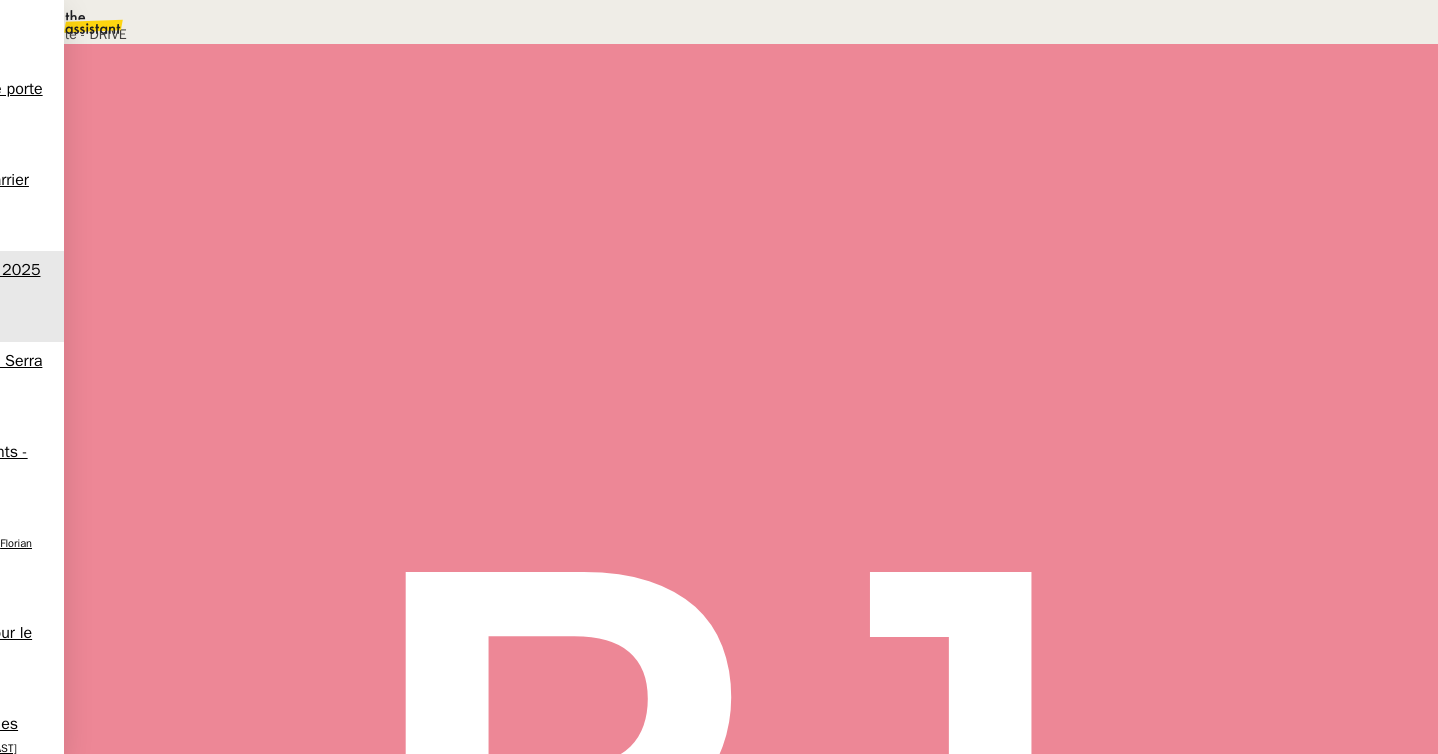 click on "Déverrouiller" at bounding box center (57, 98) 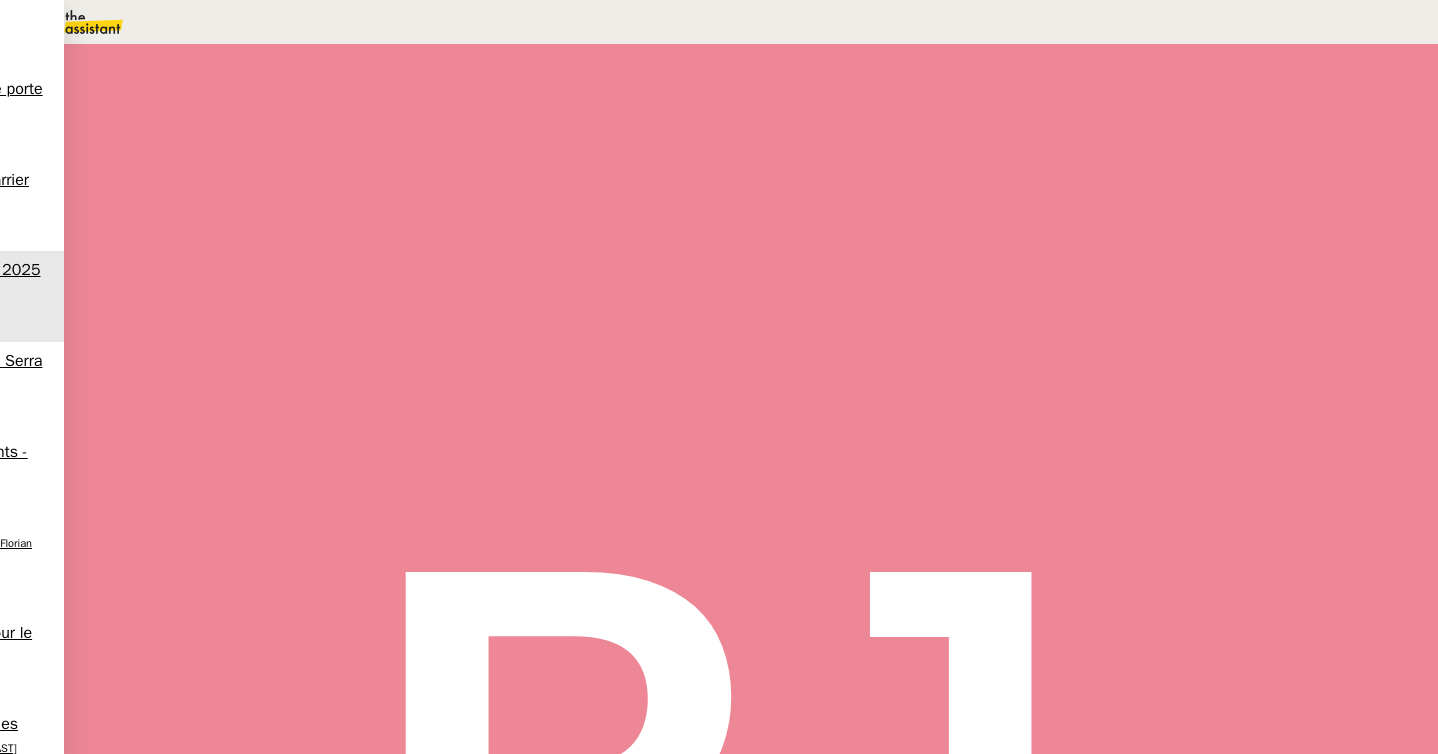 click on "[EMAIL]" at bounding box center (133, 1004) 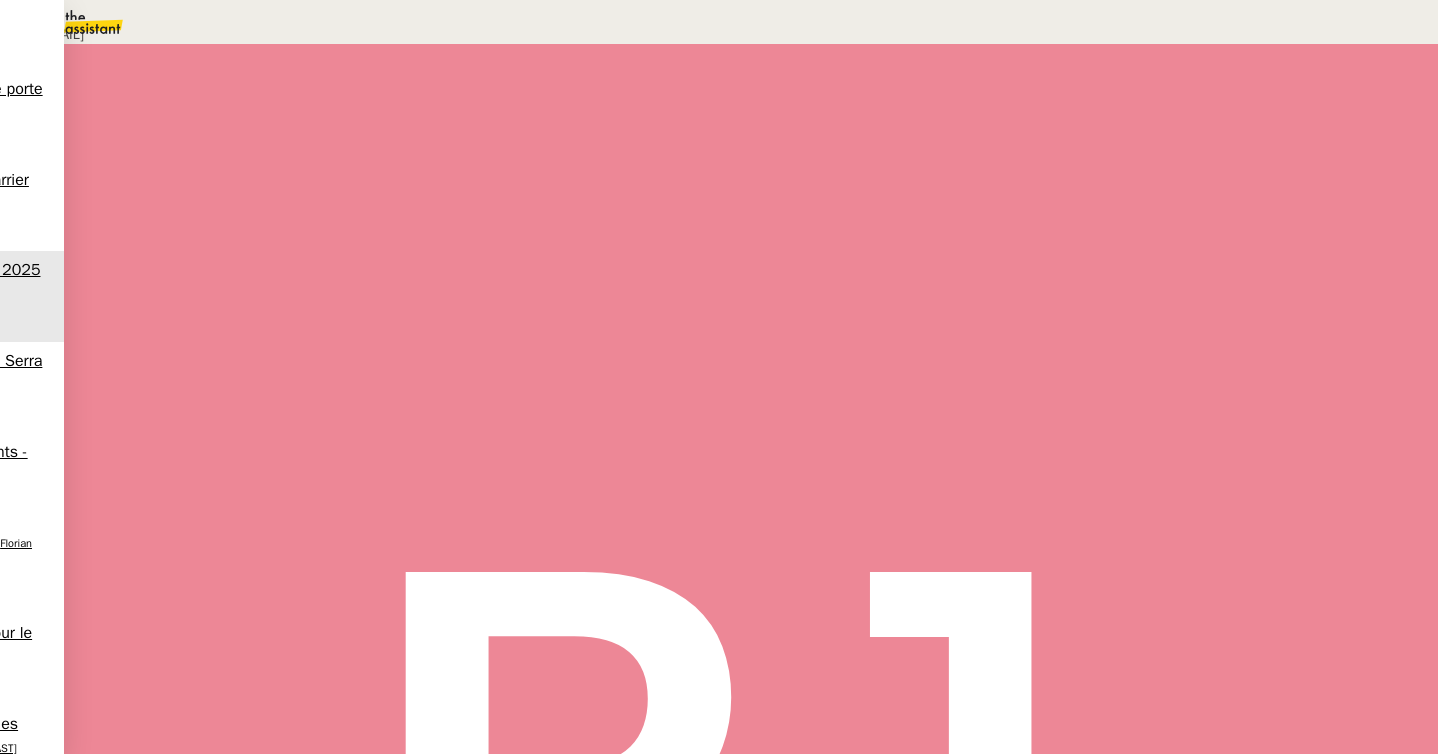 click on "Déverrouiller Url    Identifiant Mot de passe Note Fichiers Upload" at bounding box center (300, 105) 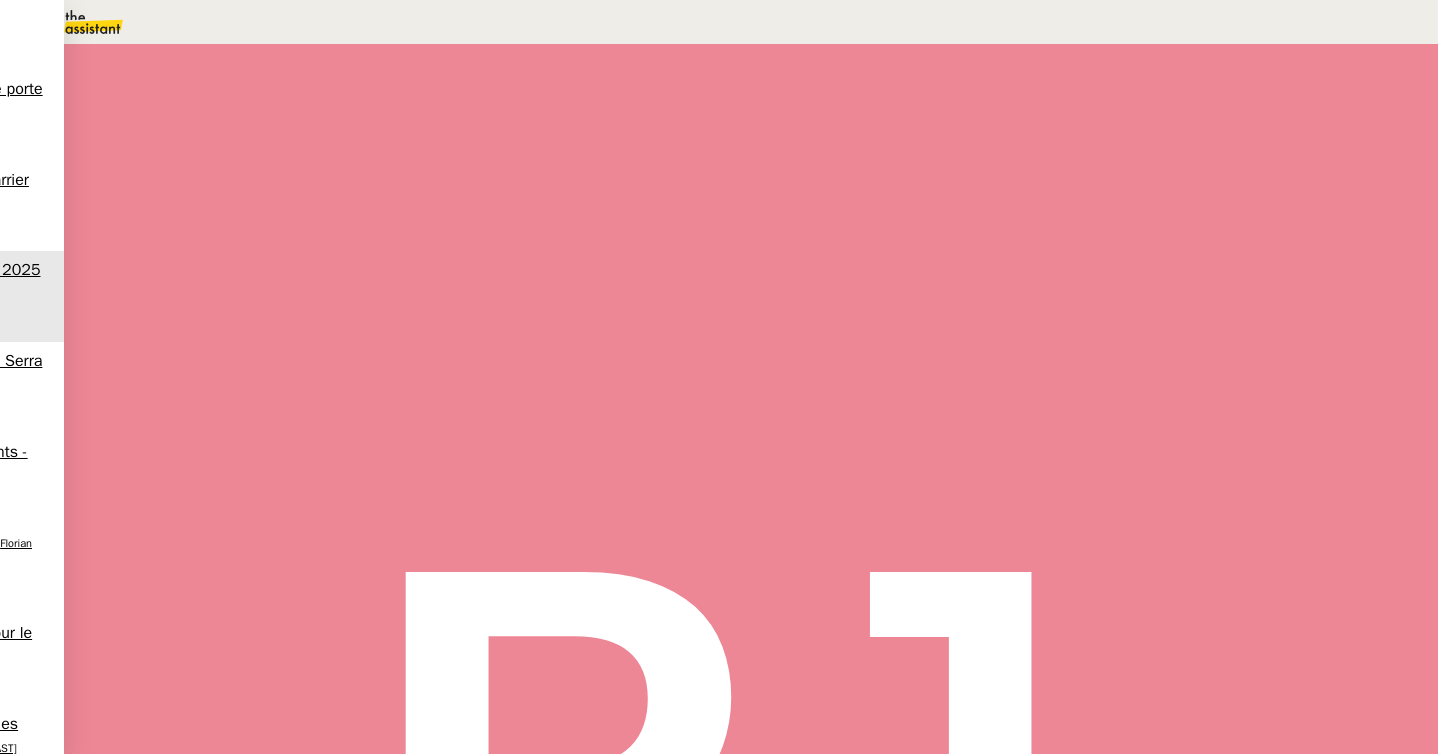 click on "[EMAIL]" at bounding box center [133, 1004] 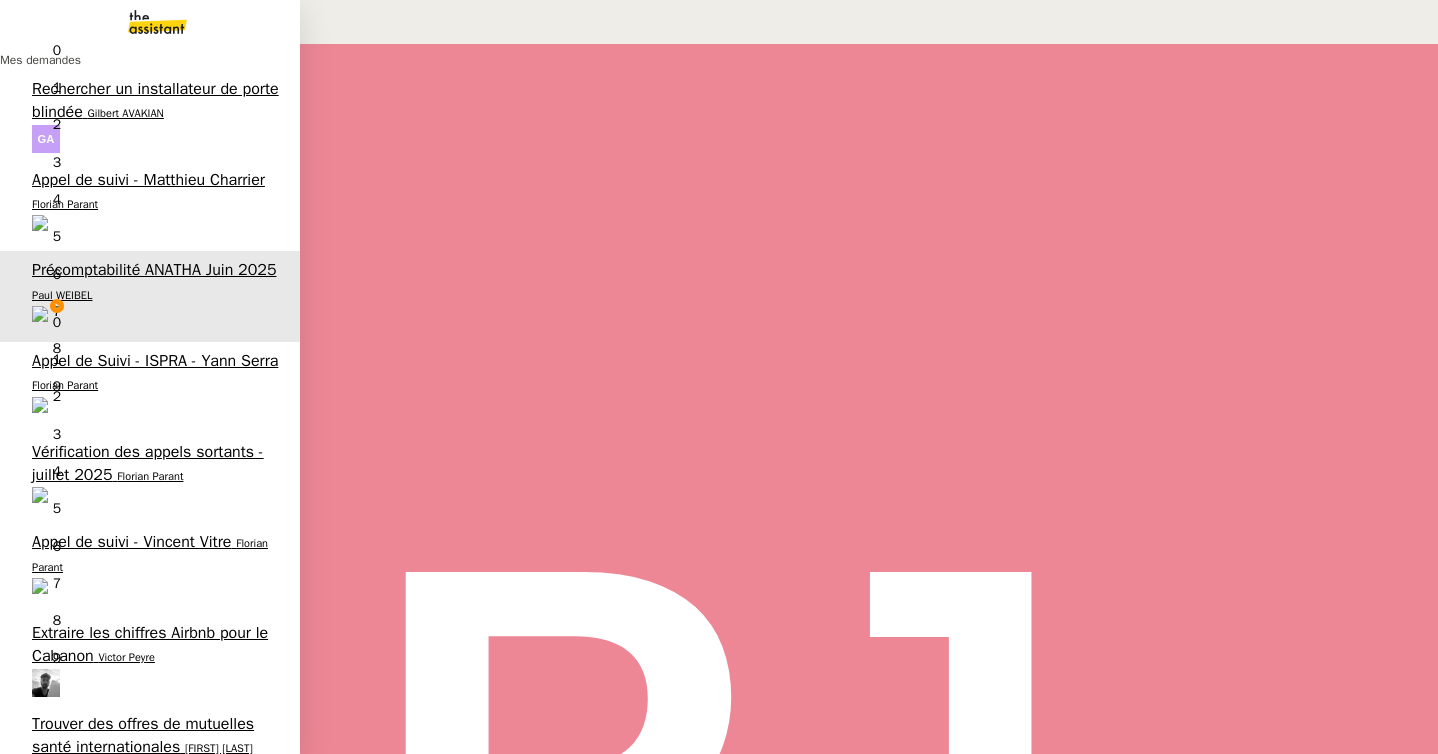 click on "[PERSON] [LAST]    6 demandes en cours" at bounding box center [150, 955] 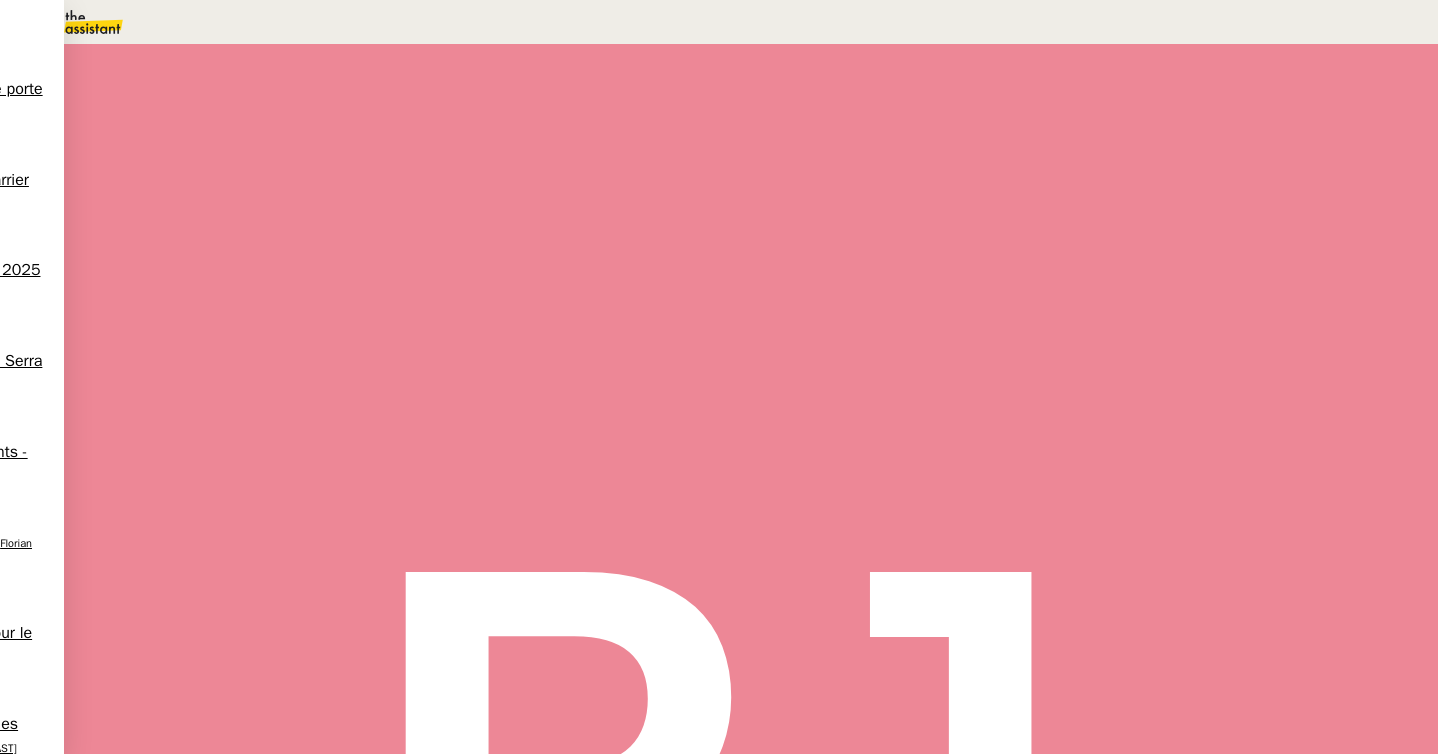 scroll, scrollTop: 0, scrollLeft: 0, axis: both 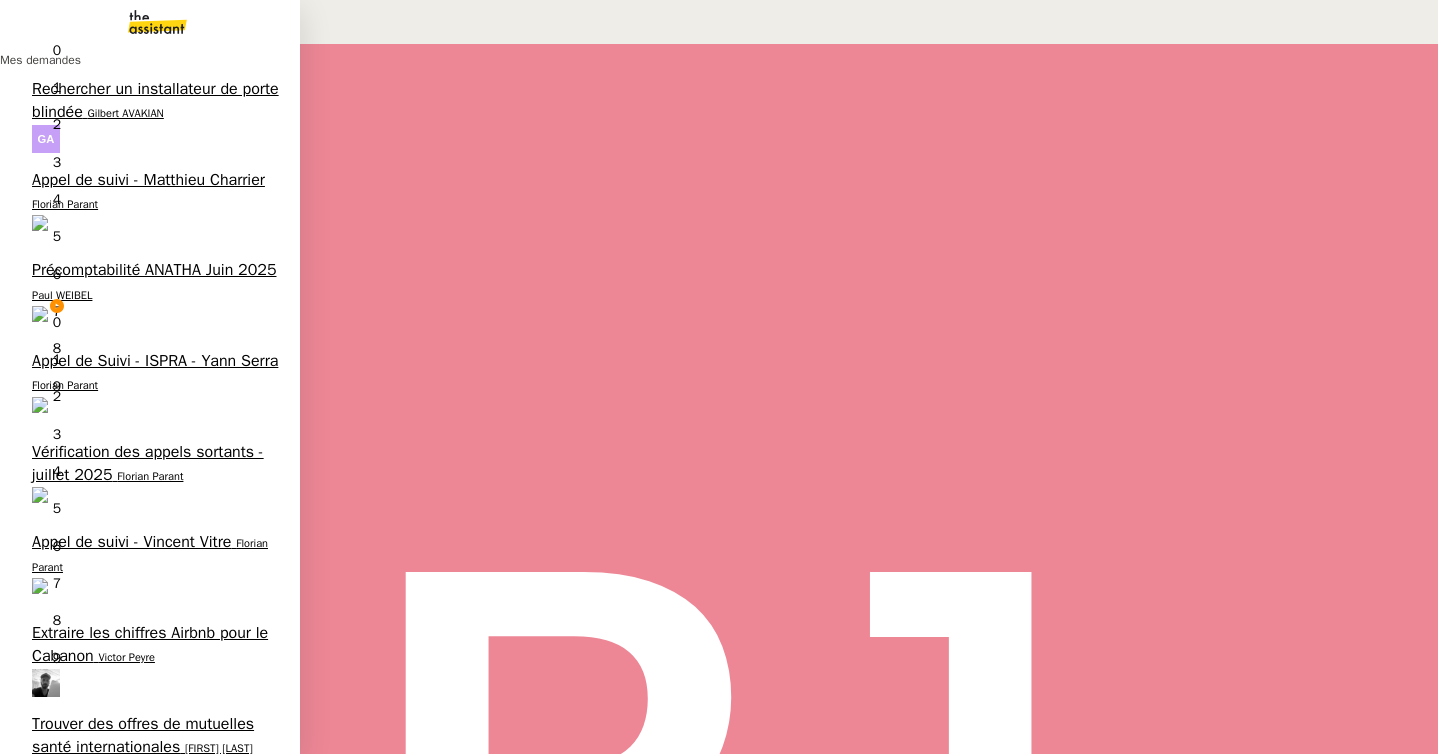 click on "Précomptabilité ANATHA Juin 2025" at bounding box center [154, 270] 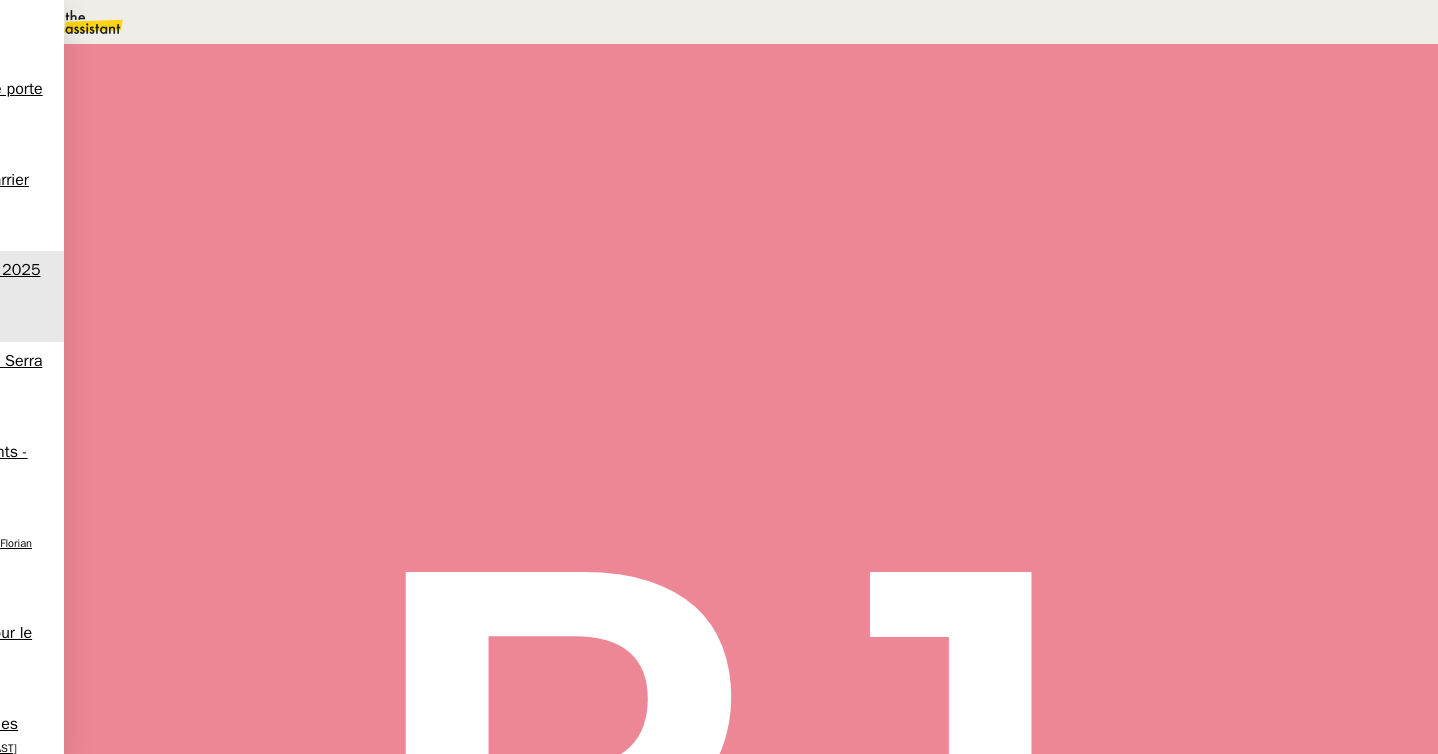 scroll, scrollTop: 0, scrollLeft: 0, axis: both 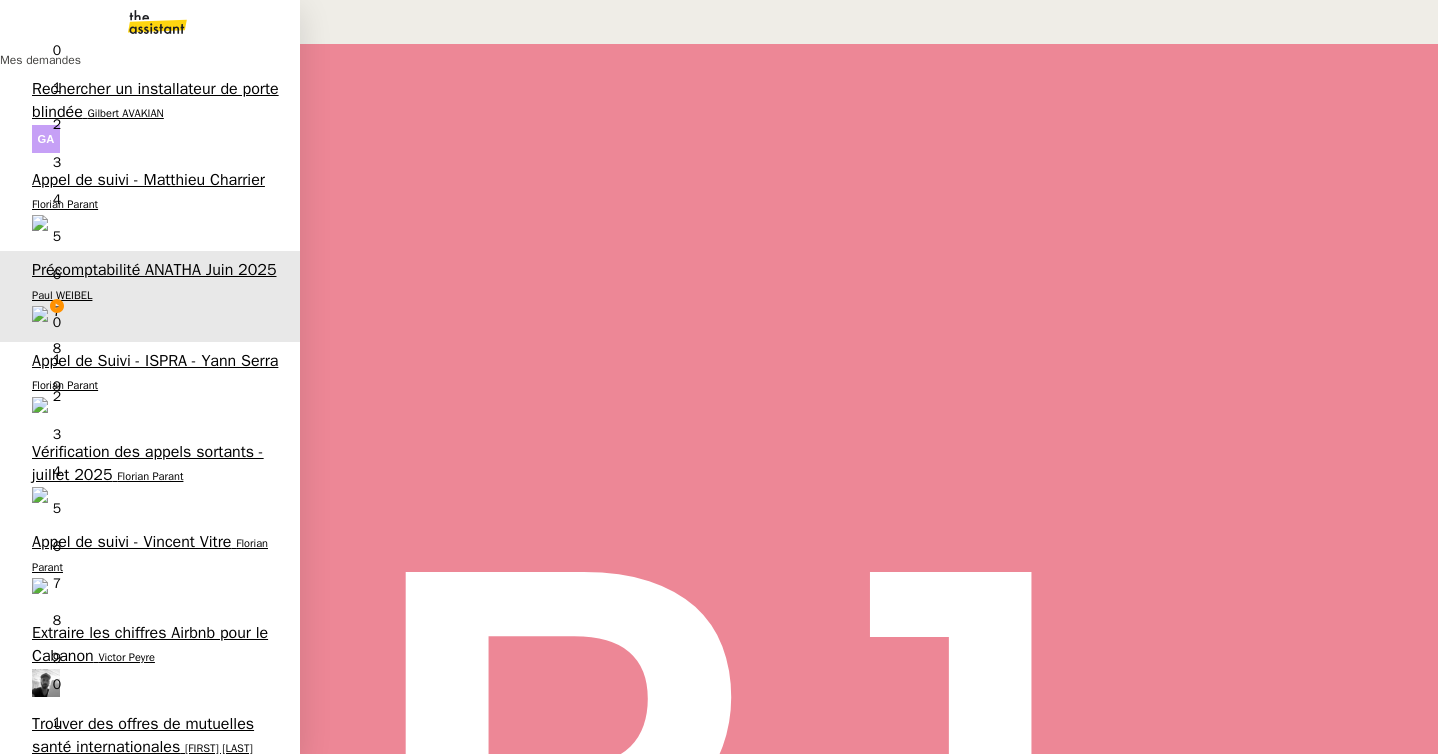 click on "11/07 Réservez une navette pour vendredi" at bounding box center [150, 825] 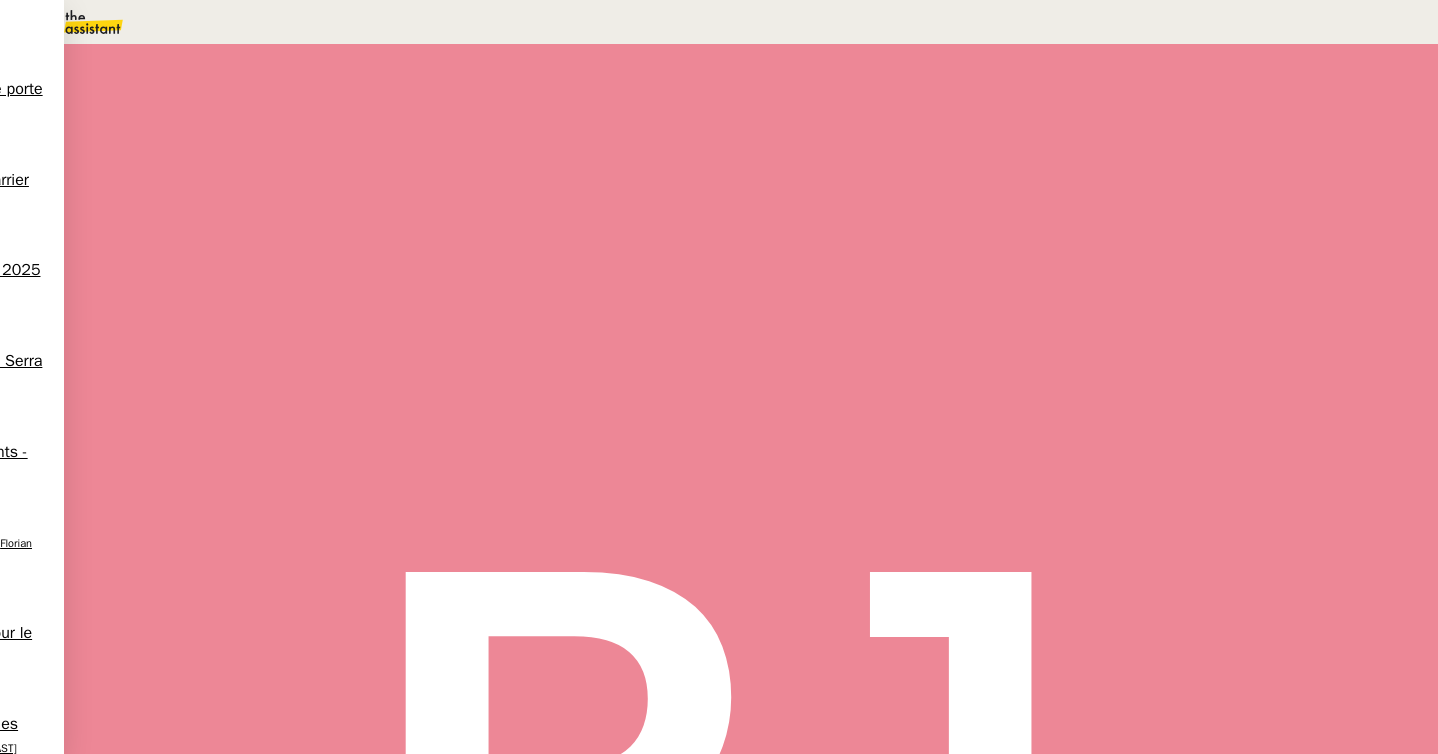 scroll, scrollTop: 0, scrollLeft: 0, axis: both 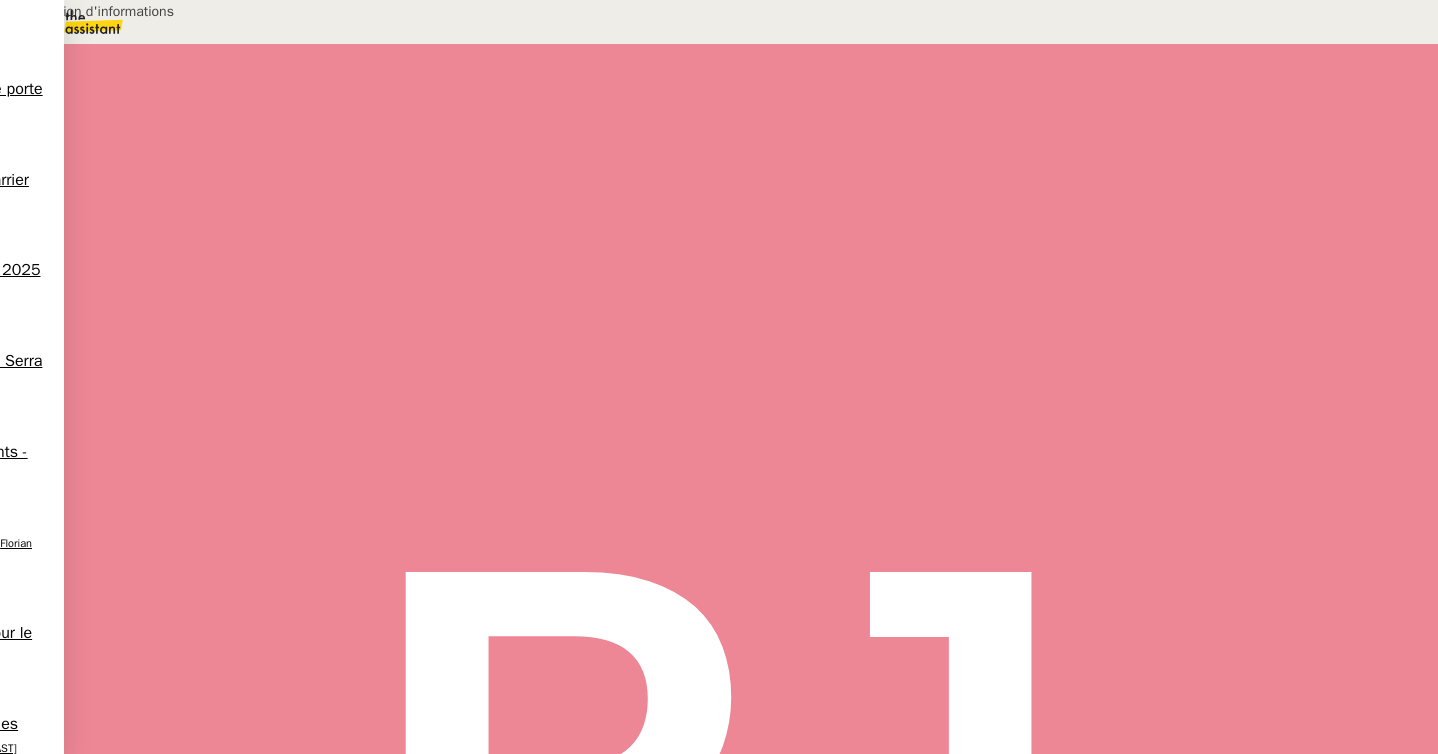 type on "Transmission d'informations" 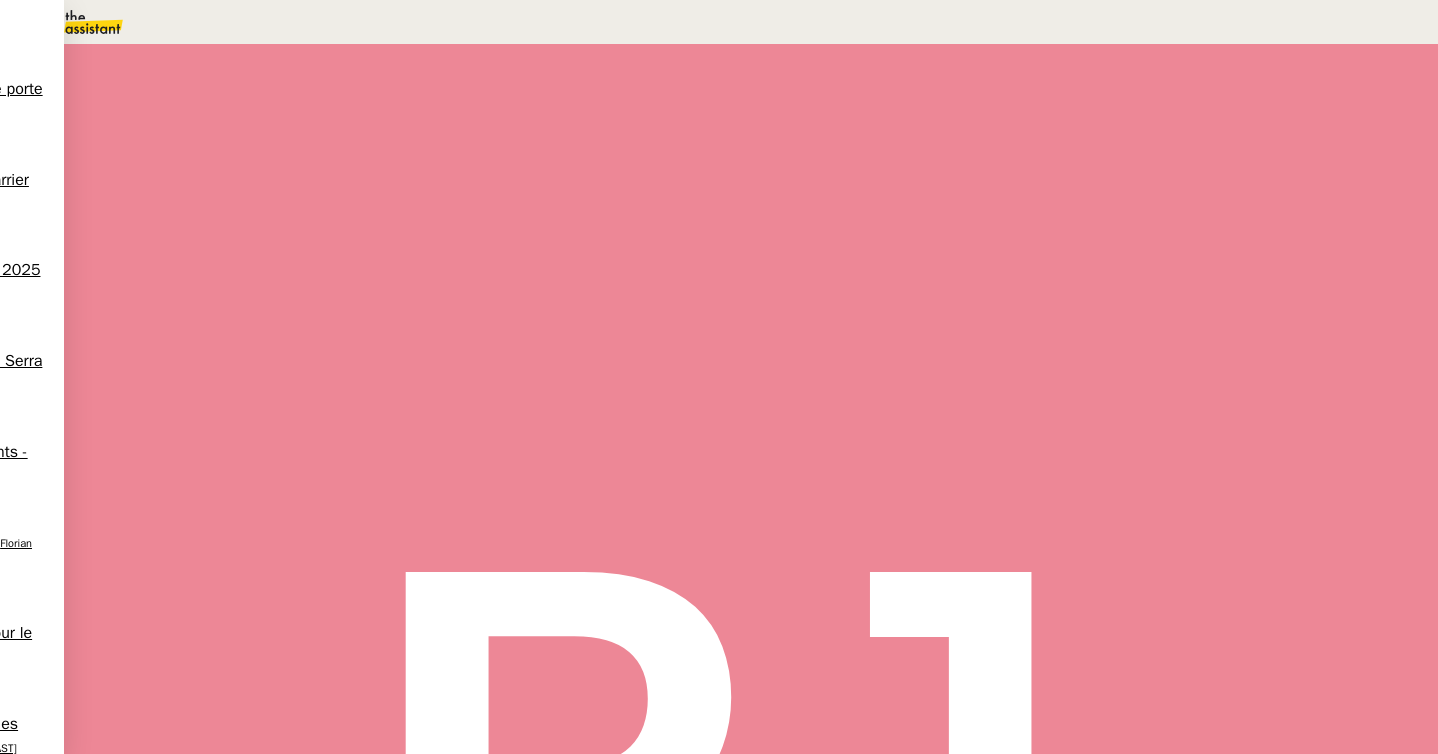 click at bounding box center (218, 336) 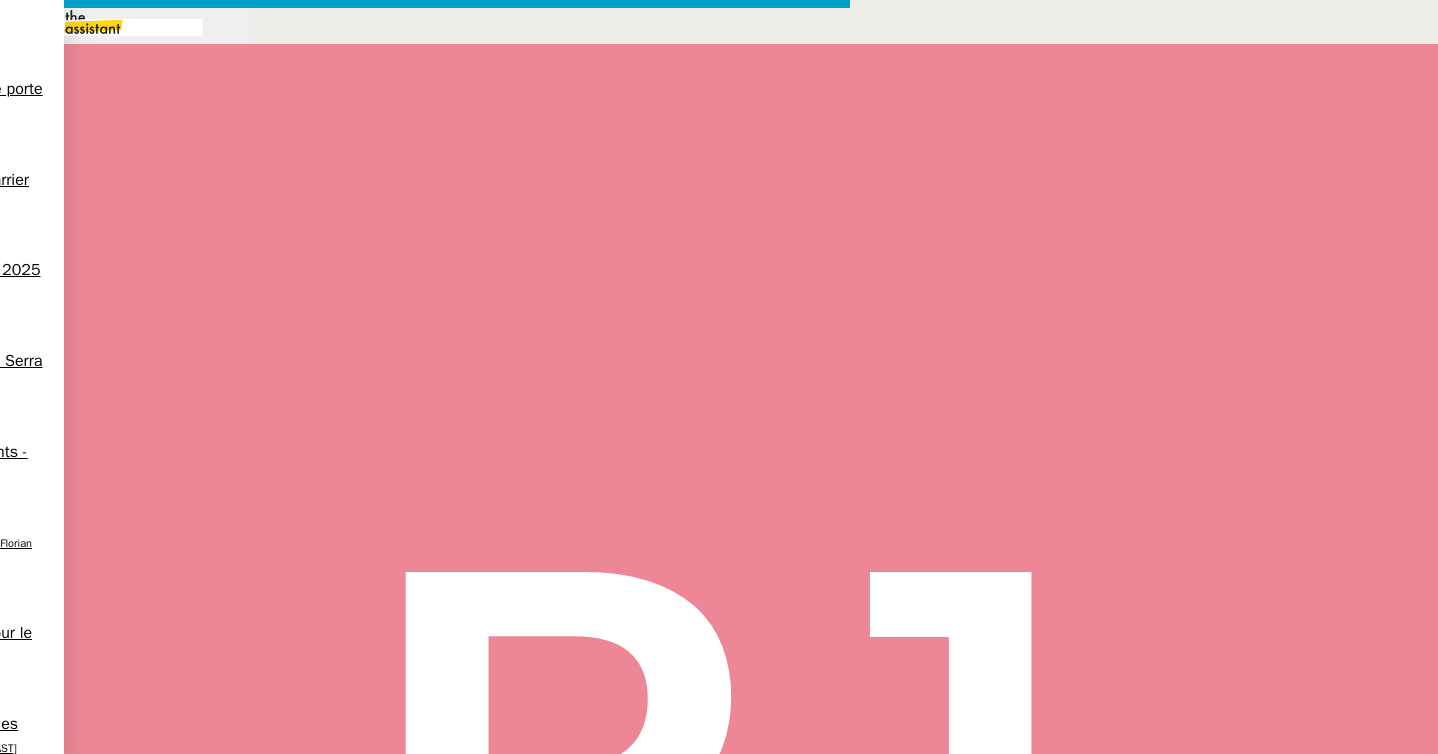 scroll, scrollTop: 1262, scrollLeft: 0, axis: vertical 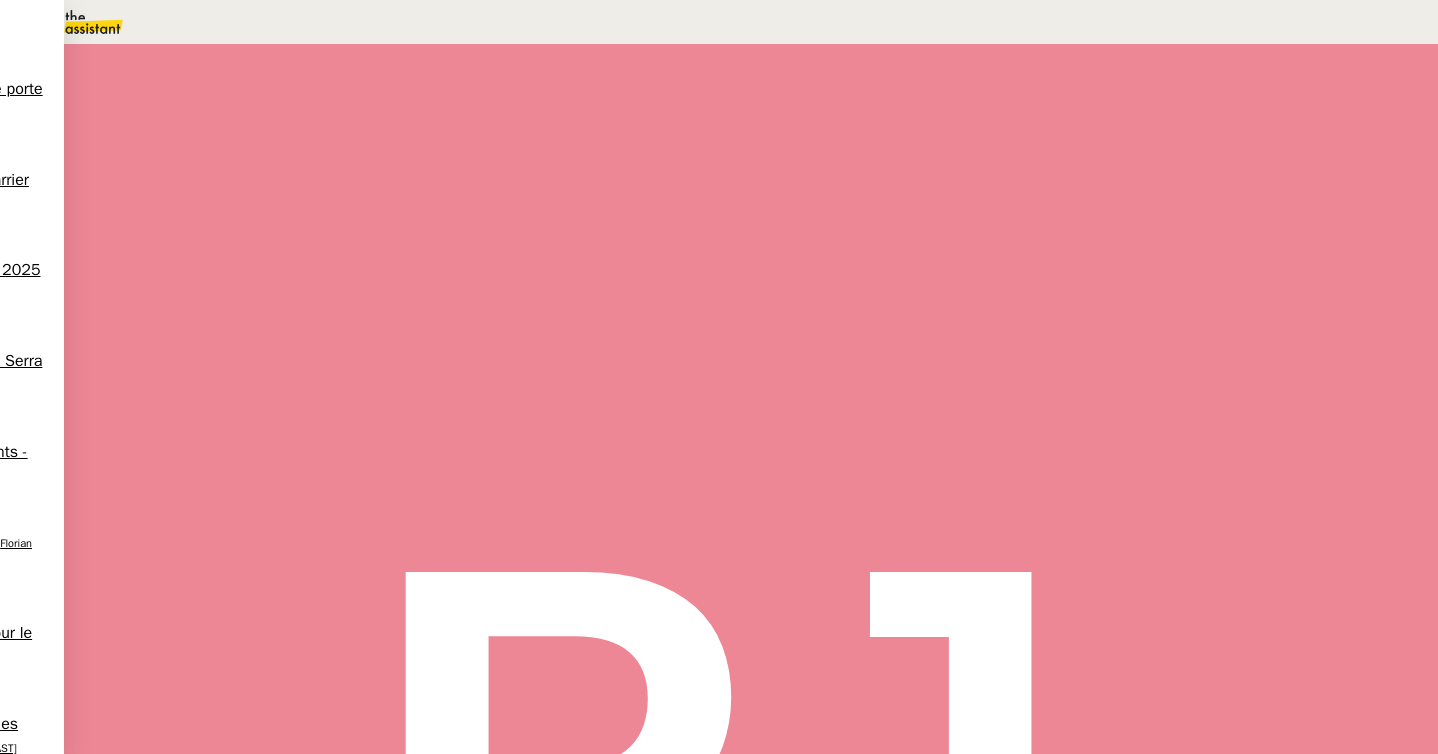drag, startPoint x: 726, startPoint y: 437, endPoint x: 280, endPoint y: 398, distance: 447.7019 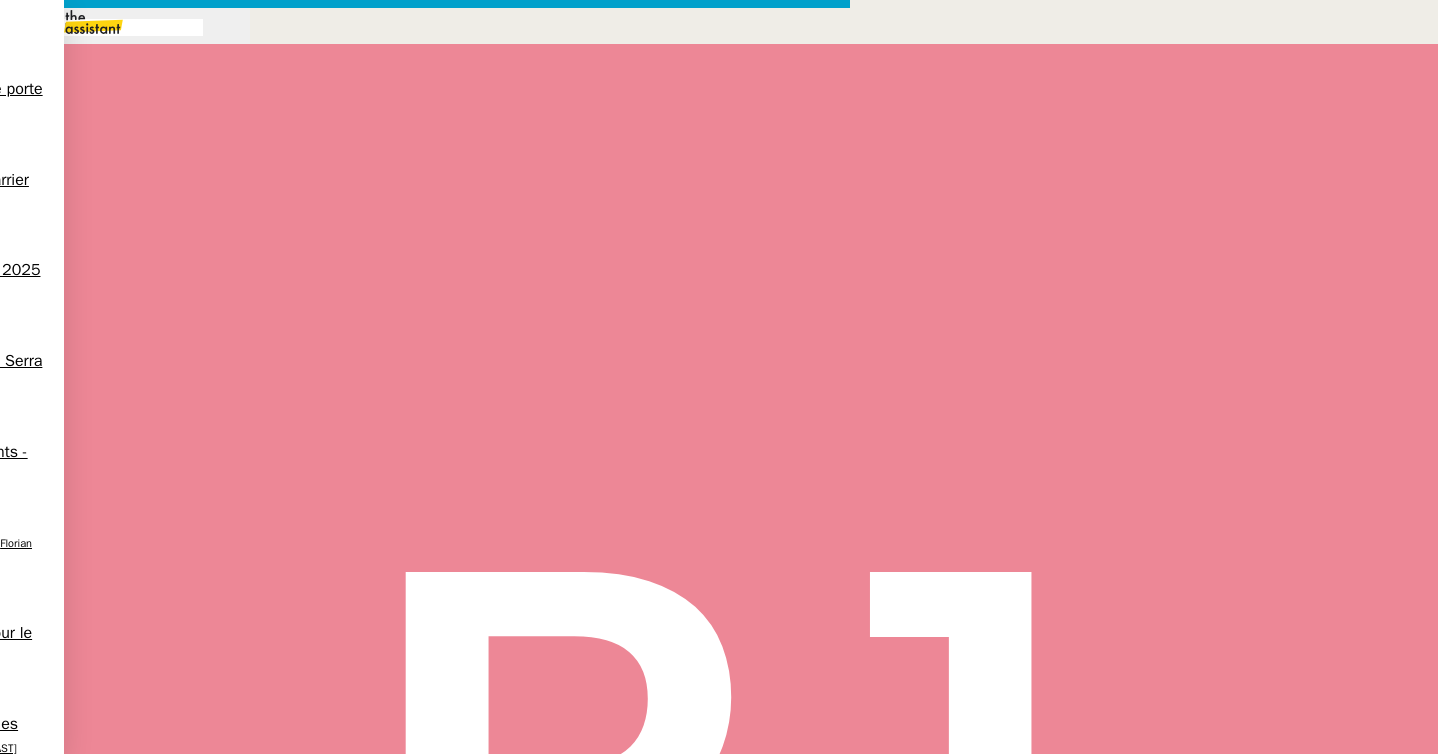 scroll, scrollTop: 0, scrollLeft: 42, axis: horizontal 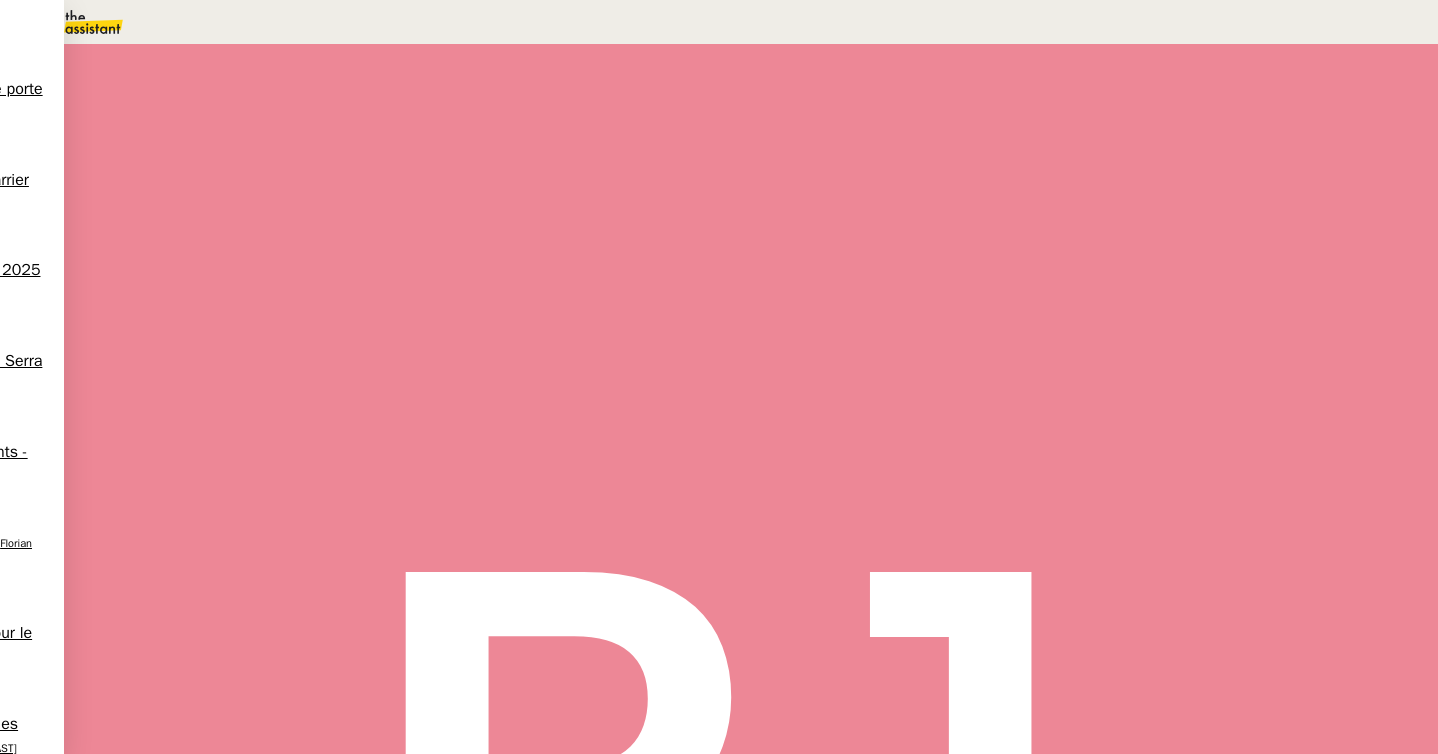 click on "Bonjour," at bounding box center [640, 598] 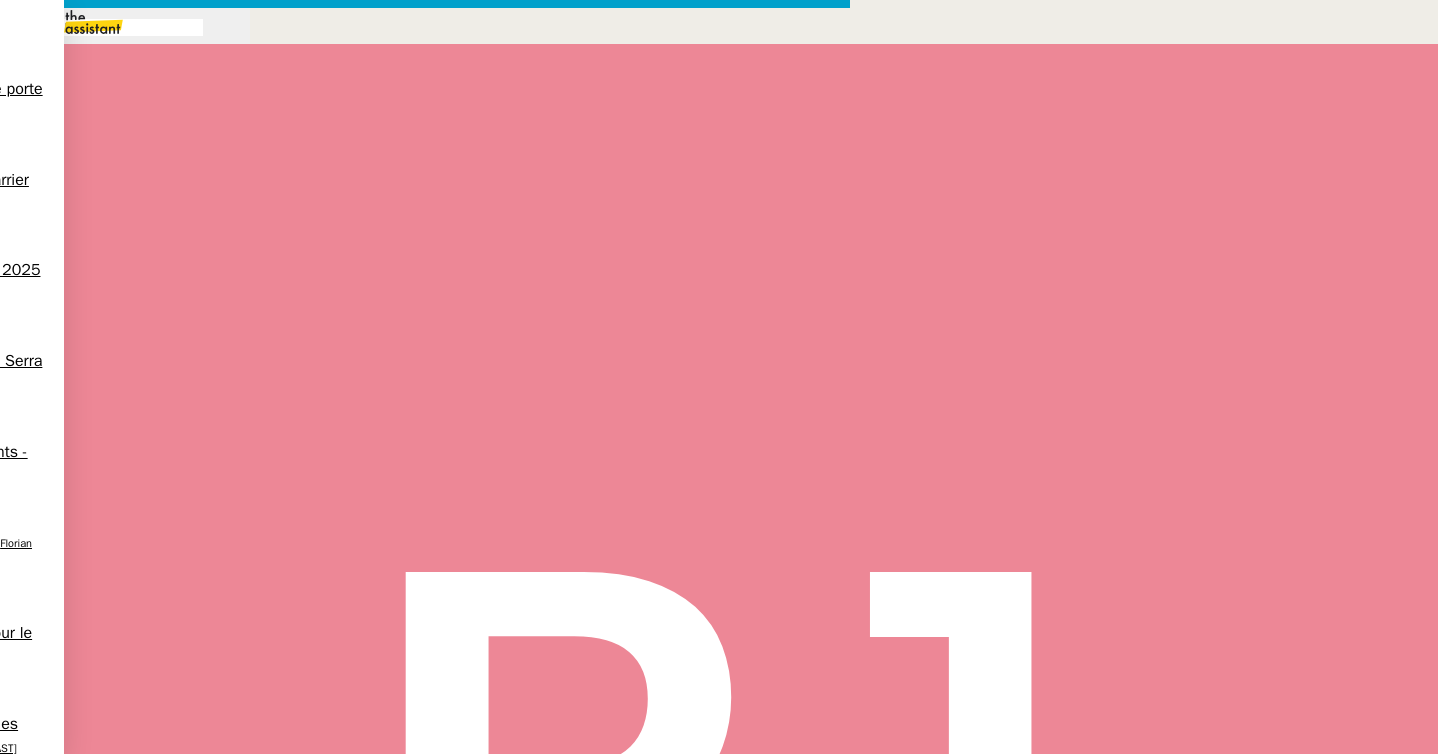 scroll, scrollTop: 0, scrollLeft: 42, axis: horizontal 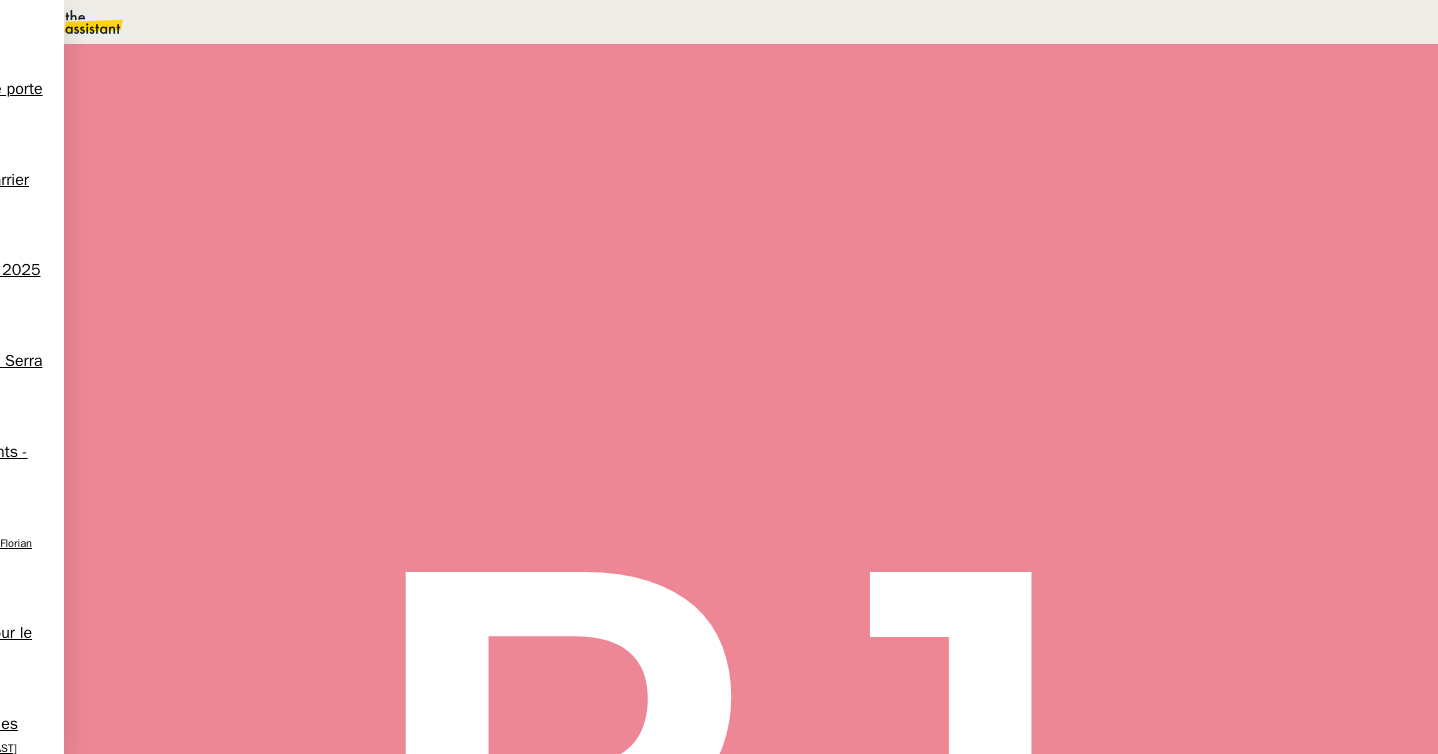 click on "easy jet" at bounding box center [98, 1562] 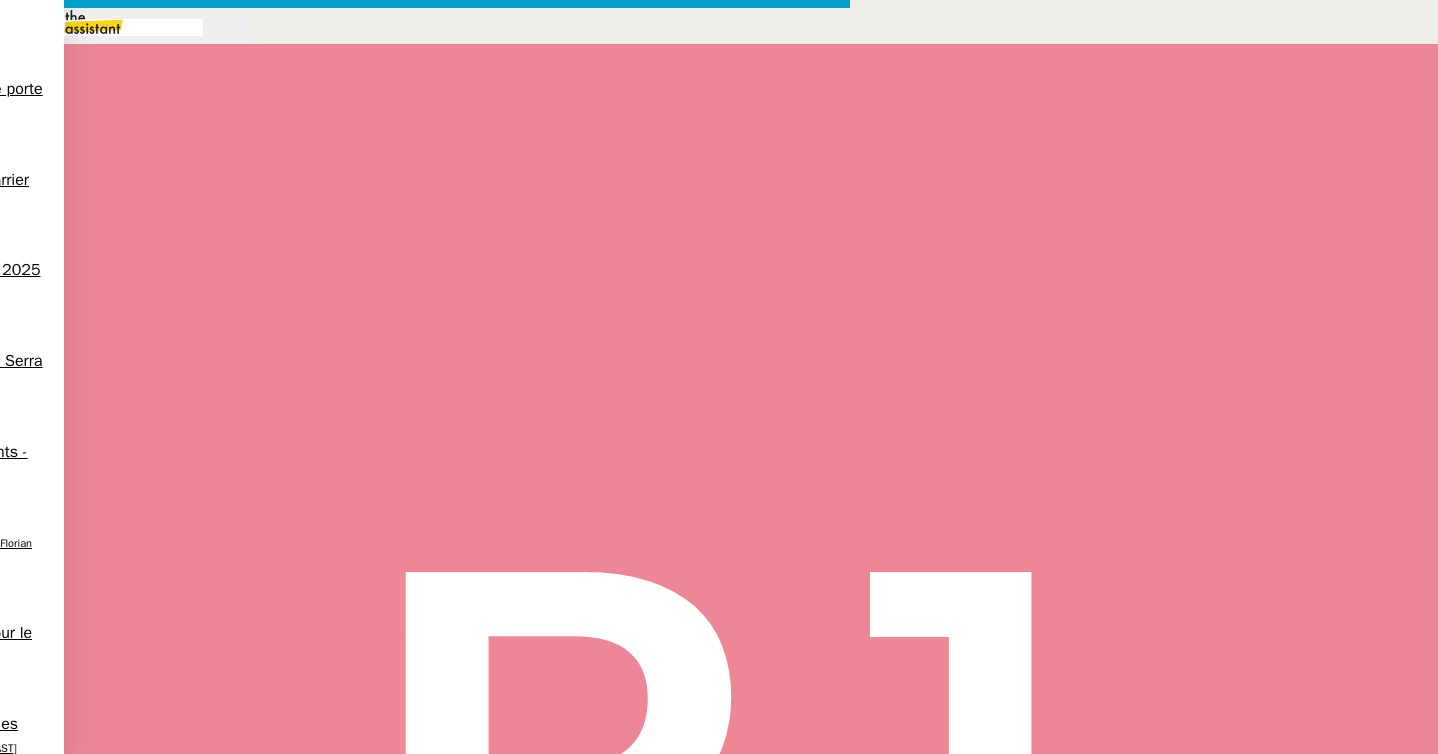 scroll, scrollTop: 0, scrollLeft: 42, axis: horizontal 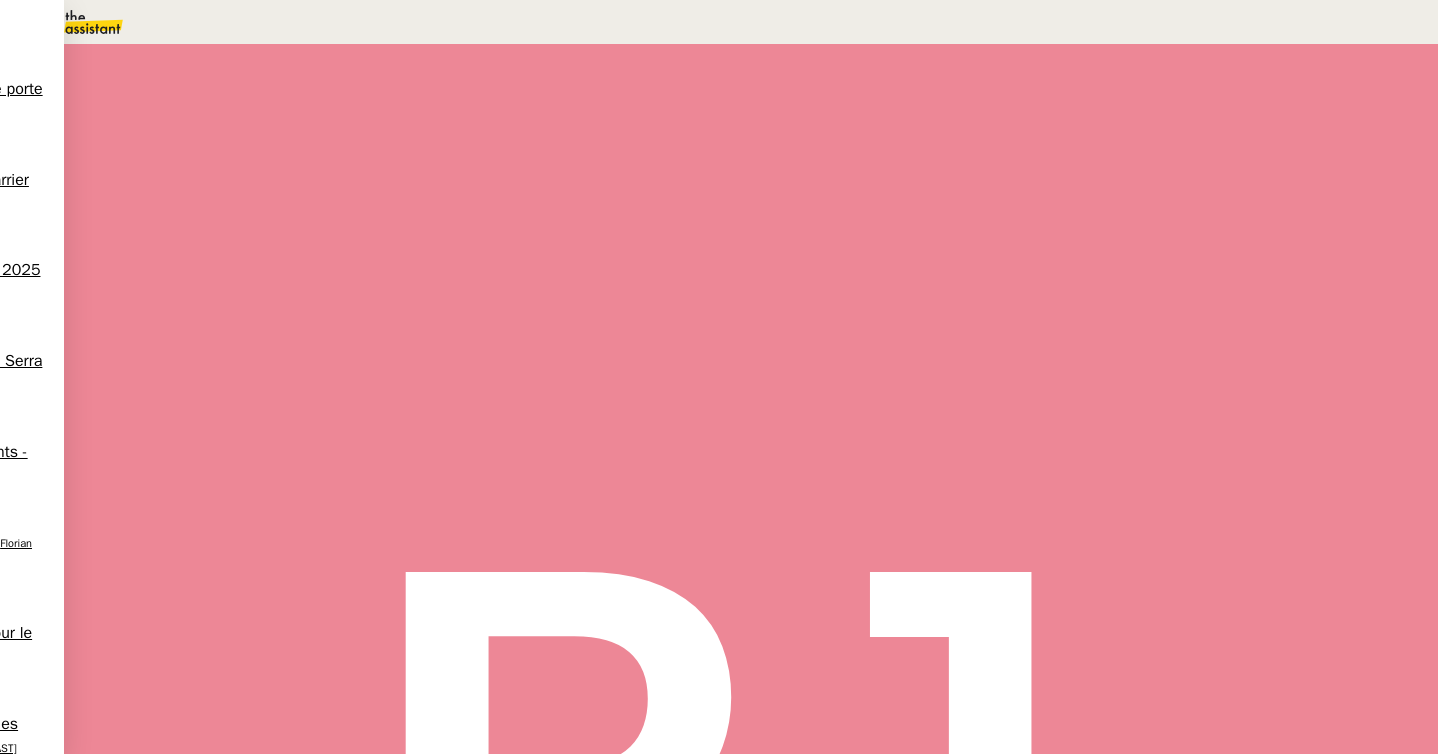 click on "Je vous confirme la réservation pour la prestation suivante :" at bounding box center (640, 794) 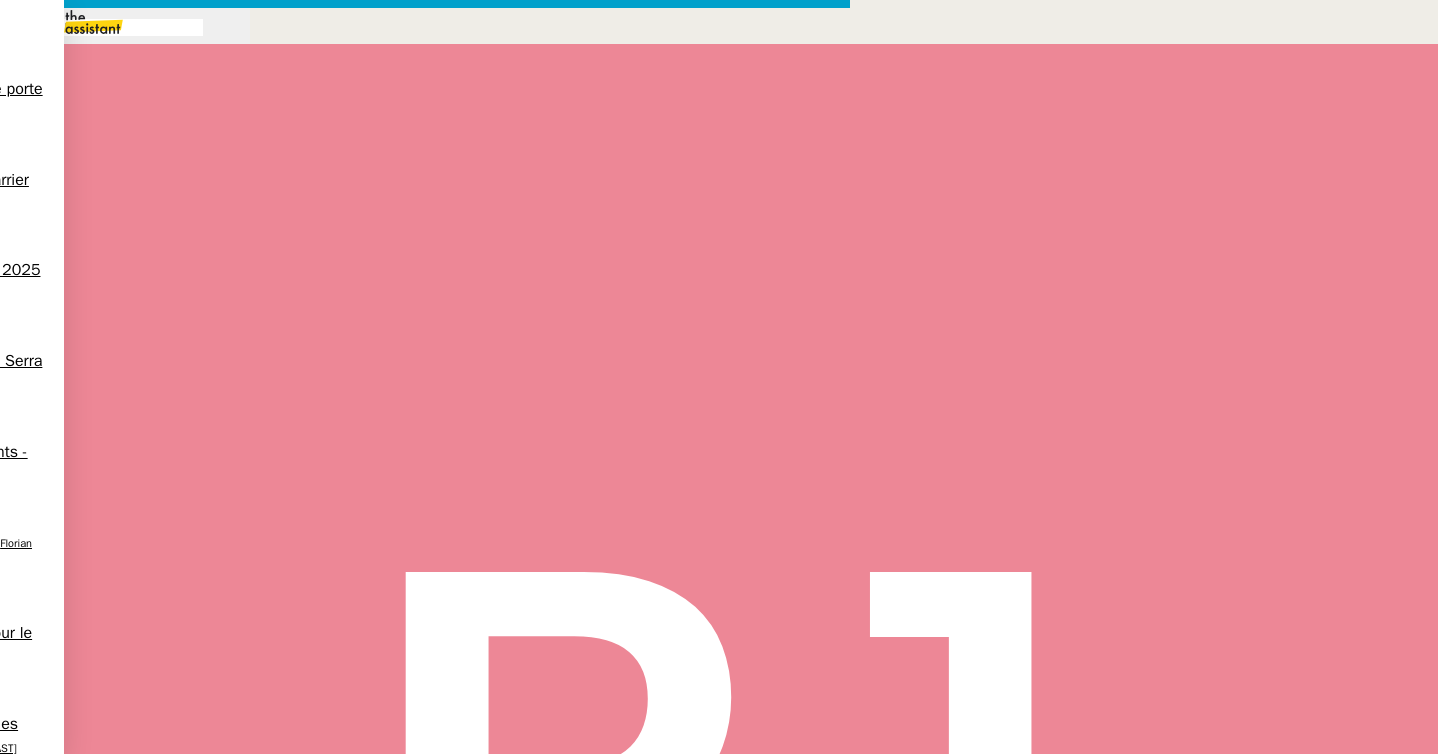 scroll, scrollTop: 0, scrollLeft: 42, axis: horizontal 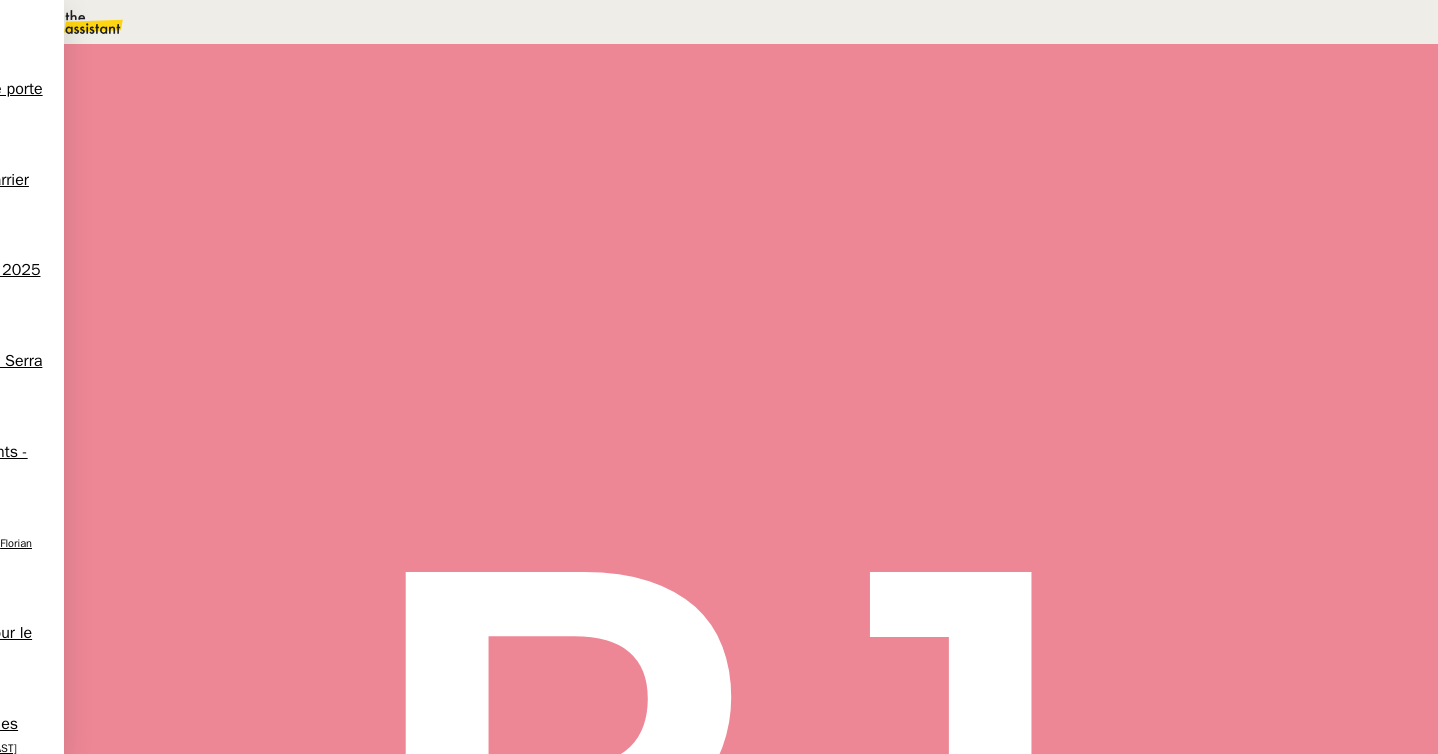 click on "Modifier" at bounding box center [209, 1538] 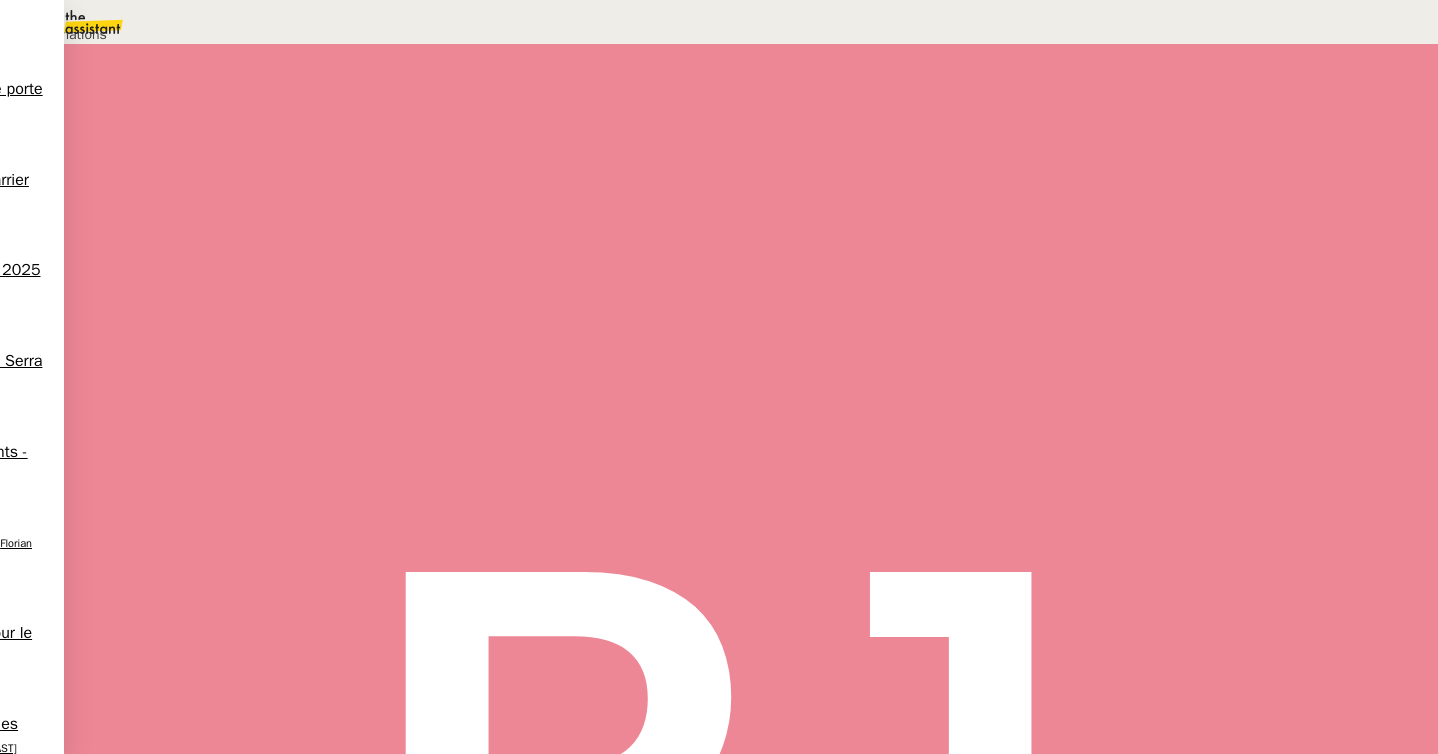 click on "Déverrouiller Note Fichiers Upload" at bounding box center (300, 70) 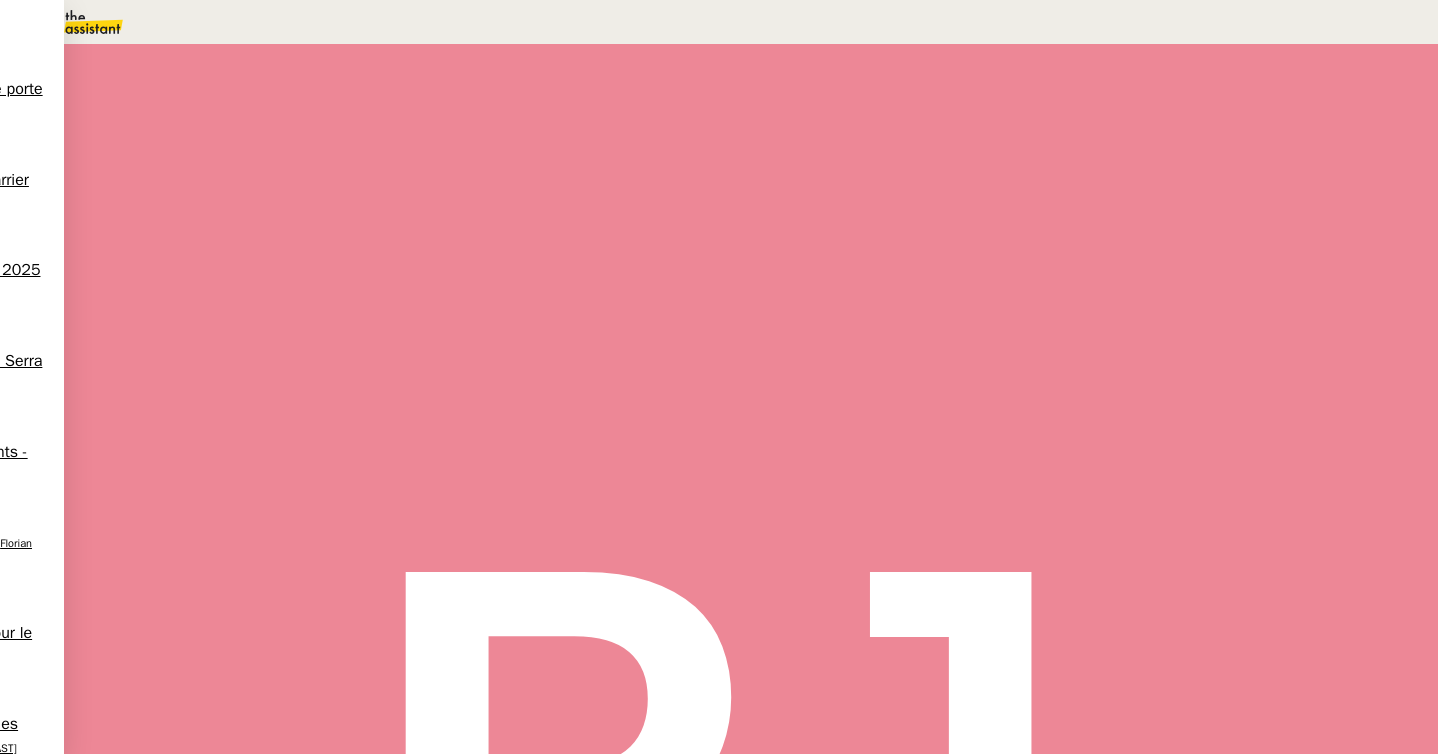click on "Je vous confirme la réservation pour la prestation suivante :" at bounding box center [640, 794] 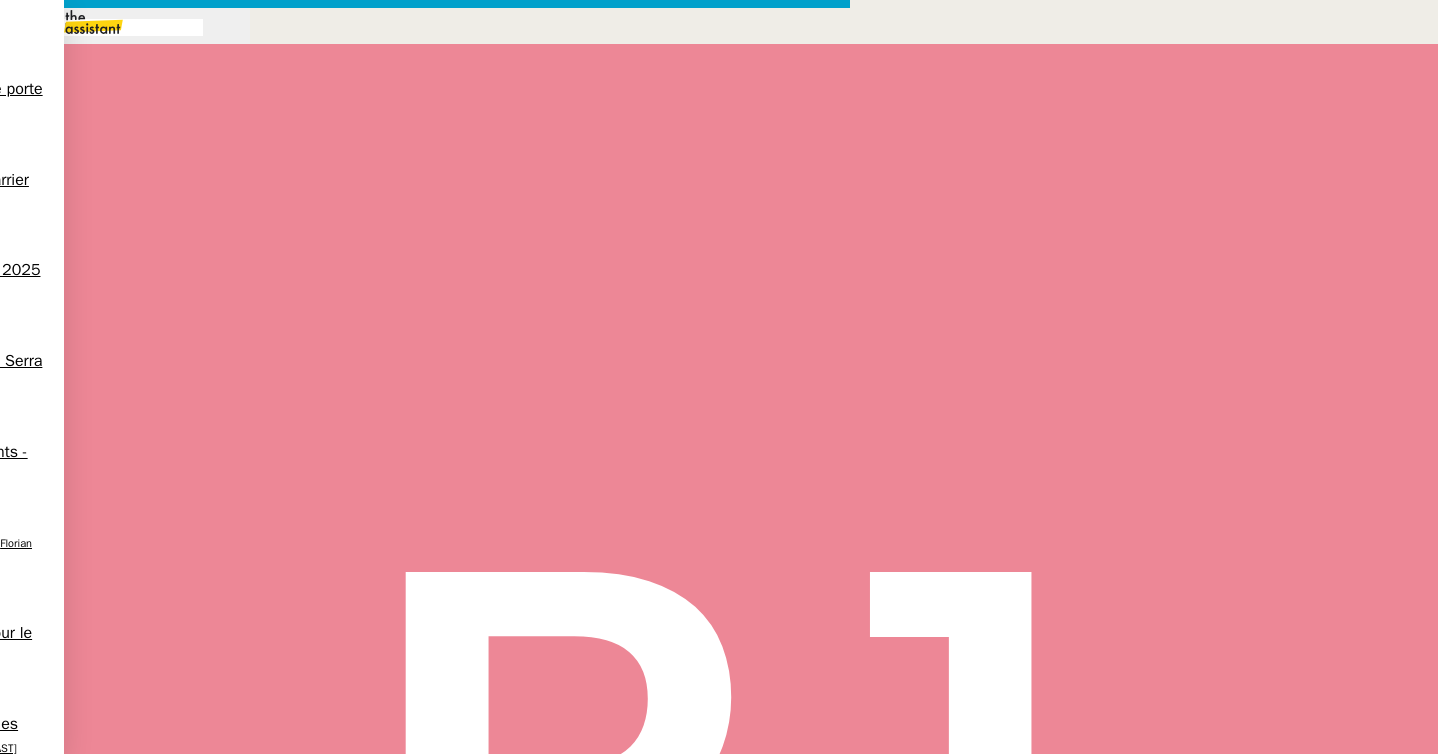 scroll, scrollTop: 0, scrollLeft: 42, axis: horizontal 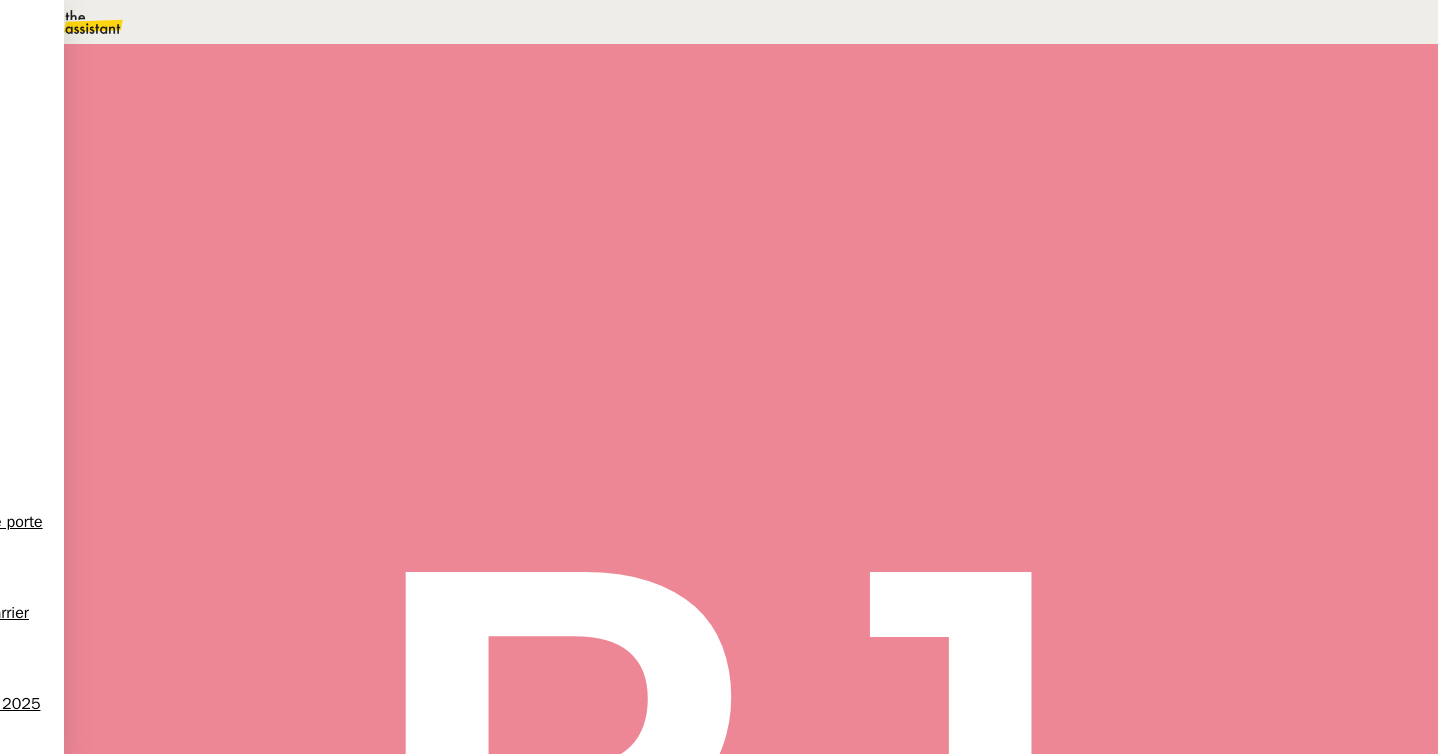 click on "Répondre" at bounding box center [242, 440] 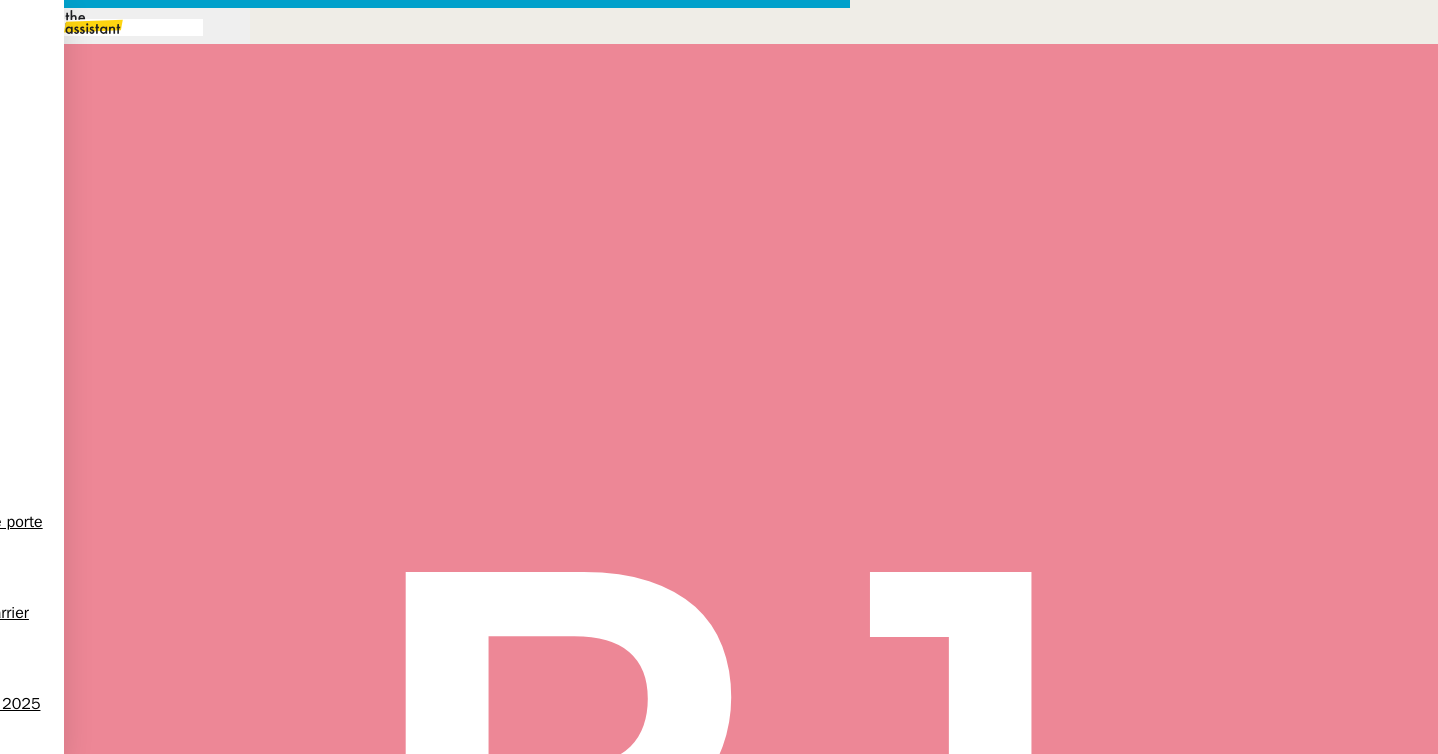scroll, scrollTop: 1402, scrollLeft: 0, axis: vertical 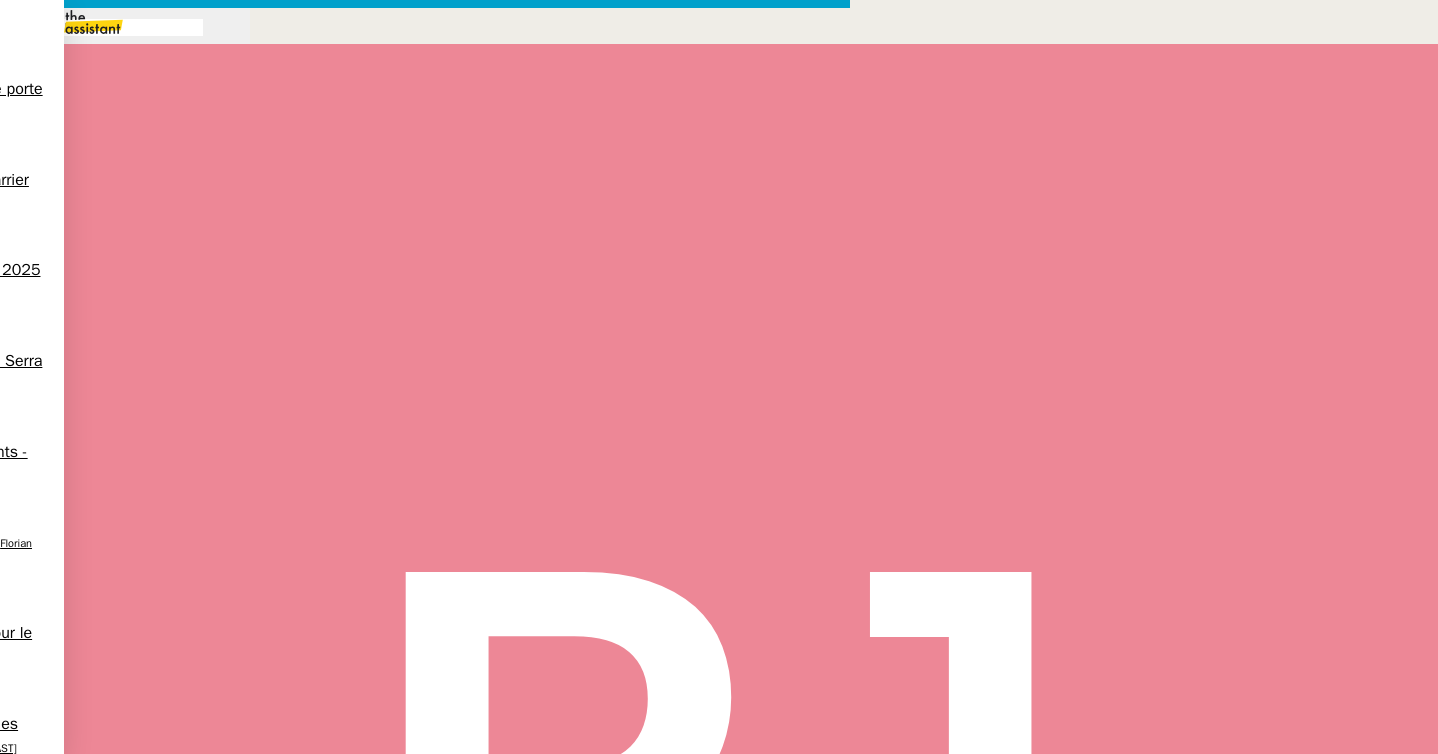 drag, startPoint x: 799, startPoint y: 203, endPoint x: 747, endPoint y: 203, distance: 52 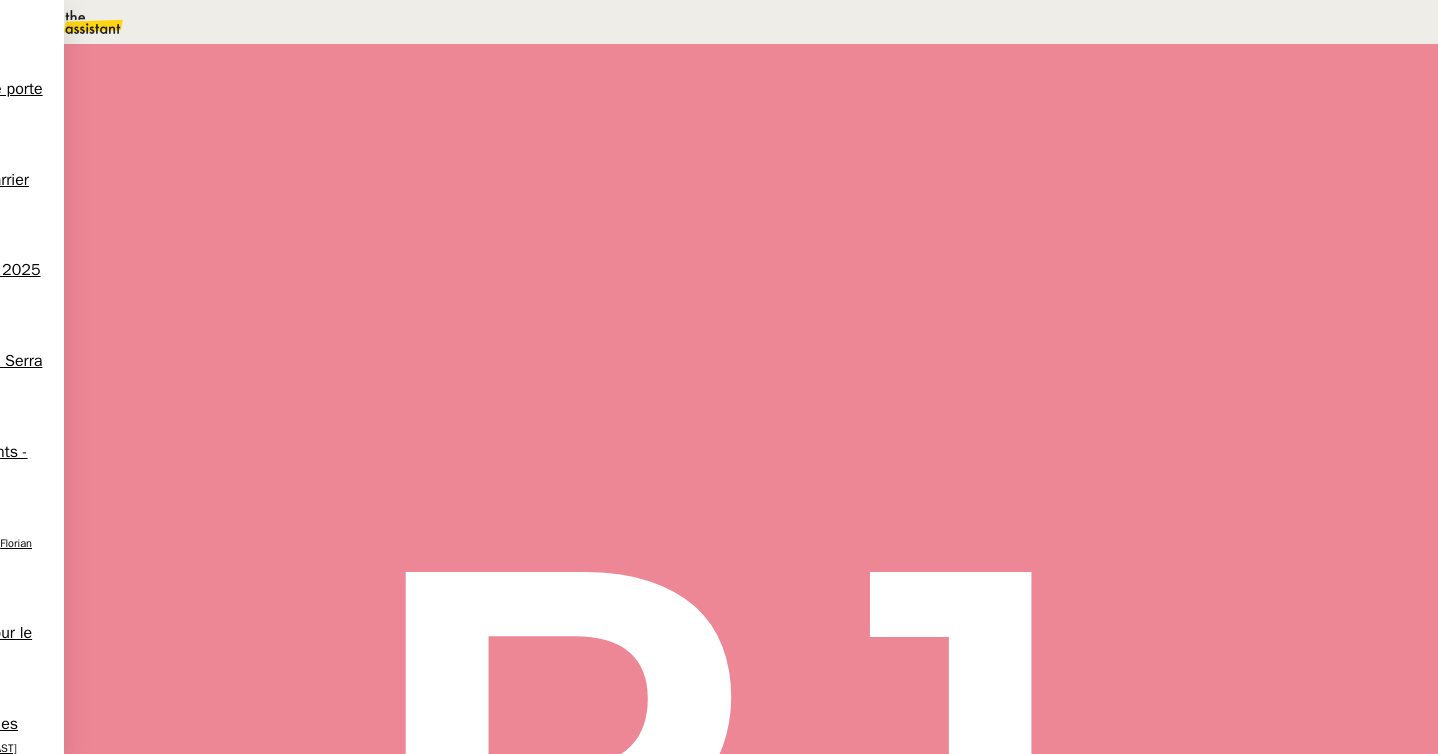 scroll, scrollTop: 647, scrollLeft: 0, axis: vertical 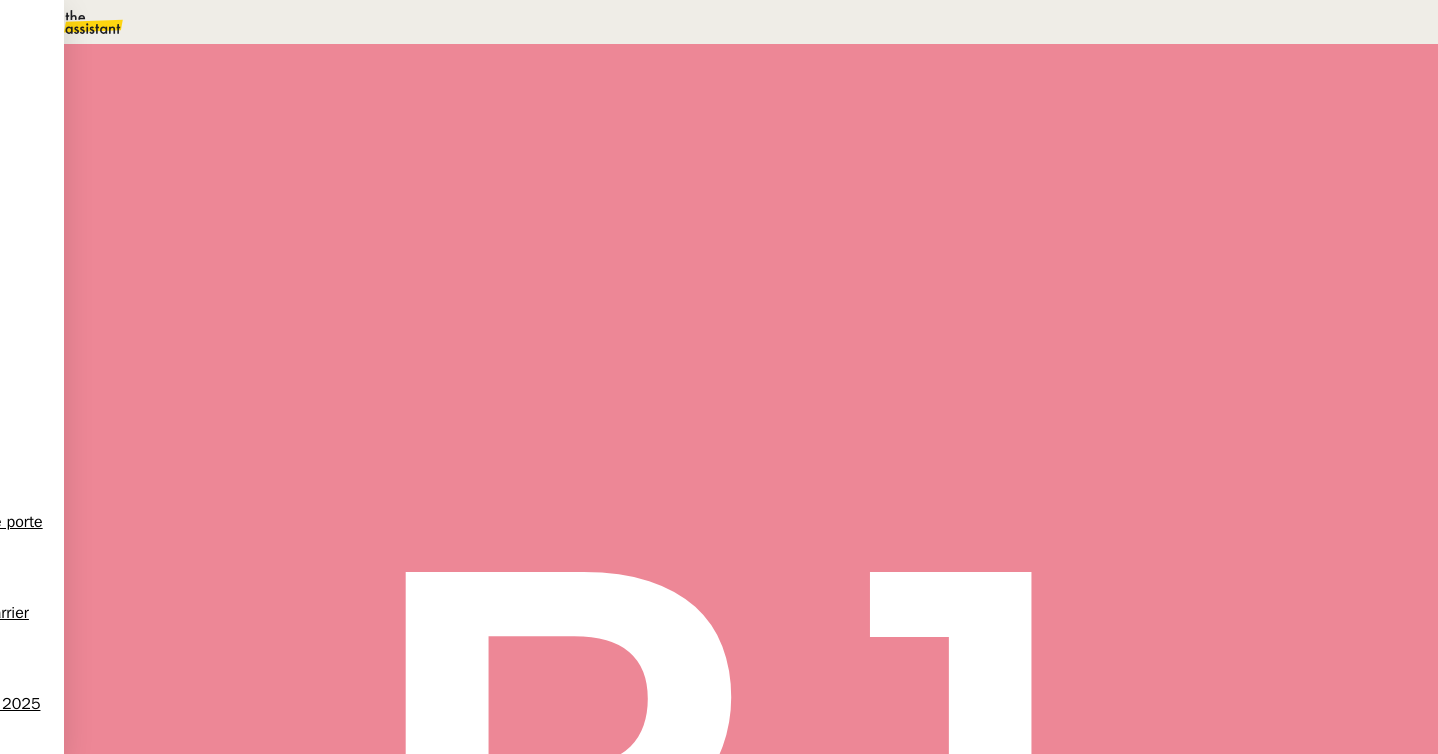 click at bounding box center (238, 609) 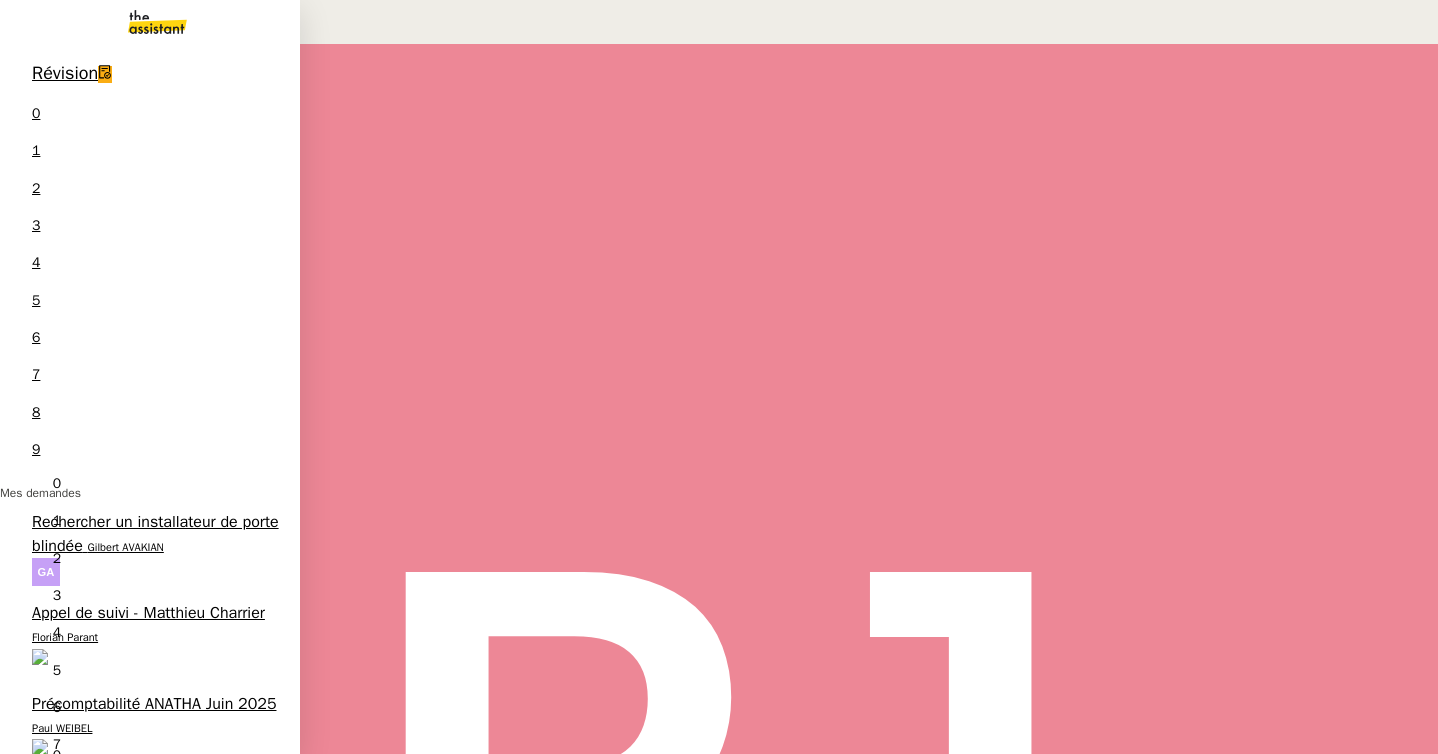 click on "Déplacement salon Odoo Expérience" at bounding box center (120, 1349) 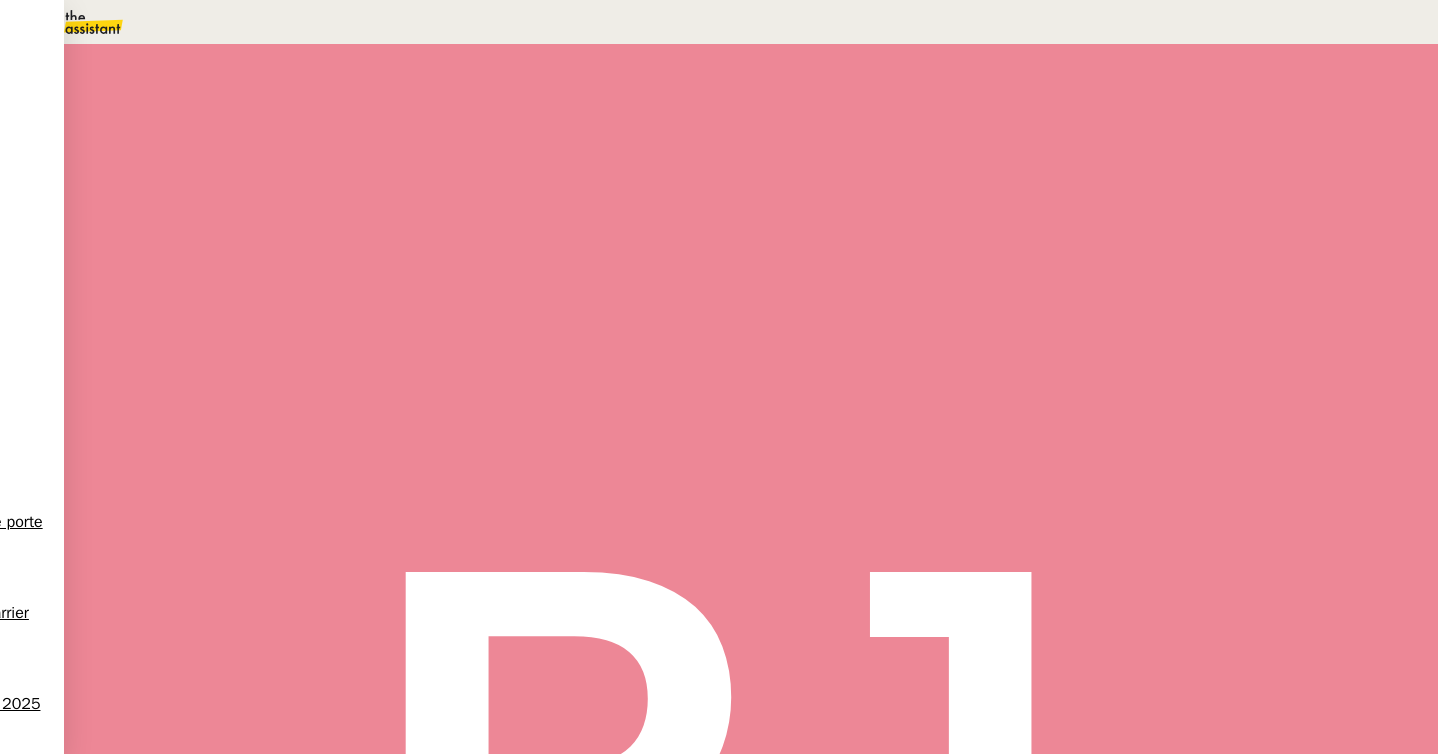 scroll, scrollTop: 0, scrollLeft: 0, axis: both 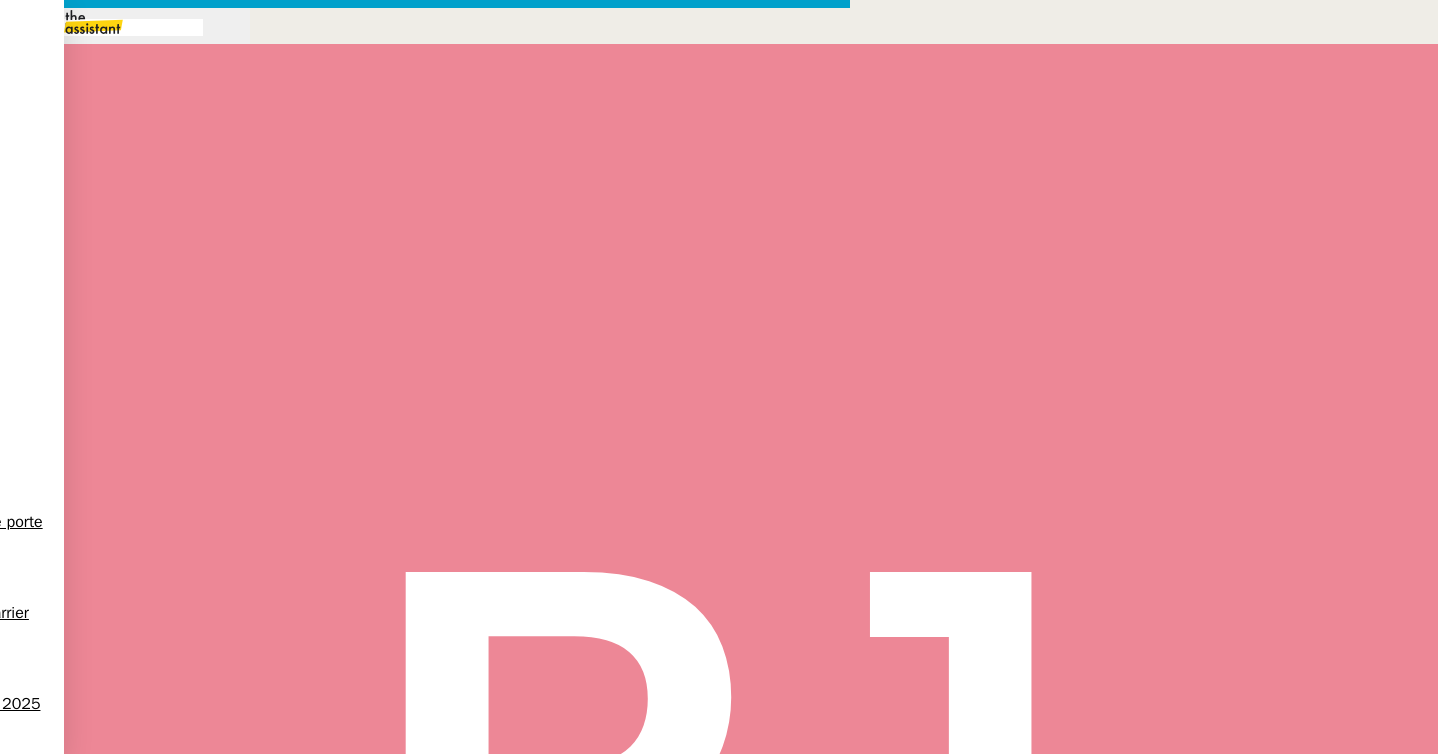 click at bounding box center (116, 27) 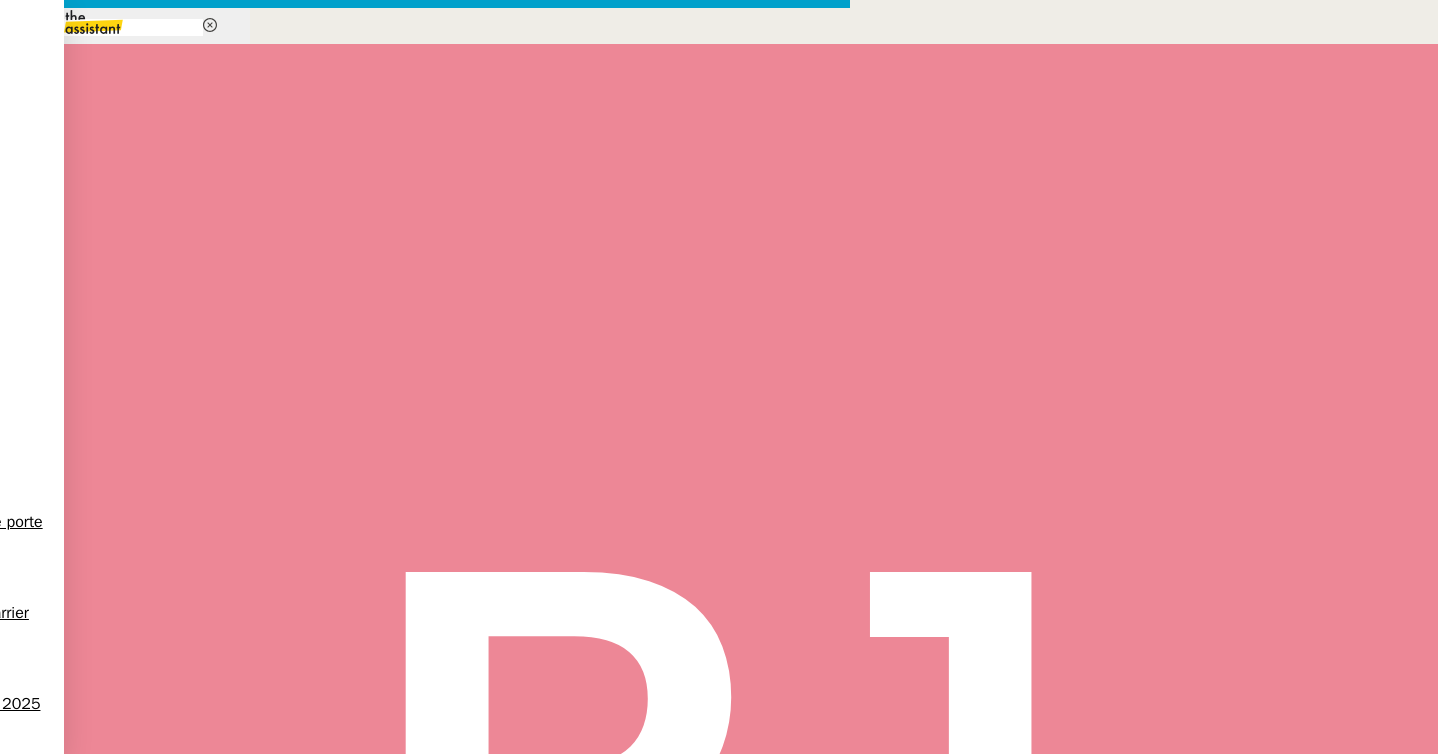 type on "fin" 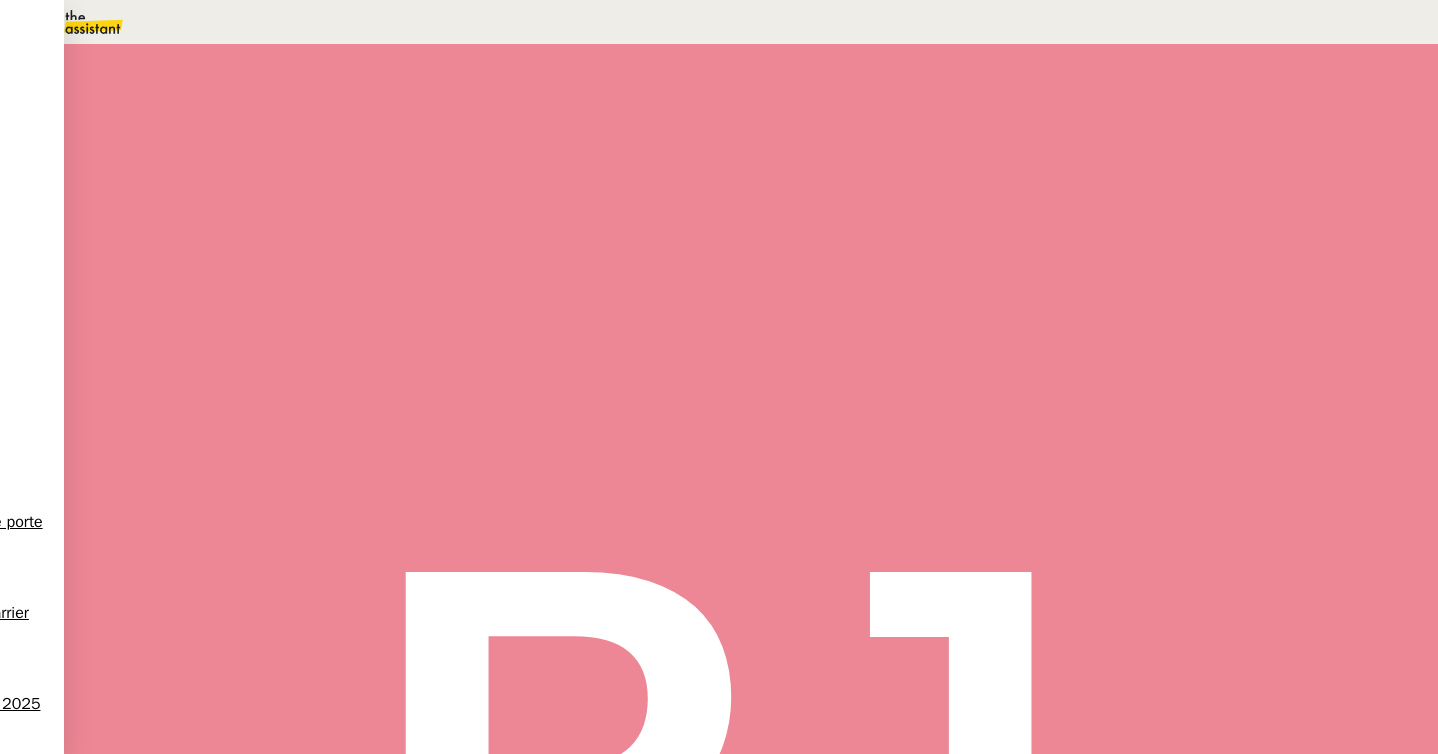 scroll, scrollTop: 0, scrollLeft: 0, axis: both 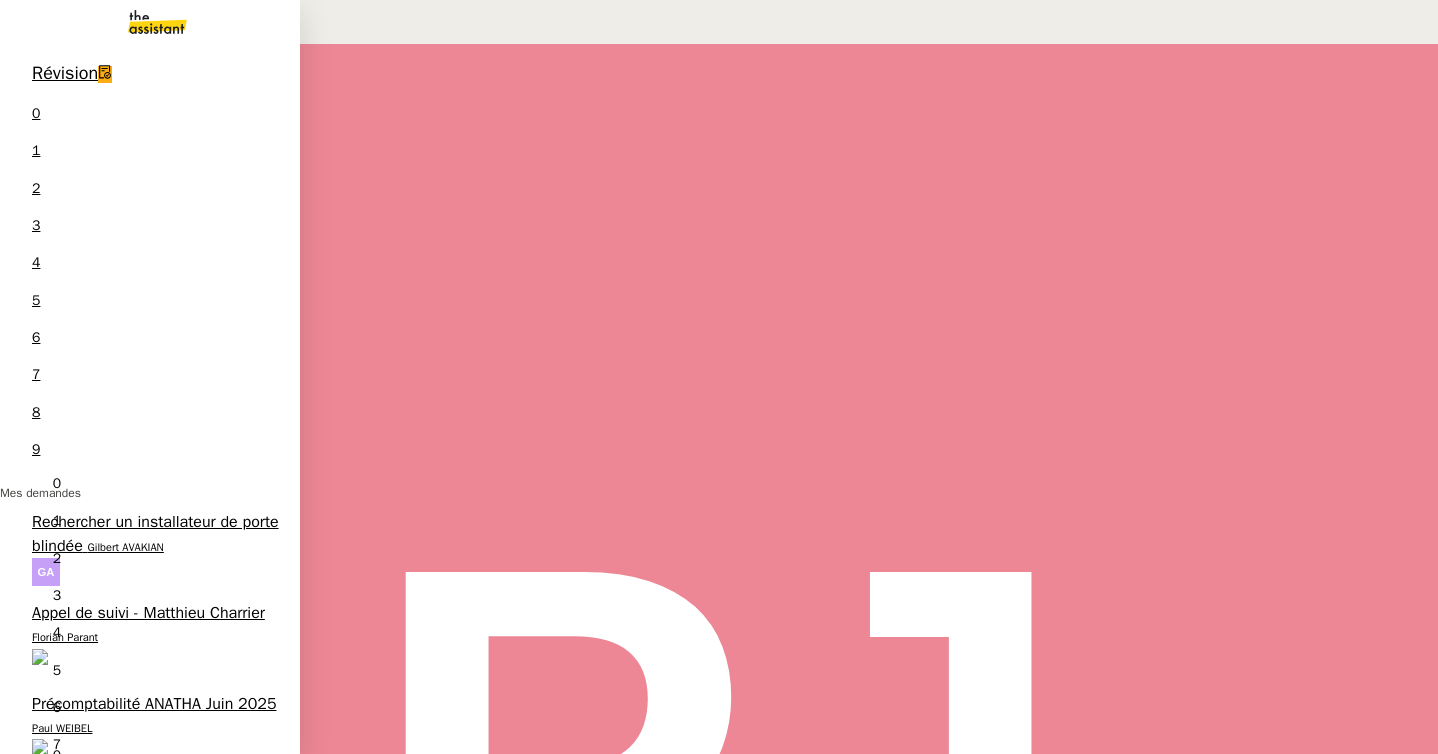 click on "11/07 Réservez une navette pour vendredi" at bounding box center [150, 1259] 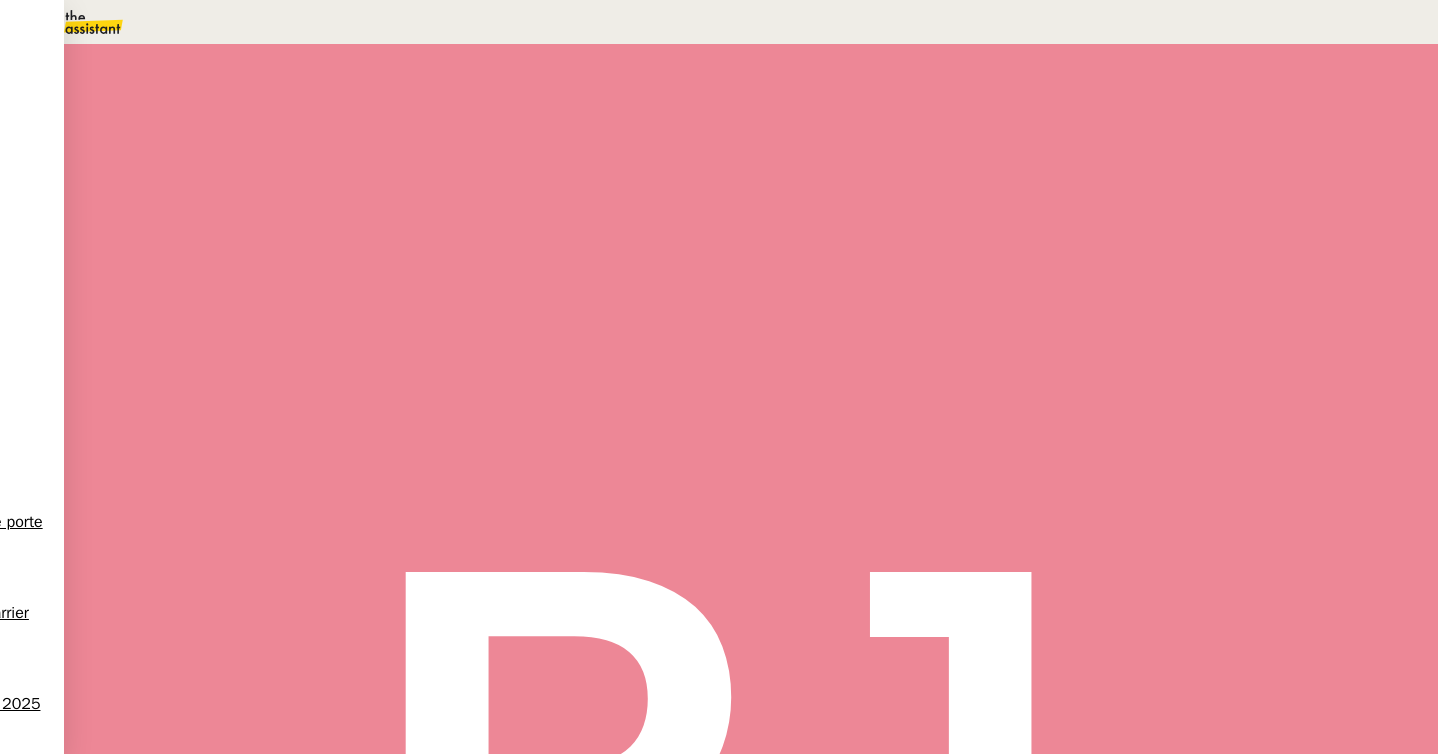 scroll, scrollTop: 0, scrollLeft: 0, axis: both 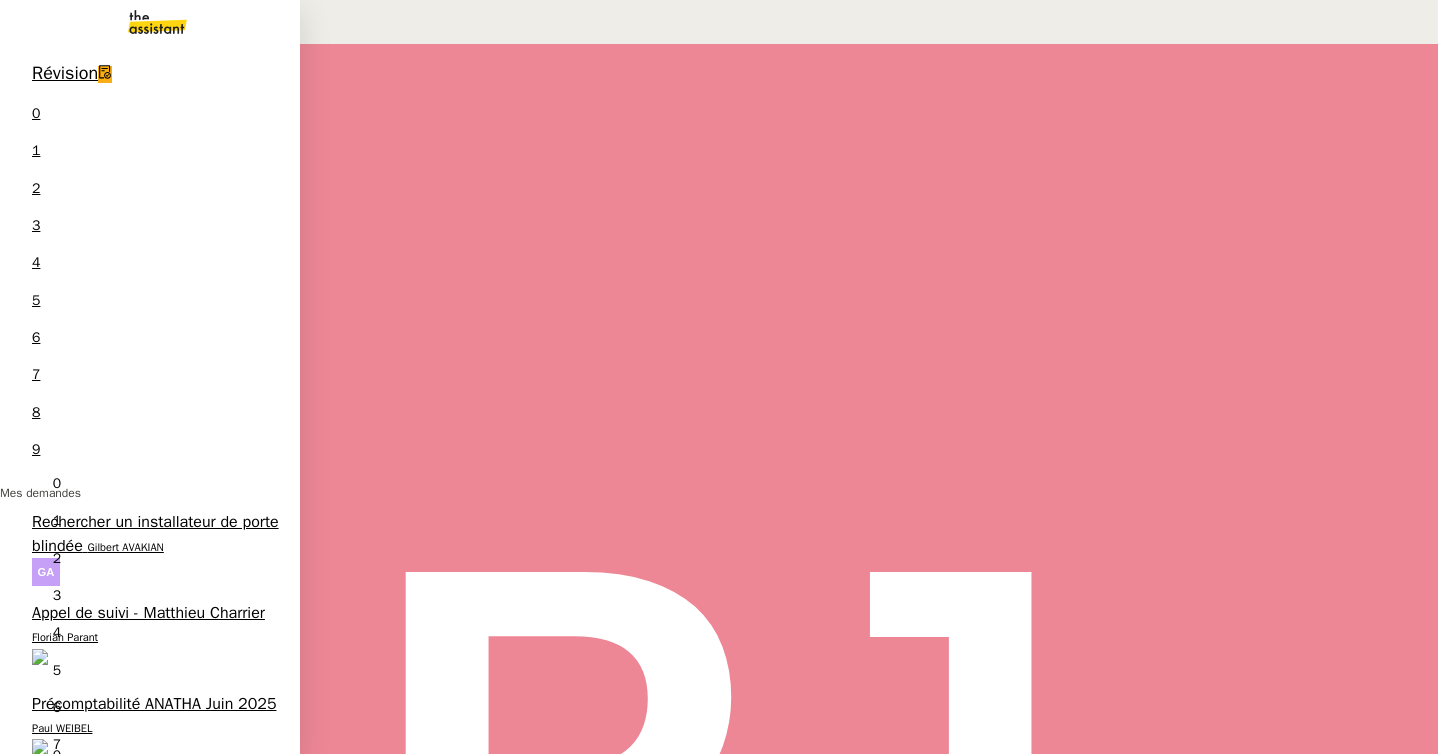 click on "Vérification des appels sortants - juillet 2025" at bounding box center [148, 896] 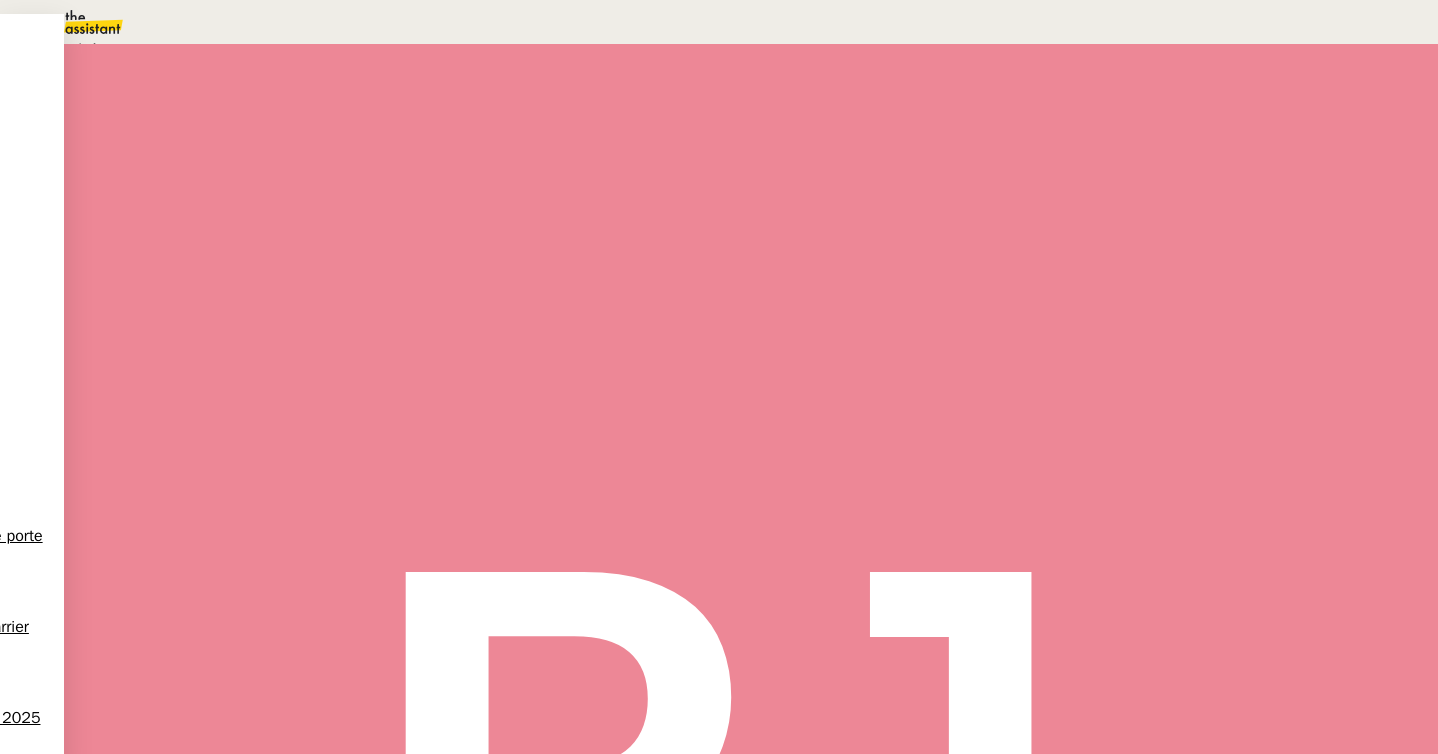 click on "Statut" at bounding box center [751, 133] 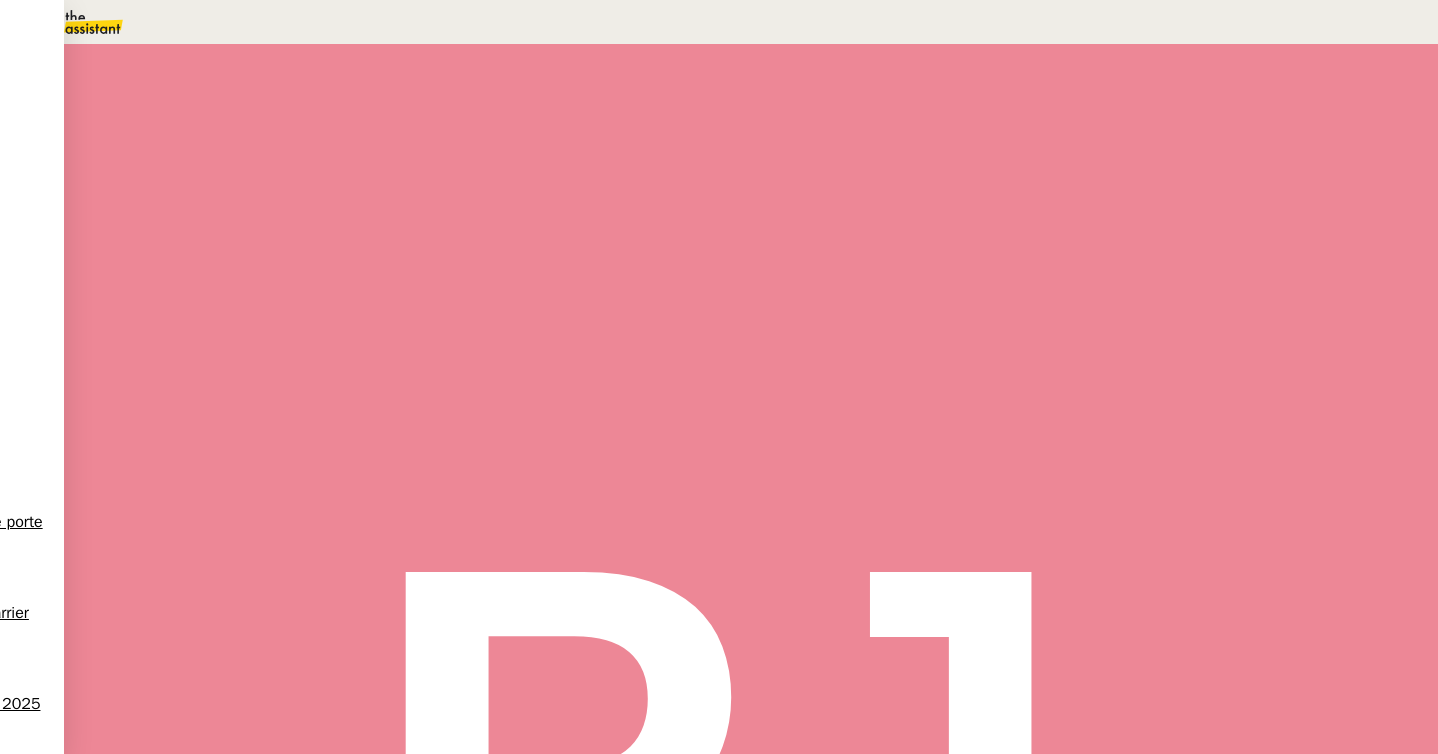 click on "9" at bounding box center [1064, 250] 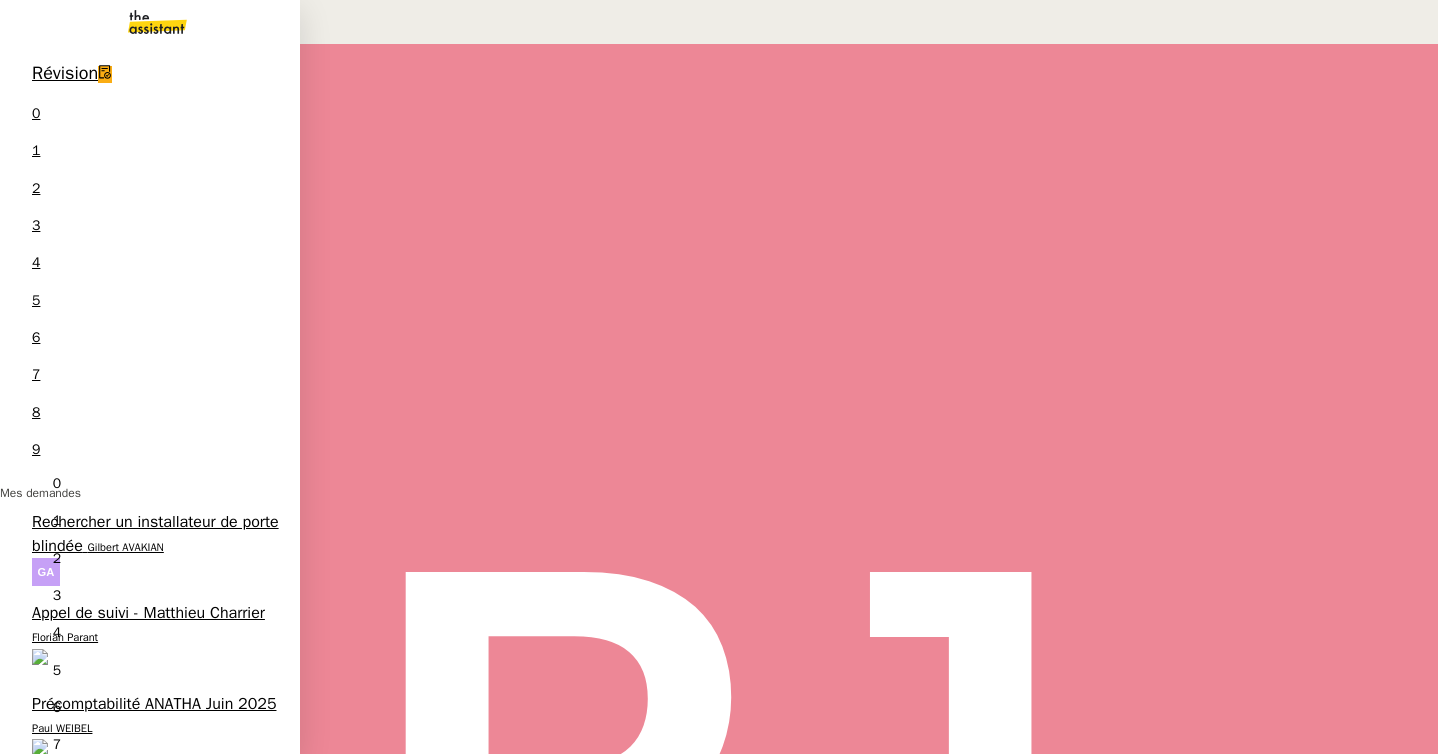 click on "Souraya Su    4 demandes en cours" at bounding box center (150, 1319) 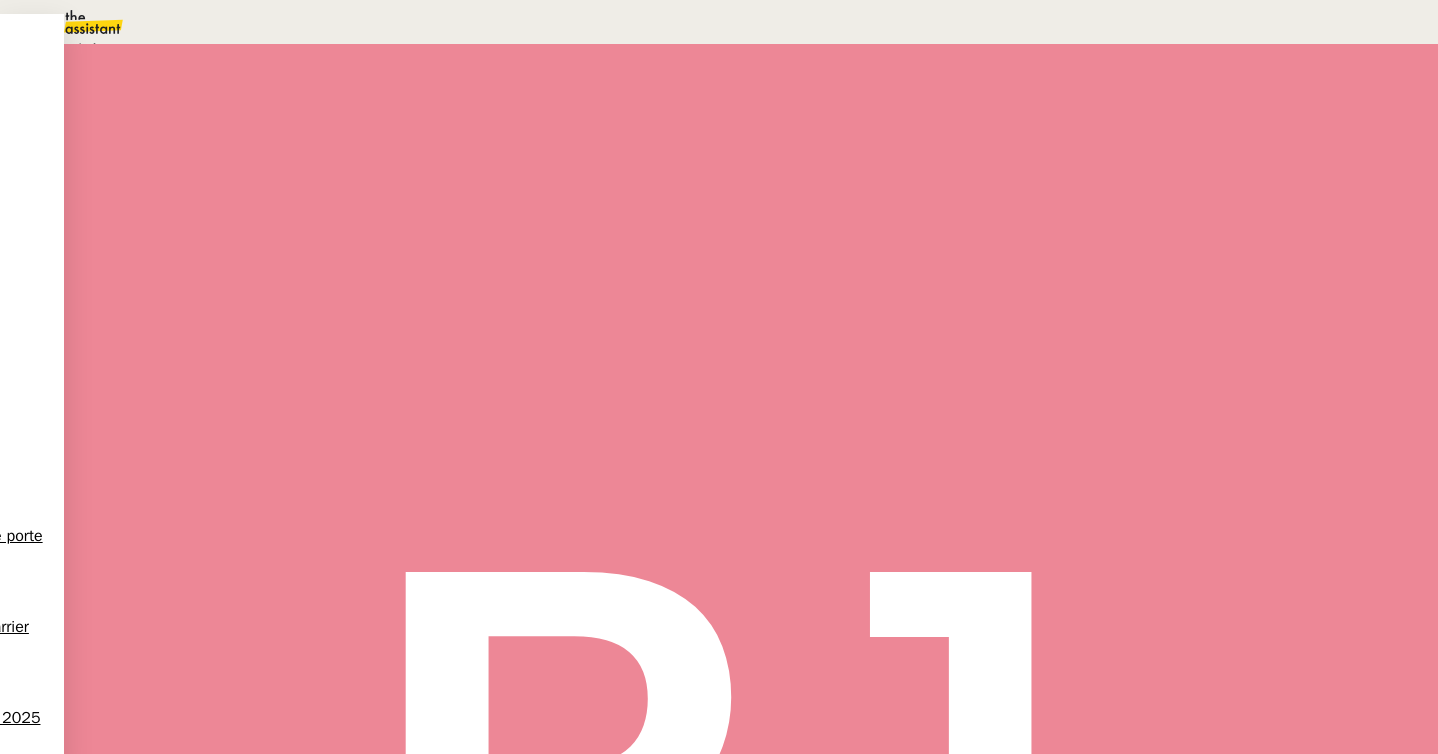 click on "Programmé" at bounding box center [72, 48] 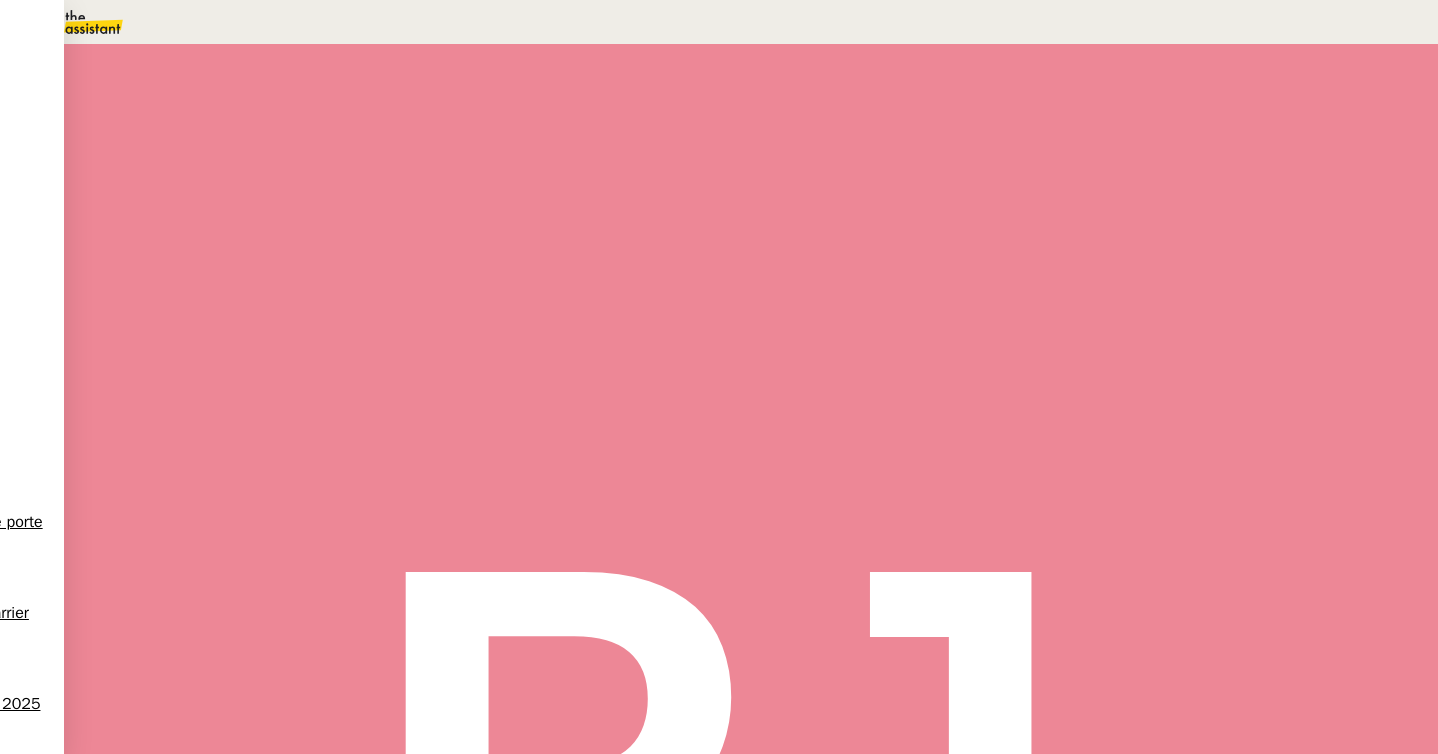 click on "9" at bounding box center [1043, 250] 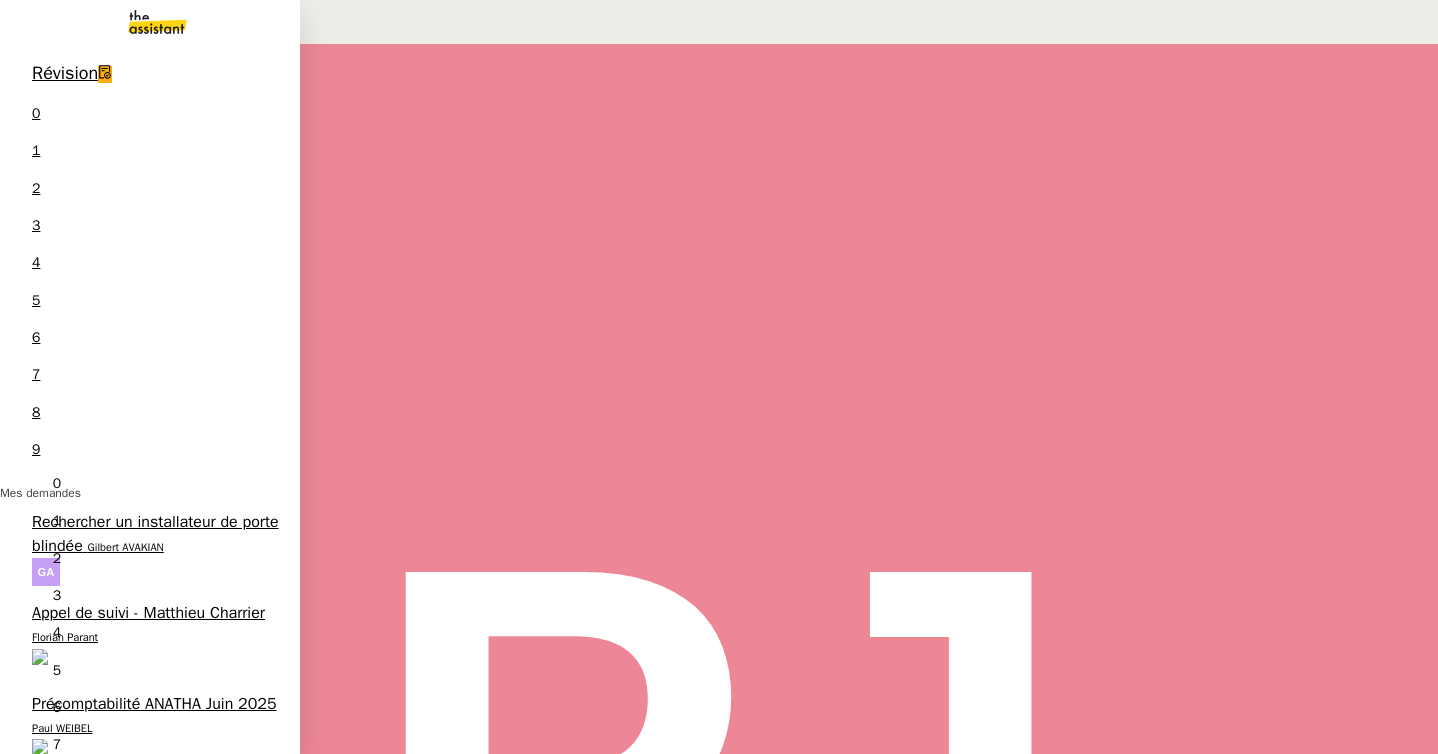 click on "11/07 Réservez une navette pour vendredi" at bounding box center [150, 1168] 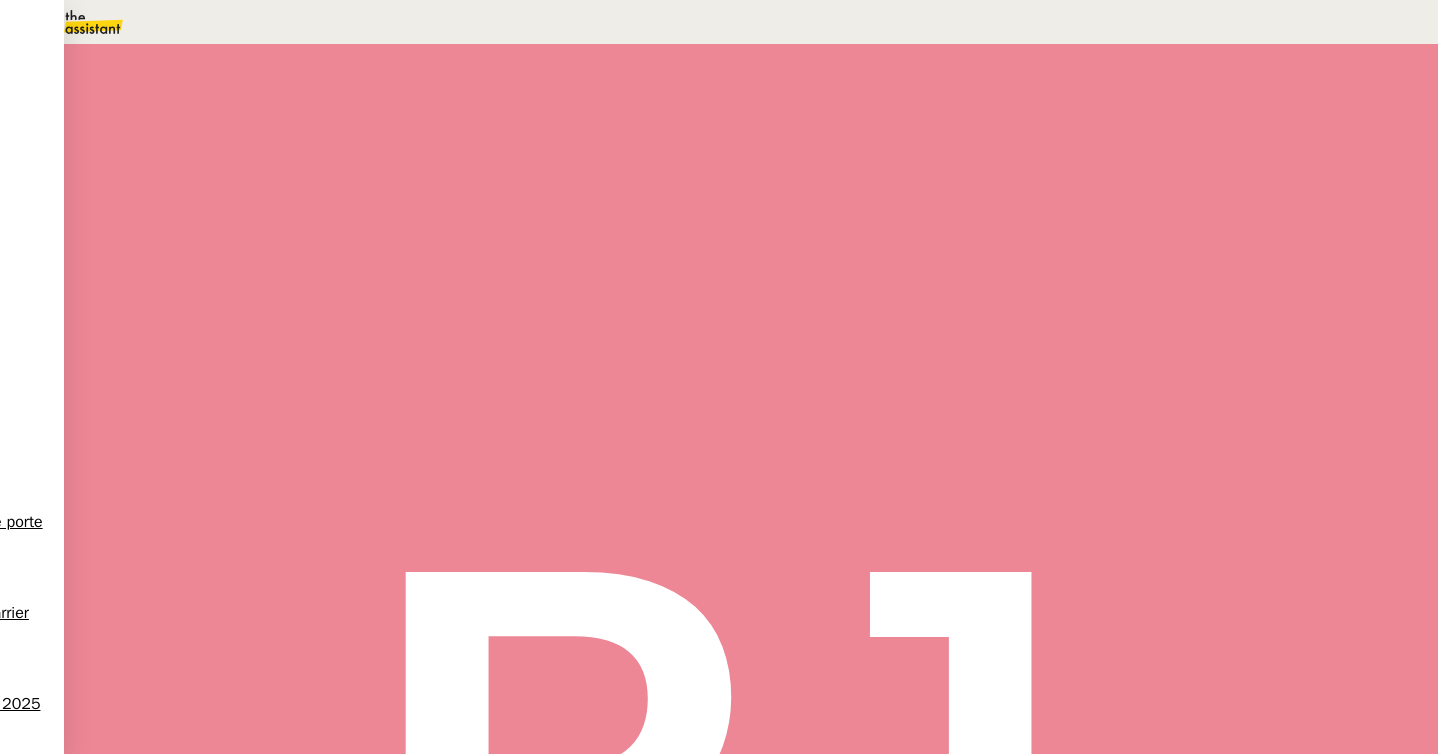 scroll, scrollTop: 0, scrollLeft: 0, axis: both 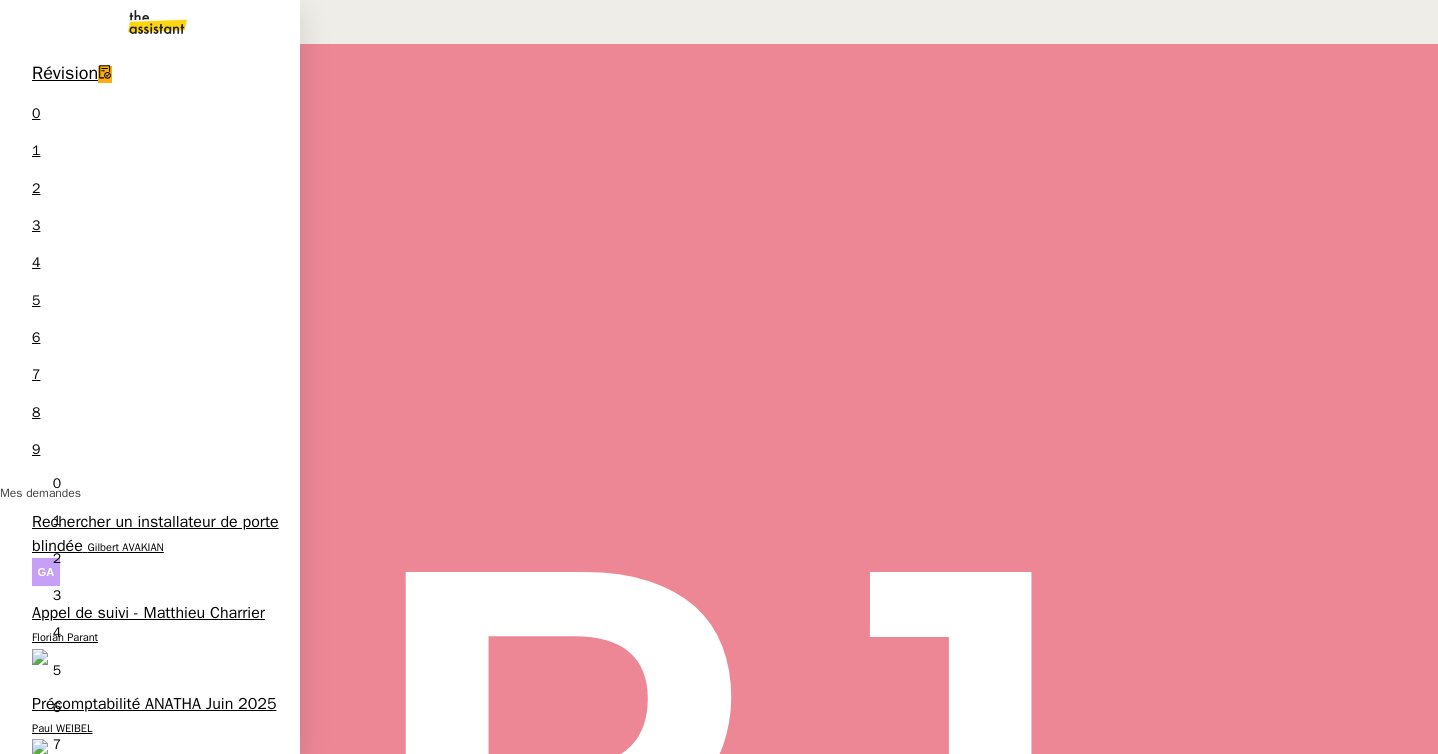 click on "Appel de suivi - Vincent Vitre" at bounding box center [131, 885] 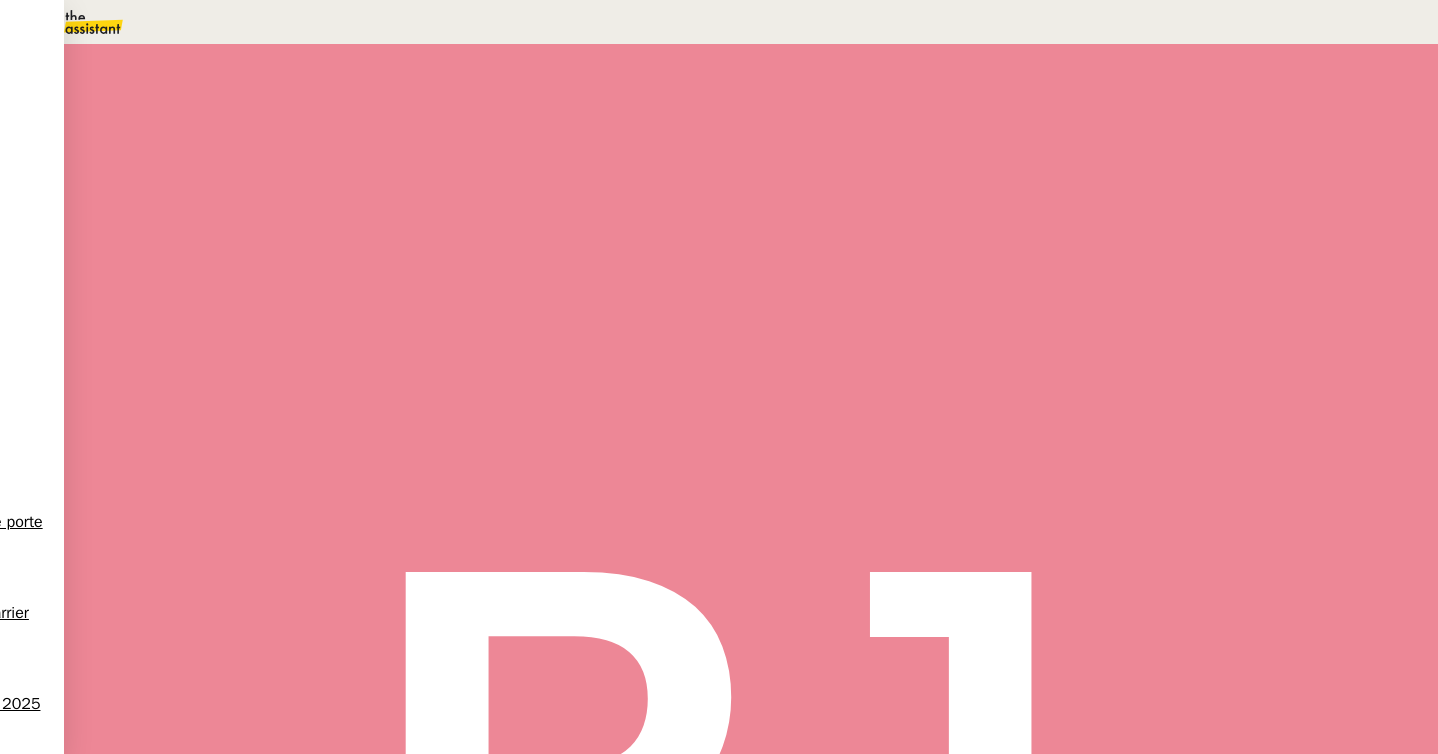 click on "Statut" at bounding box center (751, 113) 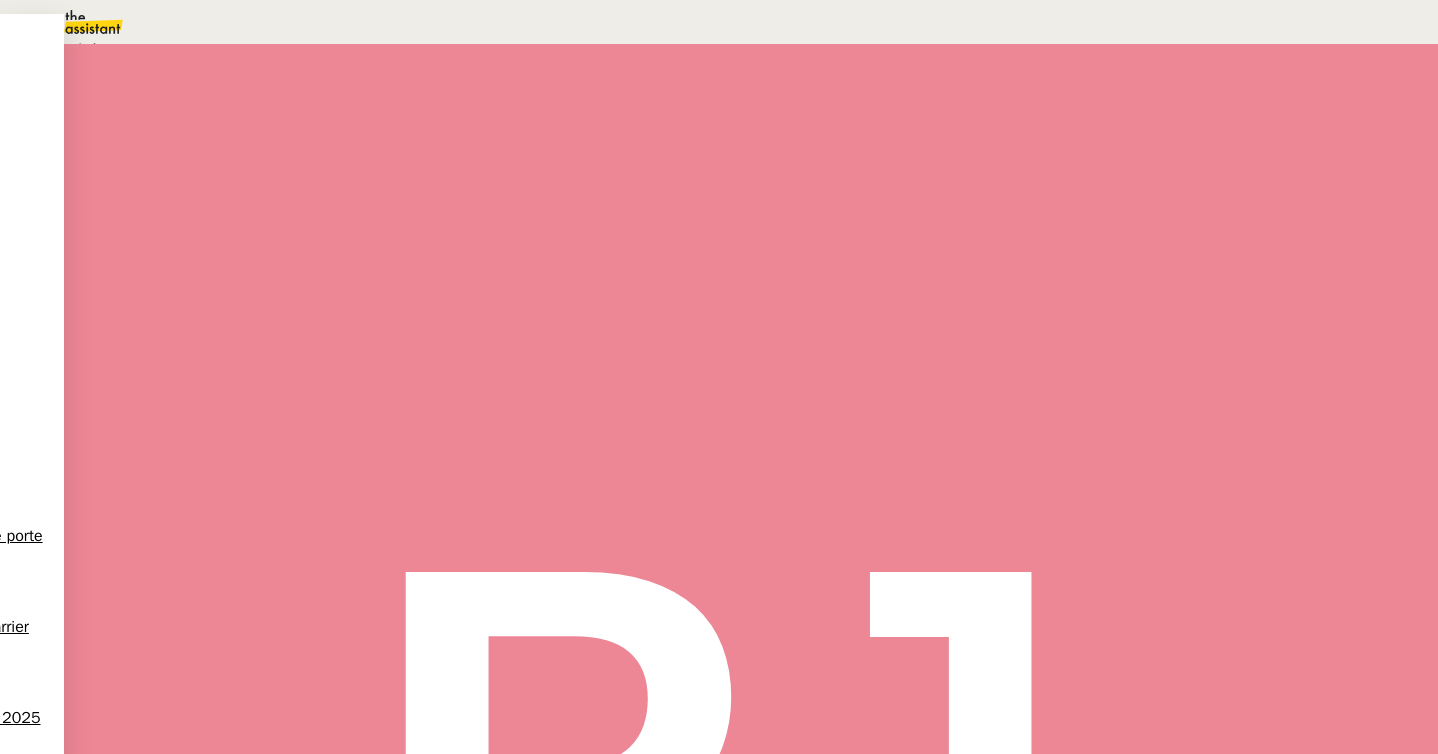 click on "Une action est programmée dans le futur." at bounding box center (217, 143) 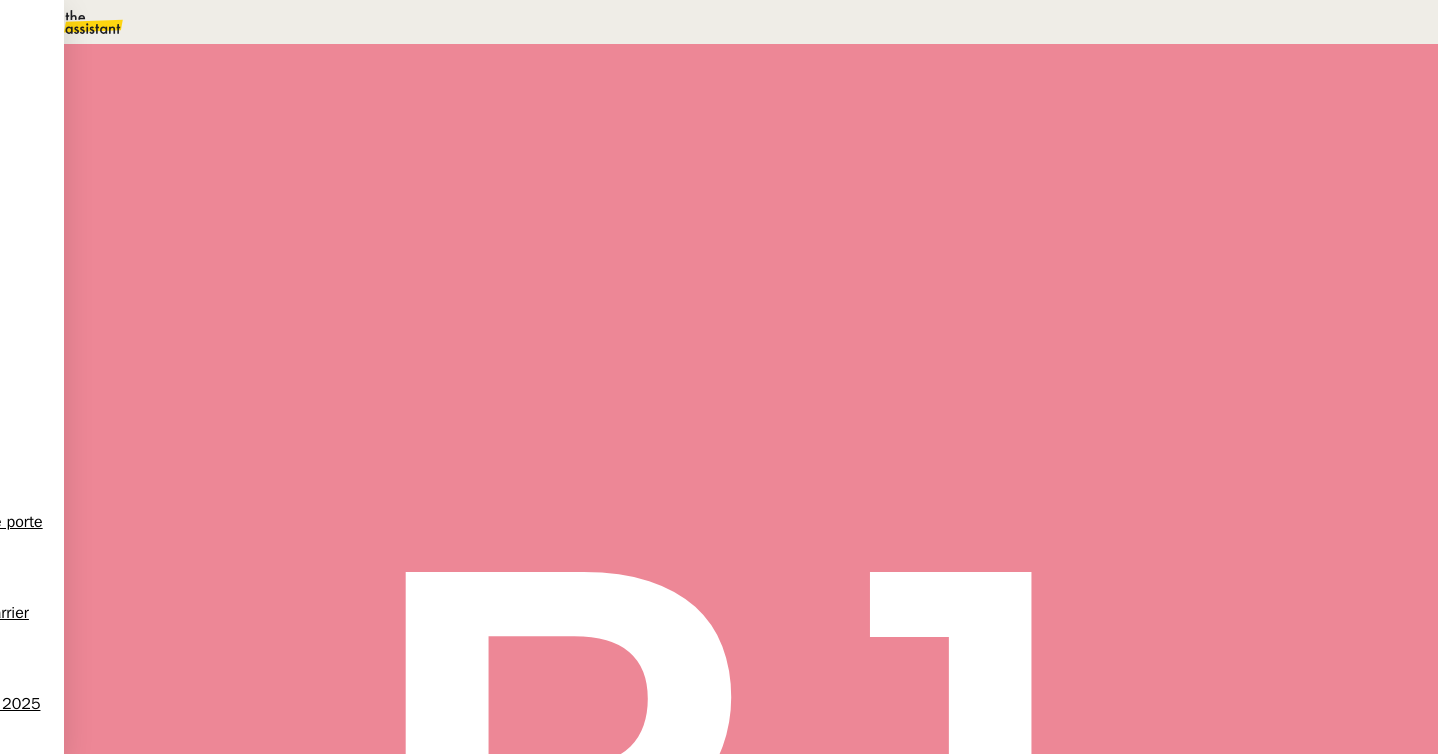click on "9" at bounding box center (1043, 250) 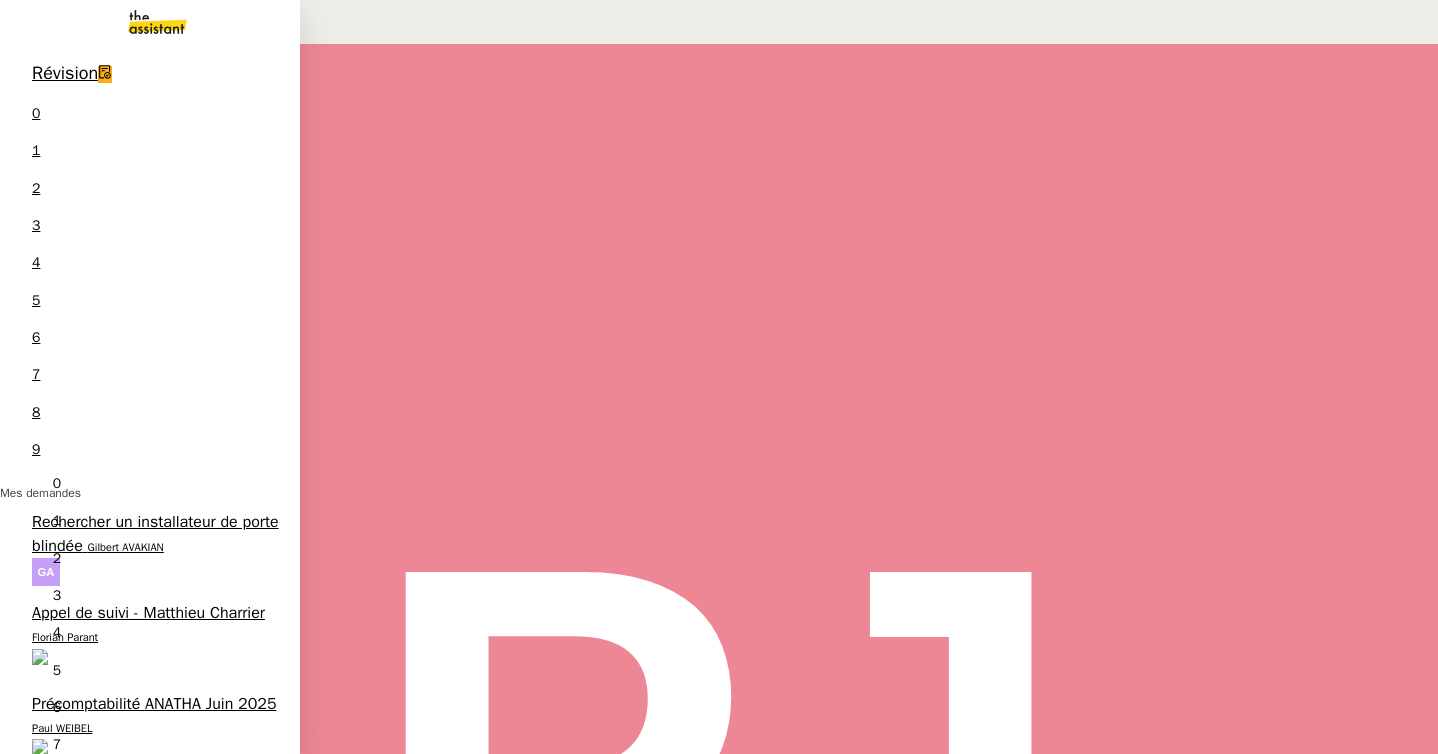 click on "Florian Parant" at bounding box center (65, 819) 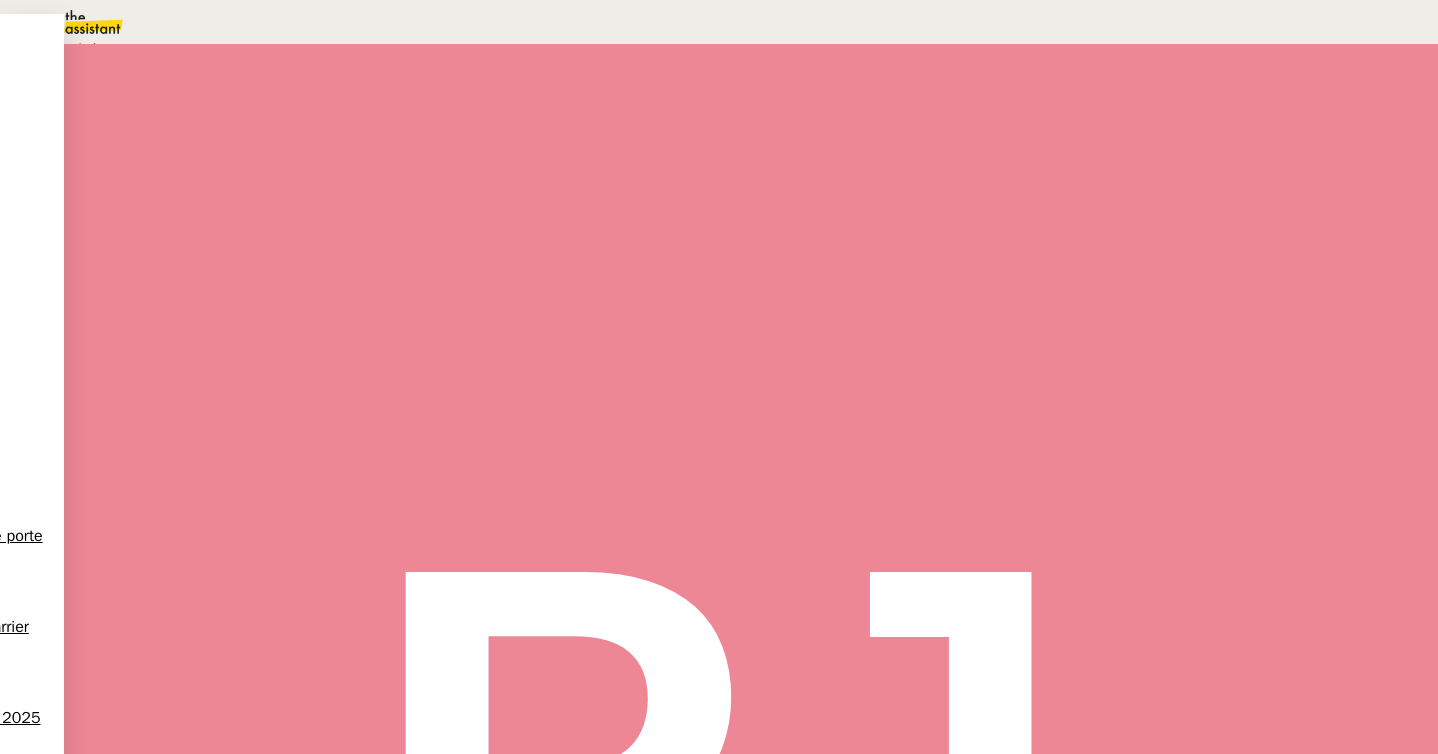 click on "Statut" at bounding box center (241, 114) 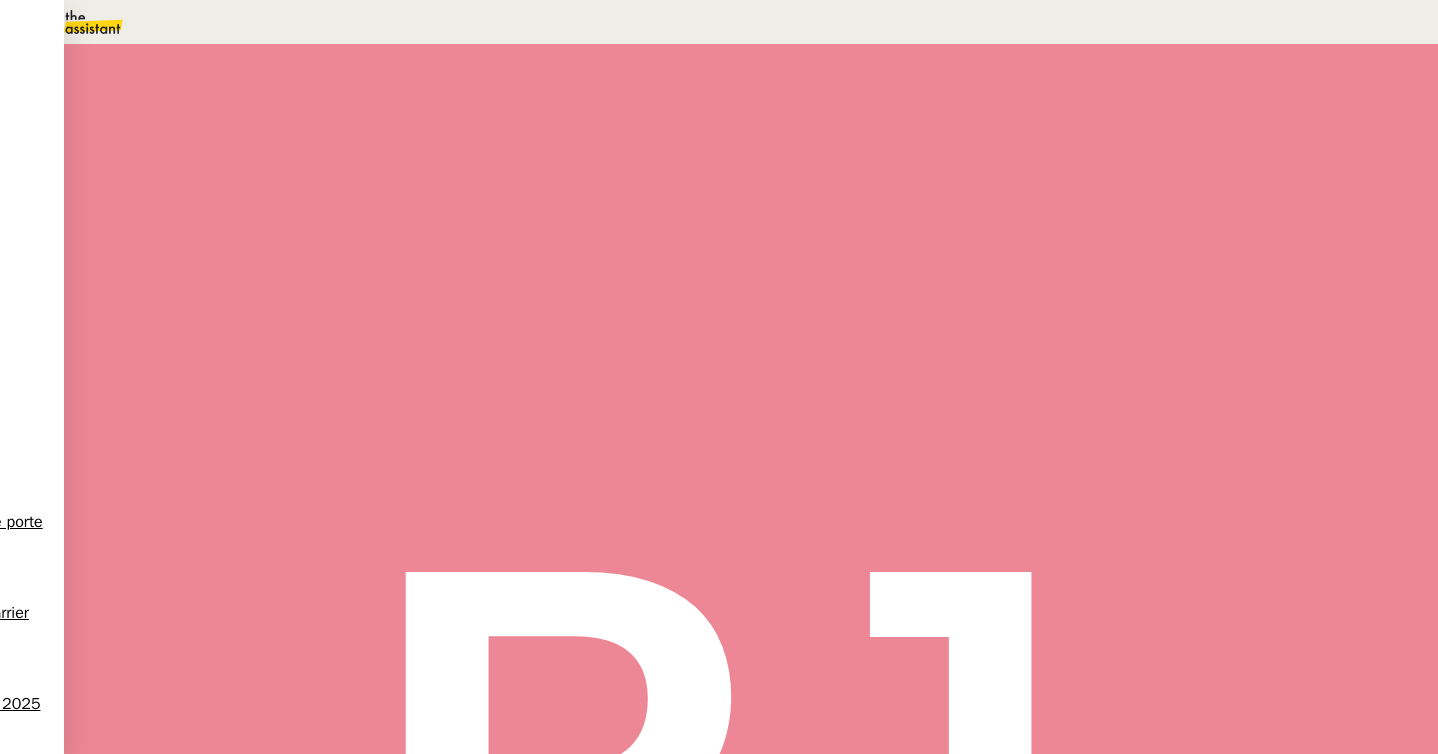 click on "9" at bounding box center (1043, 250) 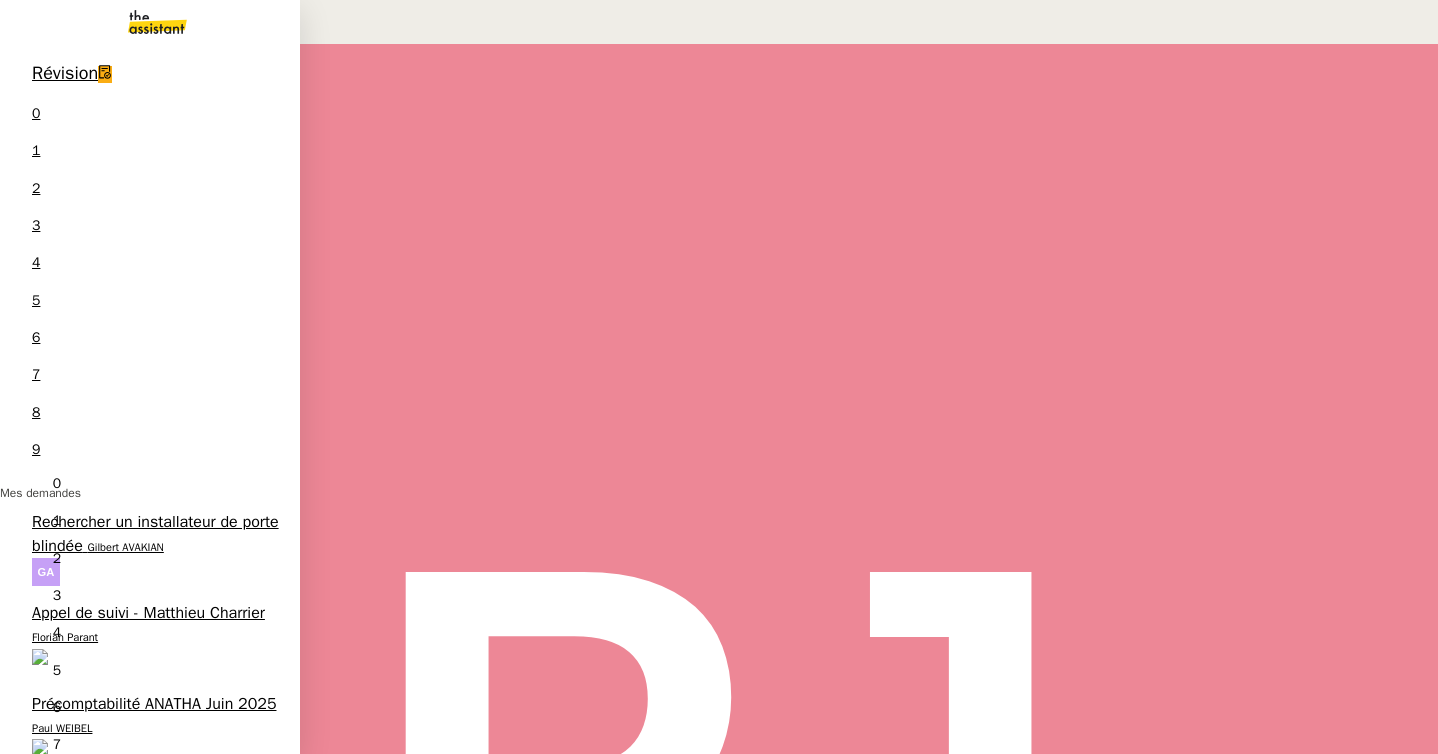 click on "Florian Parant" at bounding box center [65, 637] 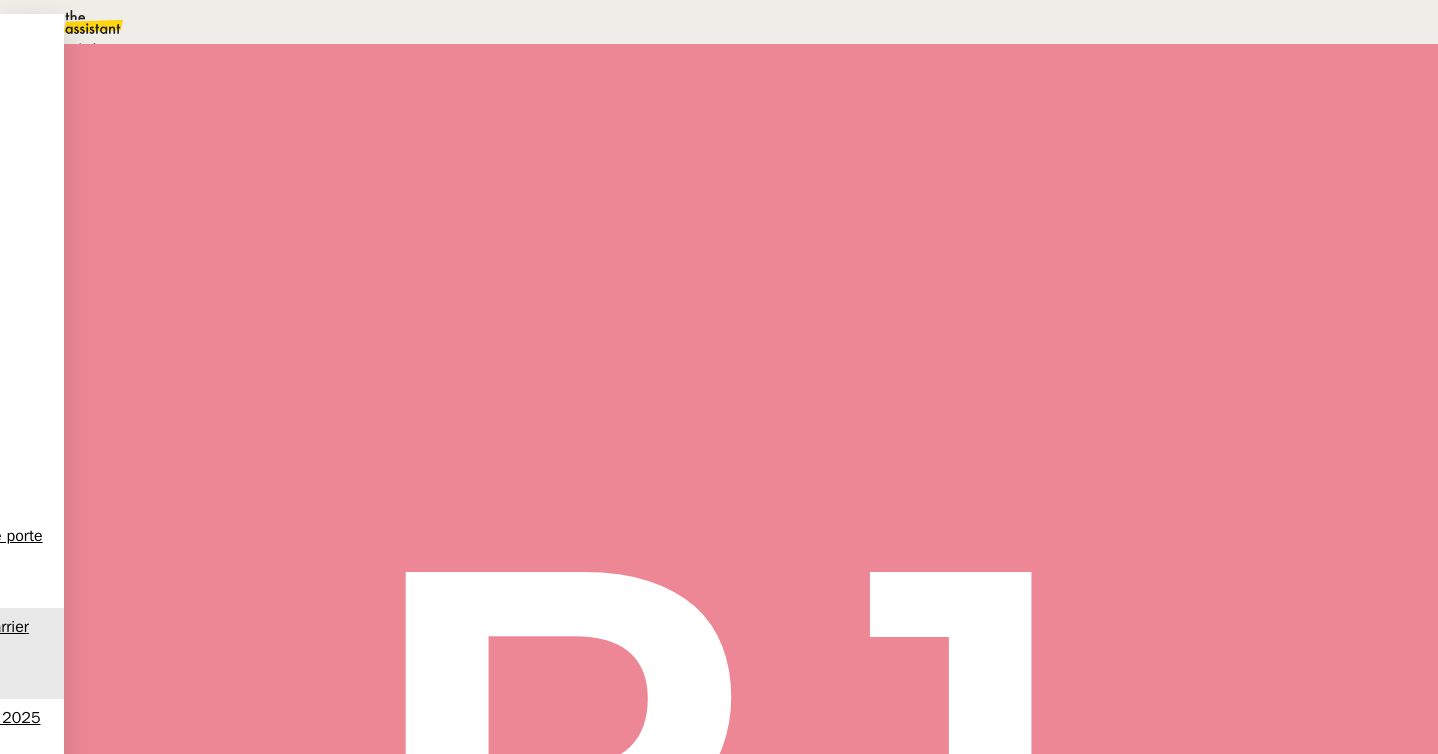 click on "Une action est programmée dans le futur." at bounding box center [213, 49] 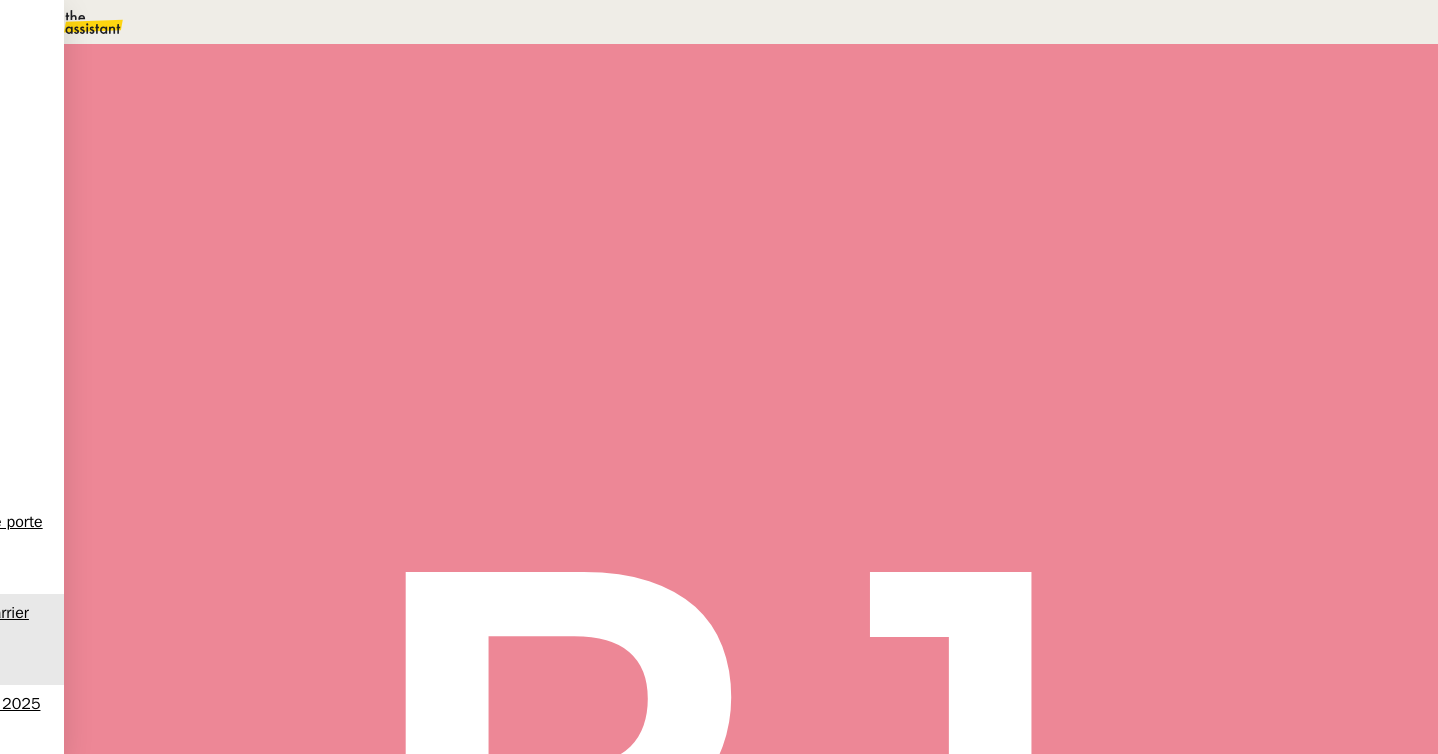 click on "9" at bounding box center [1043, 250] 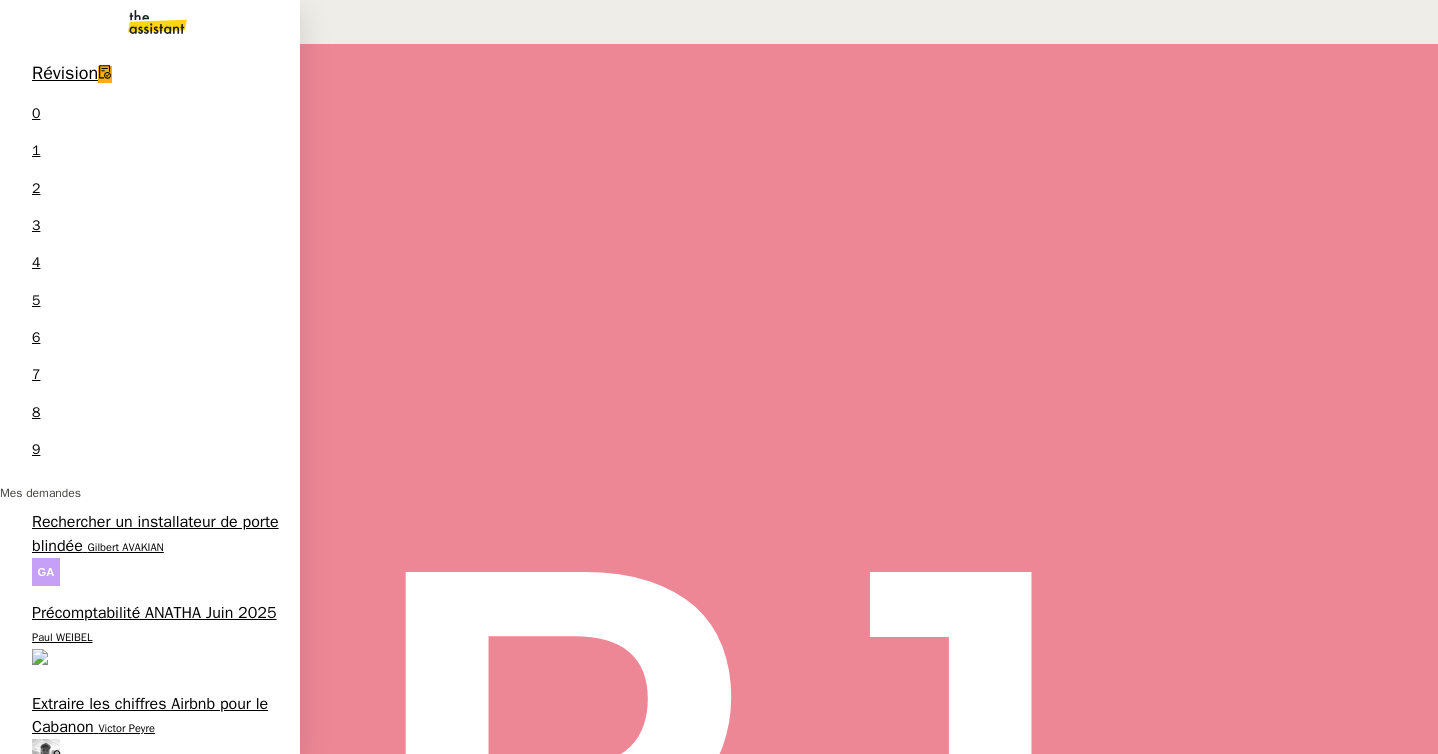 click on "Paul WEIBEL" at bounding box center [62, 637] 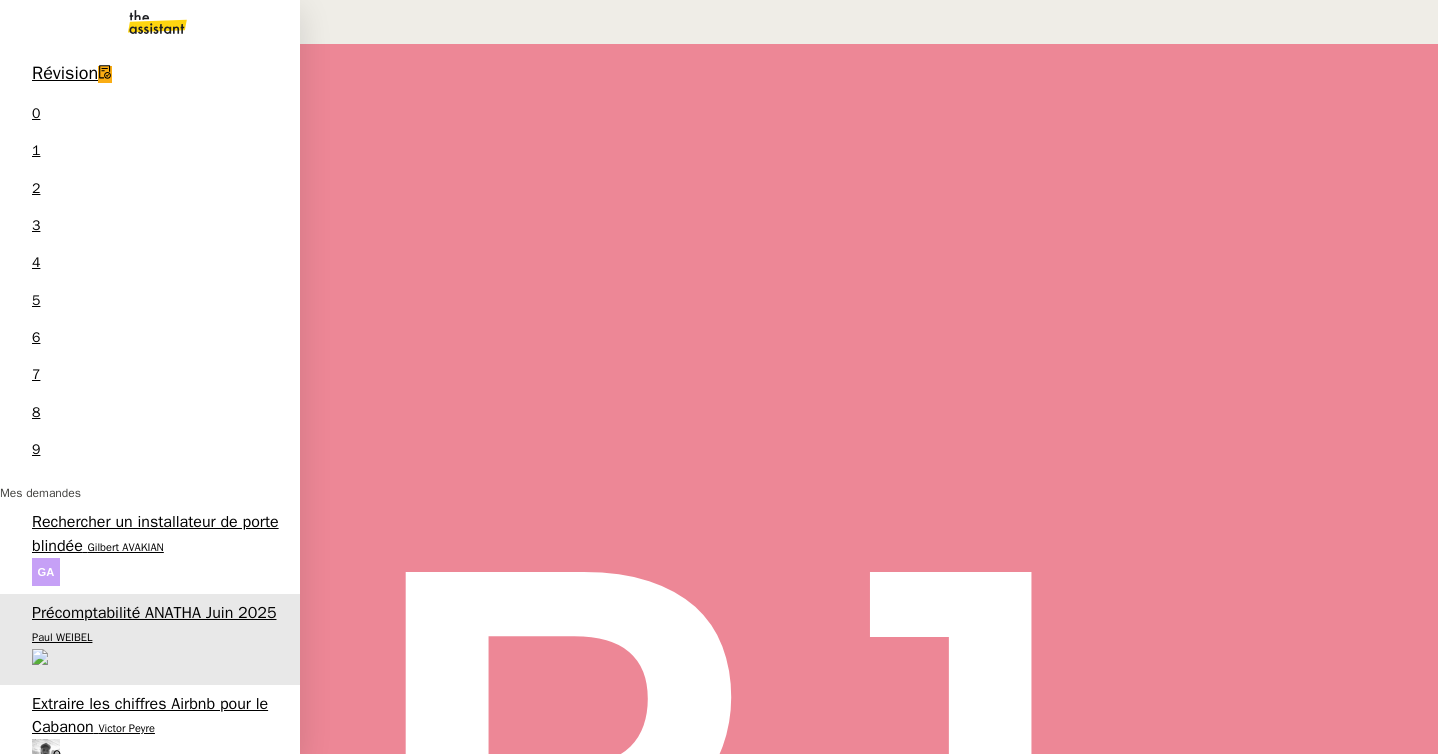 click on "Gilbert AVAKIAN" at bounding box center [126, 547] 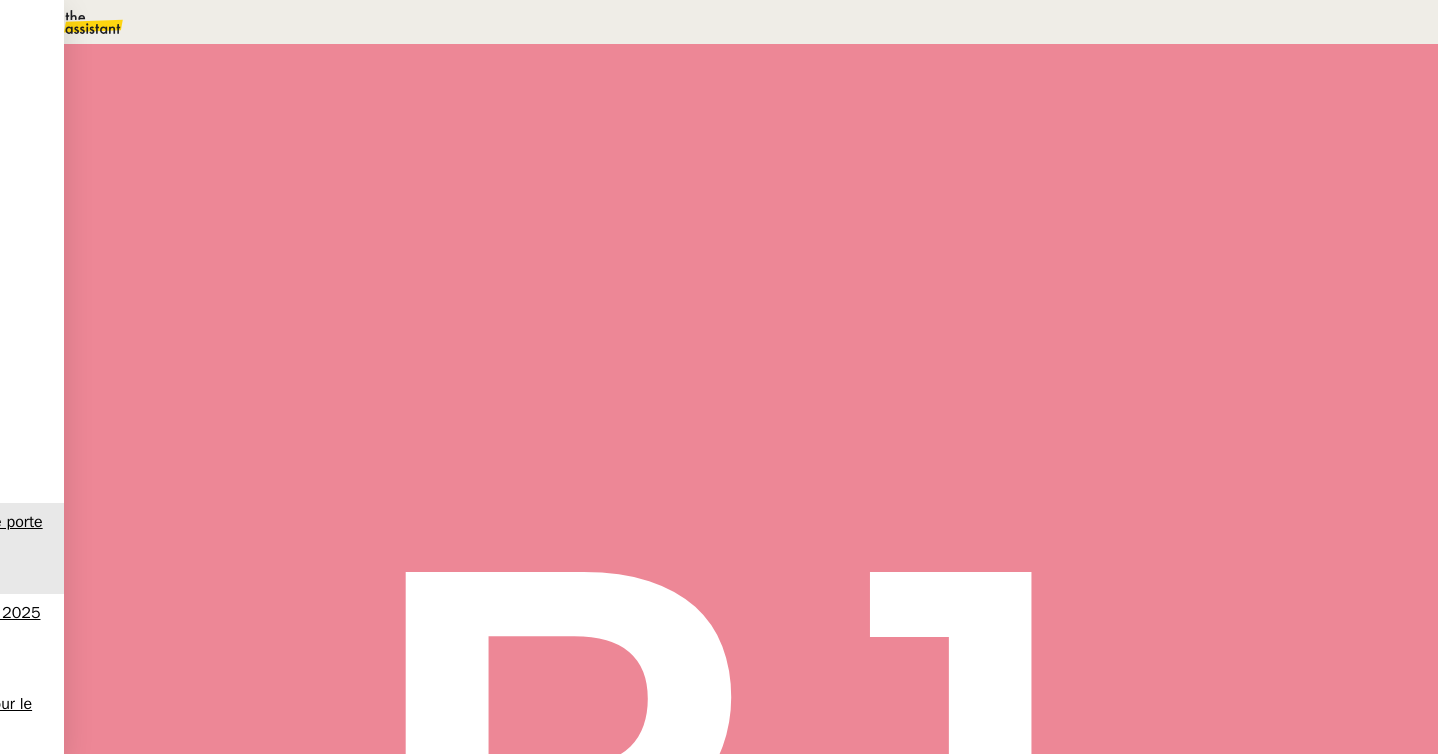 click at bounding box center [745, 237] 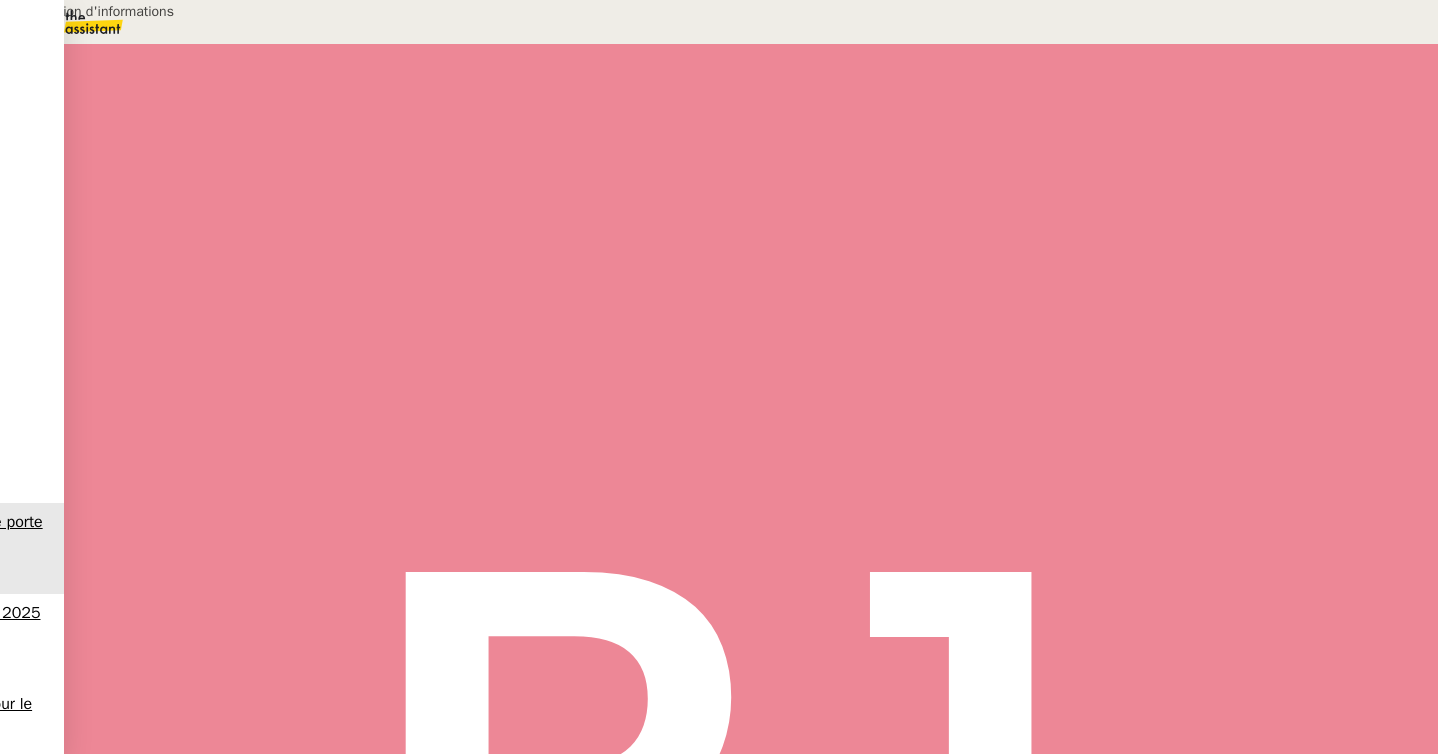 type on "Transmission d'informations" 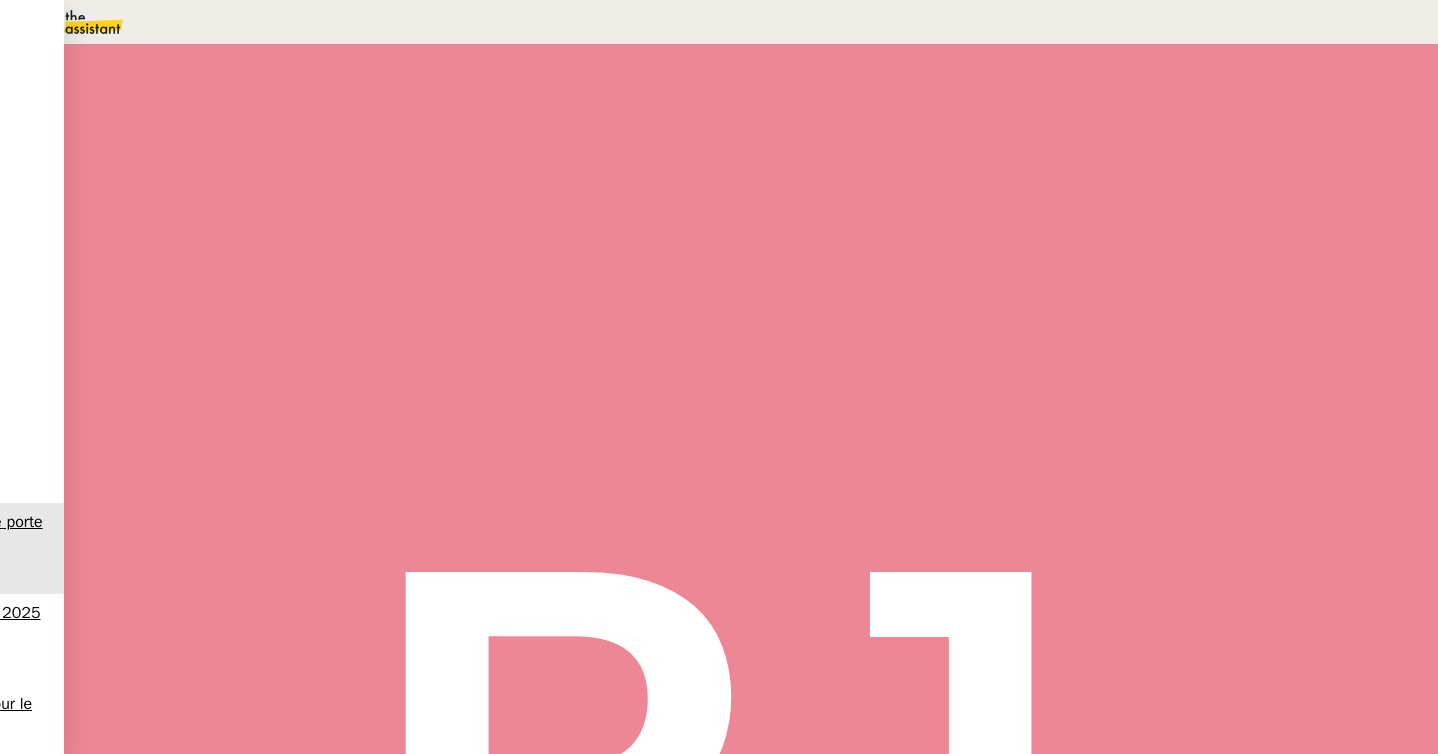 click on "Sauver" at bounding box center (1041, 398) 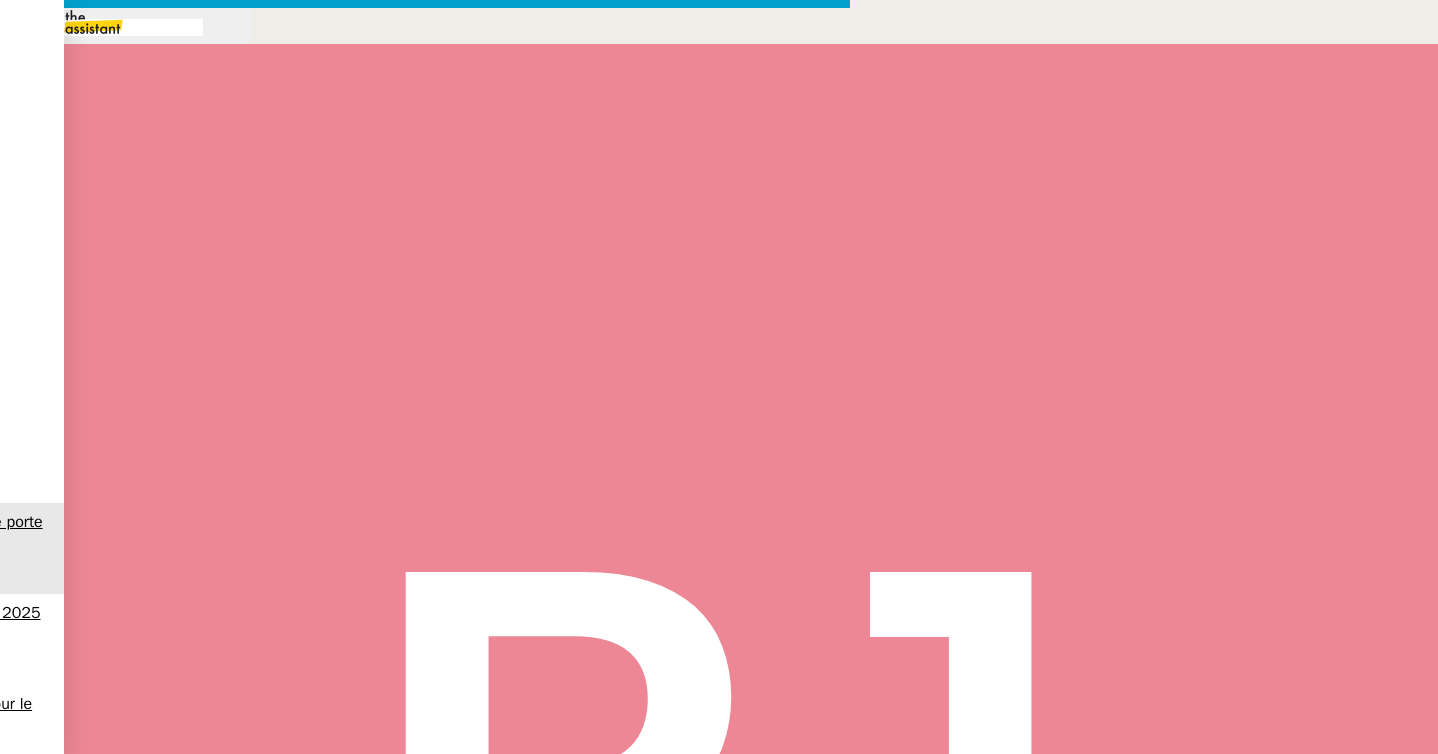 scroll, scrollTop: 5878, scrollLeft: 0, axis: vertical 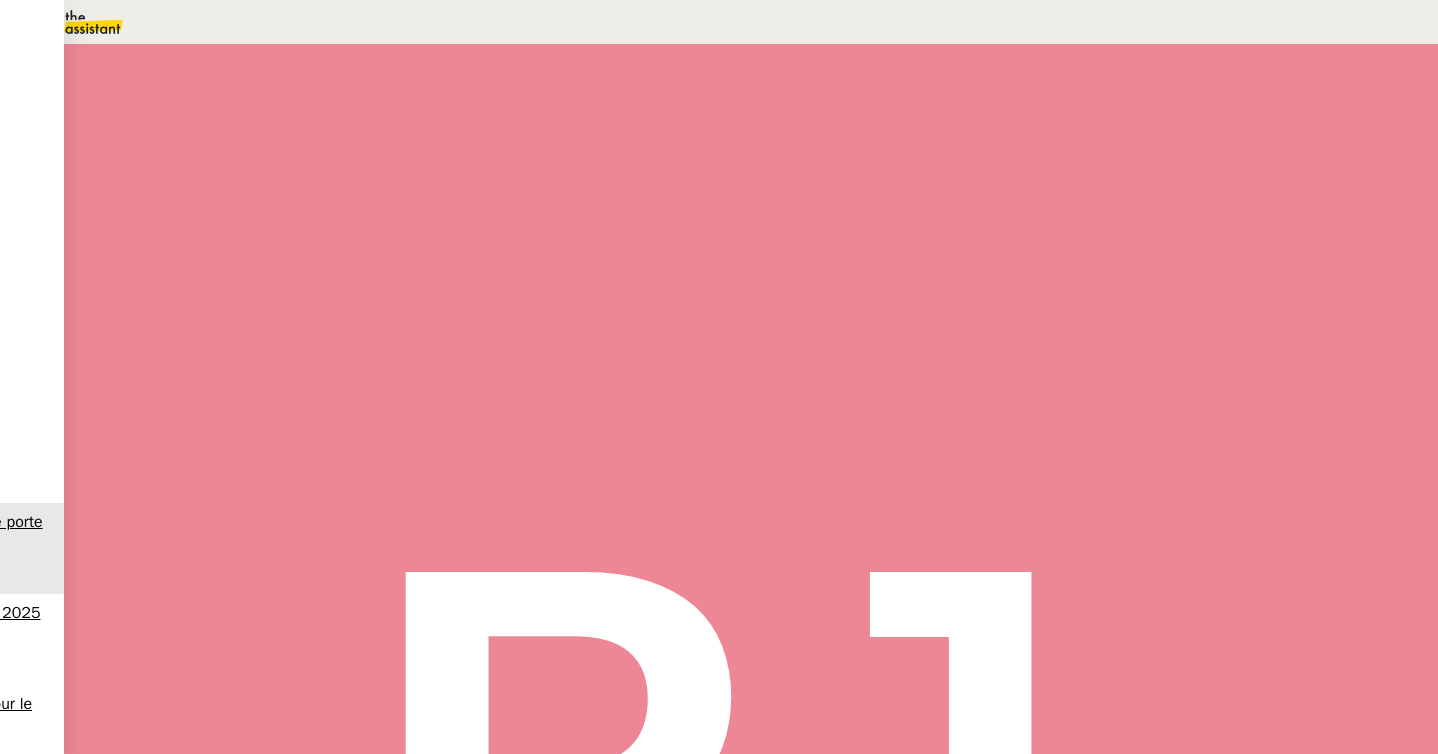 click on "•••" at bounding box center [220, 1860] 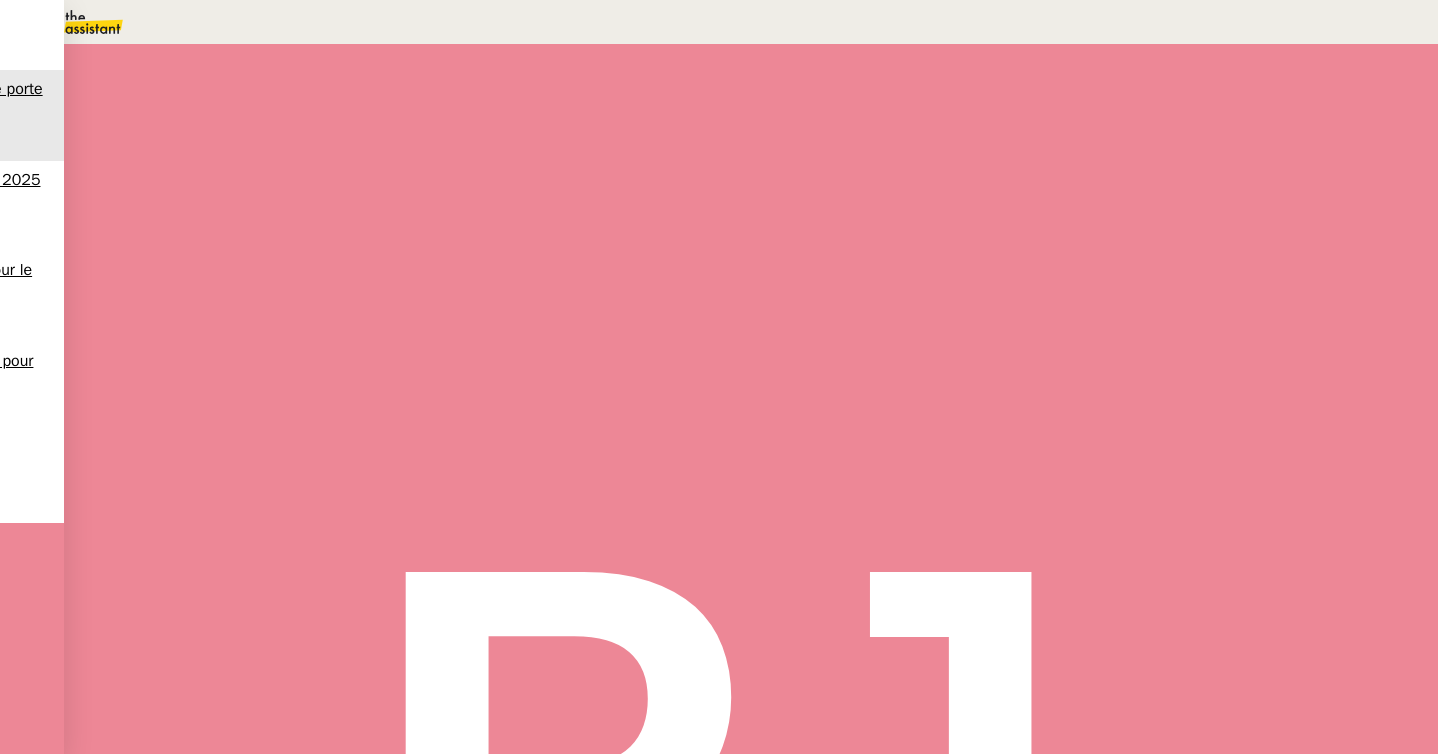 scroll, scrollTop: 0, scrollLeft: 0, axis: both 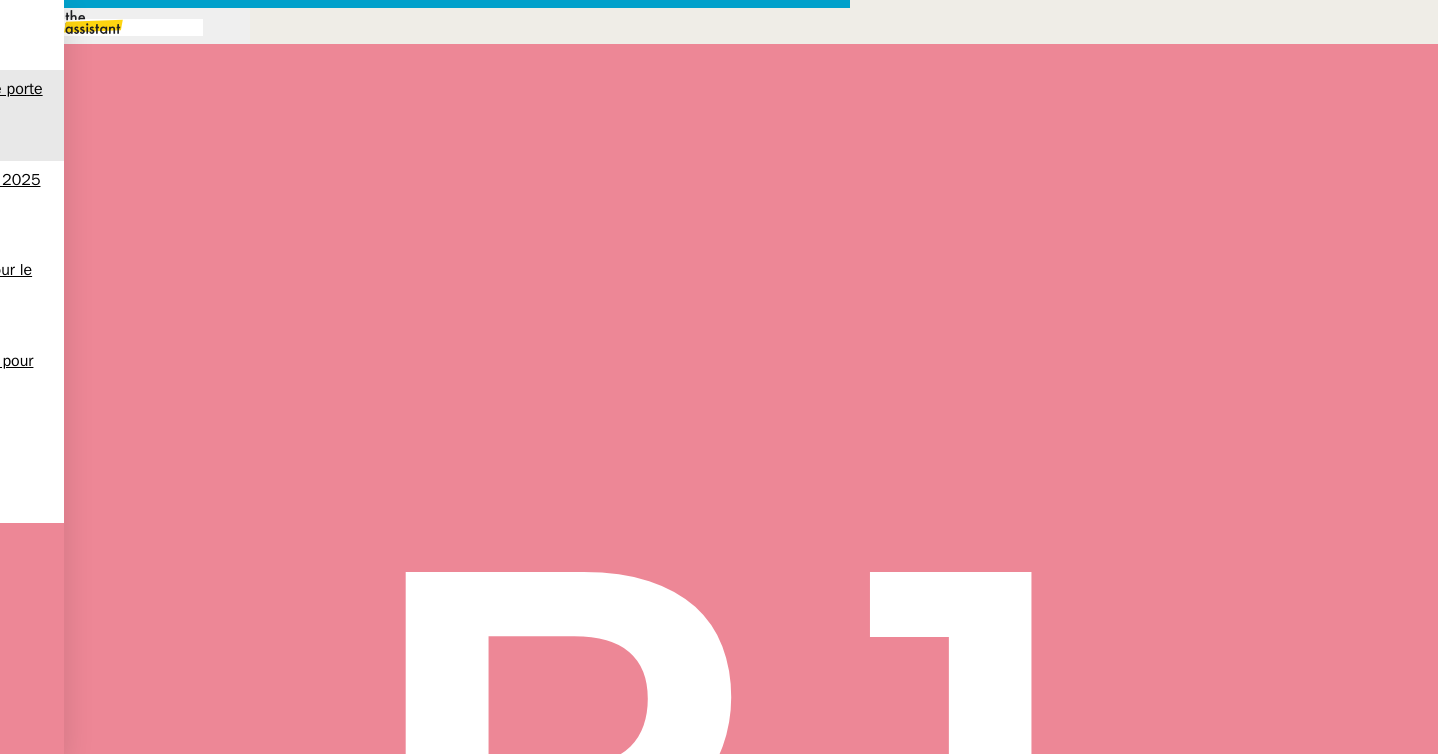click at bounding box center (425, 837) 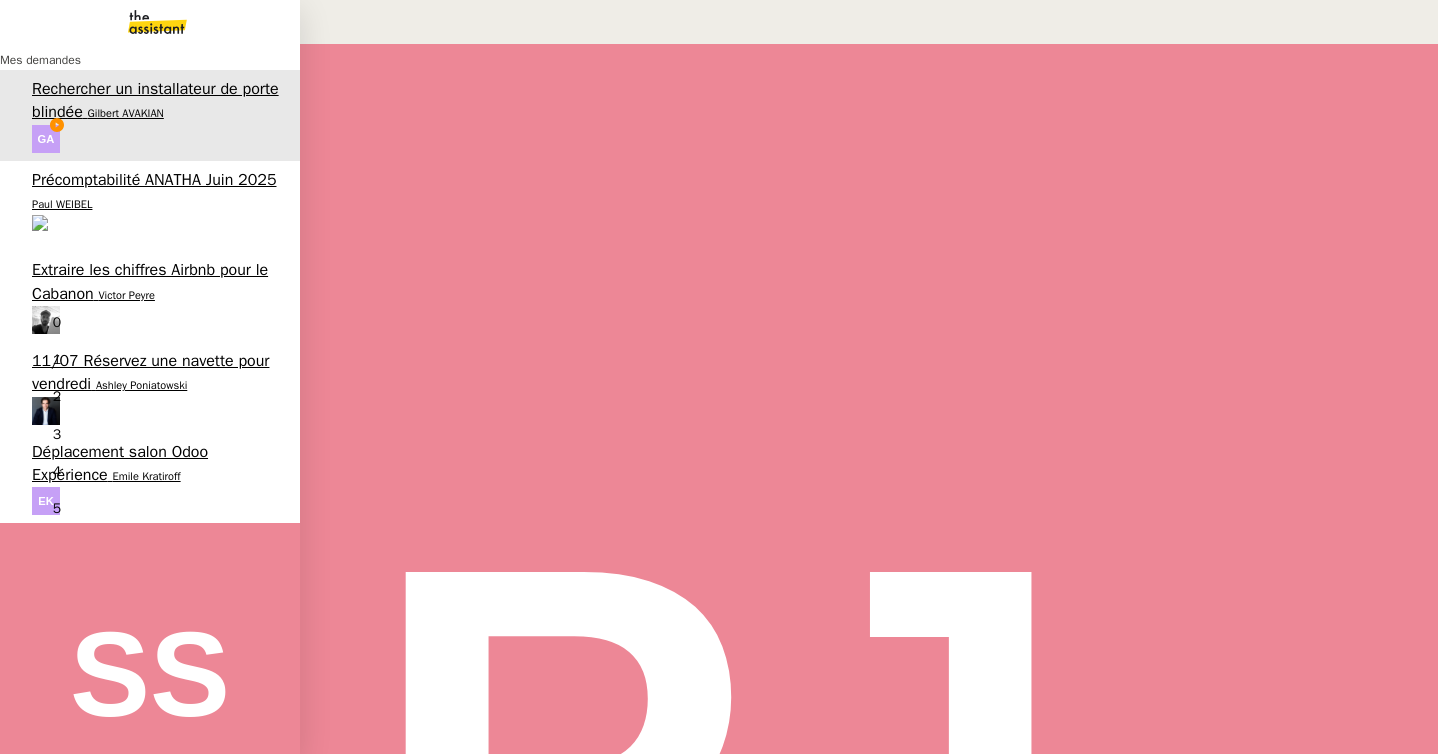 click on "Déplacement salon Odoo Expérience" at bounding box center (120, 463) 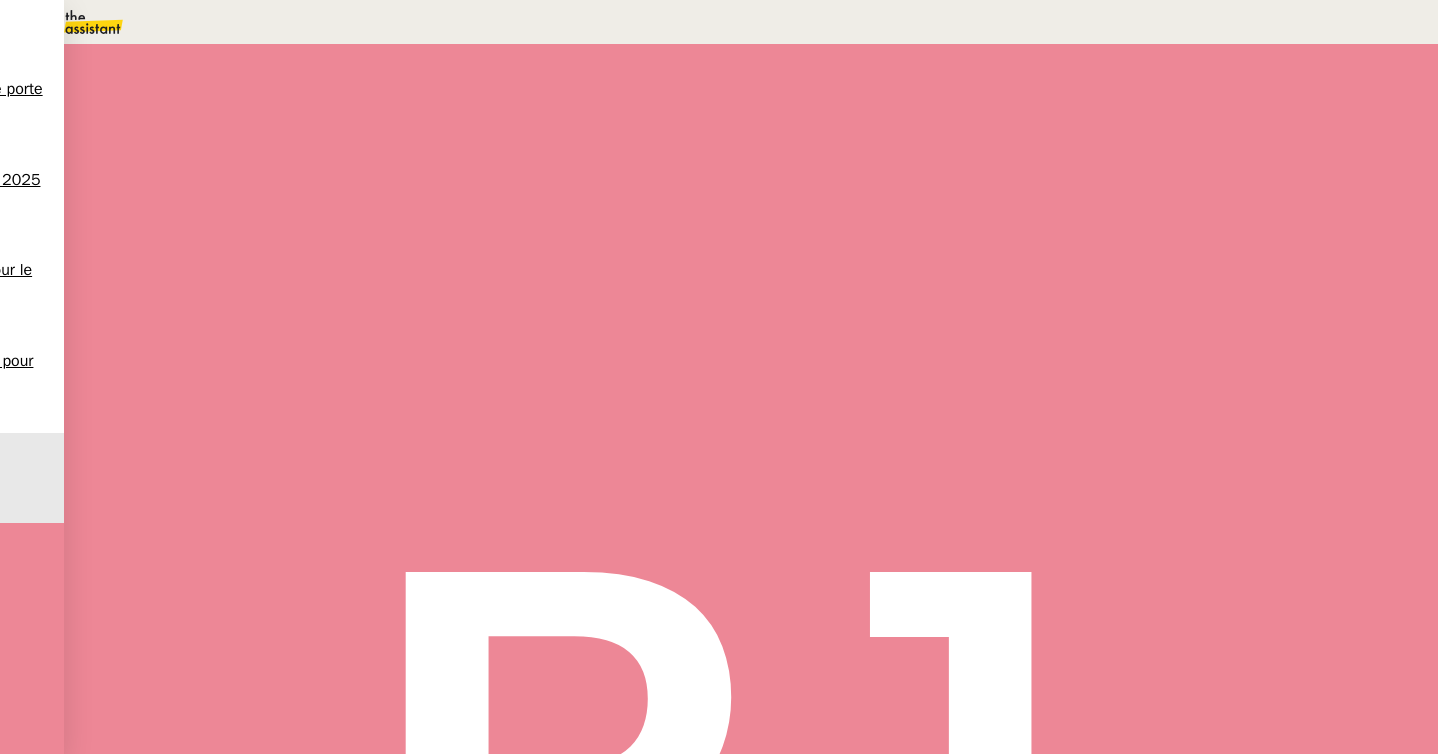 scroll, scrollTop: 0, scrollLeft: 0, axis: both 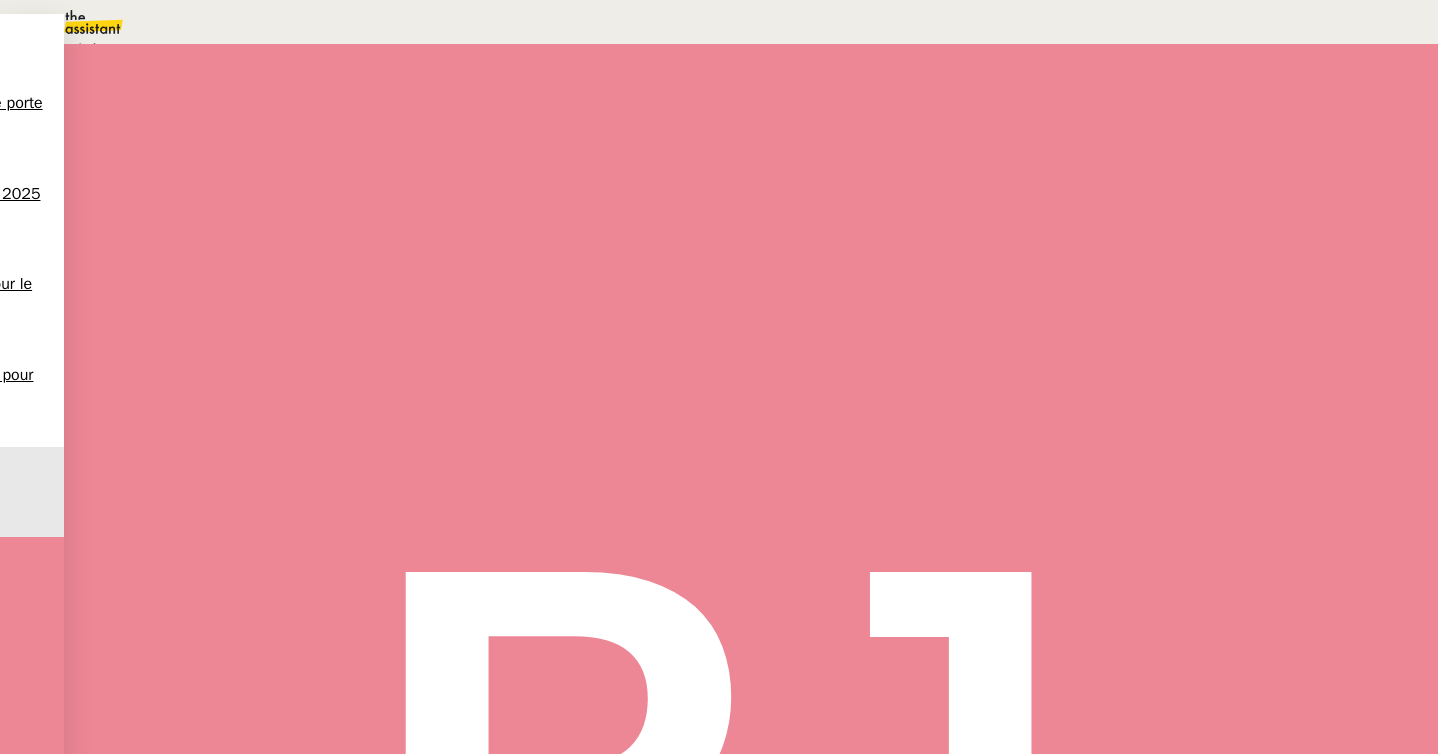 click on "Terminé" at bounding box center [72, 48] 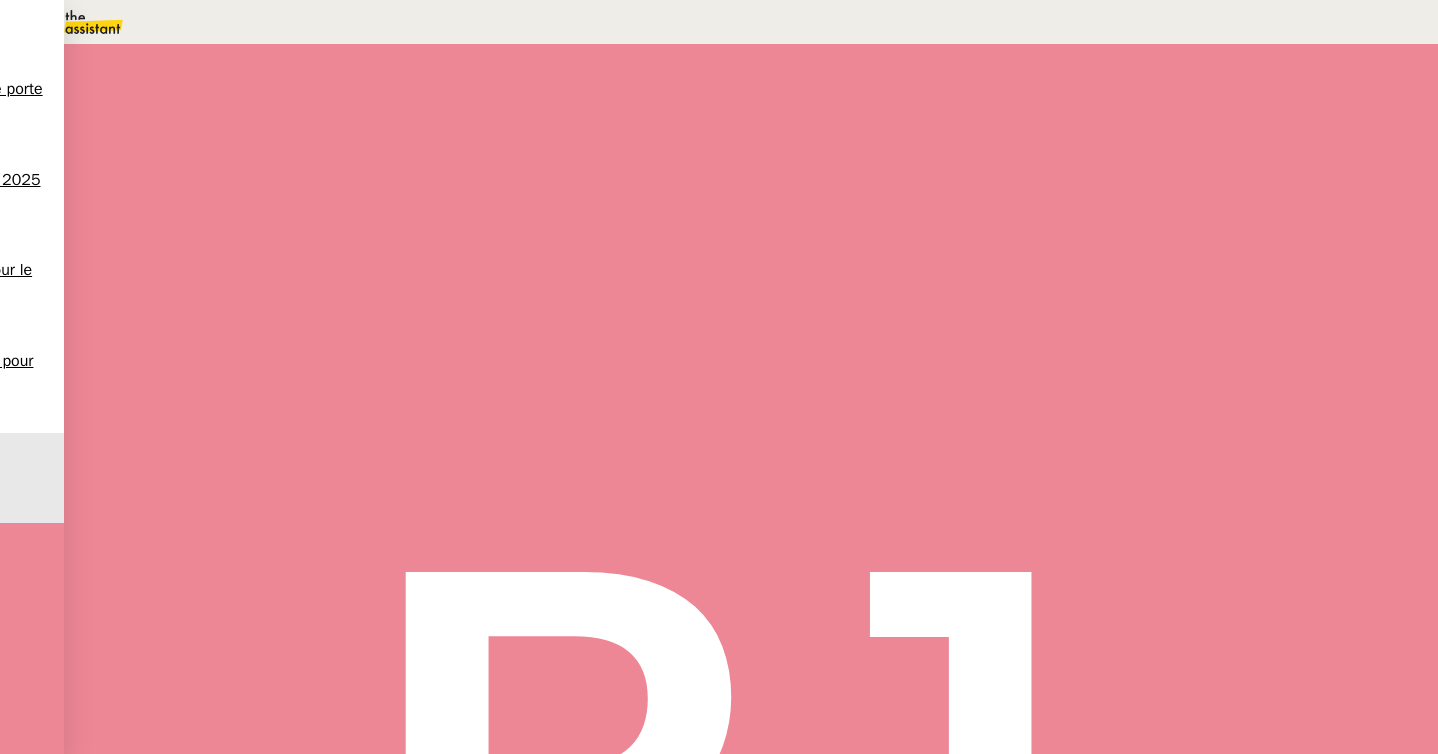 click at bounding box center (1086, 133) 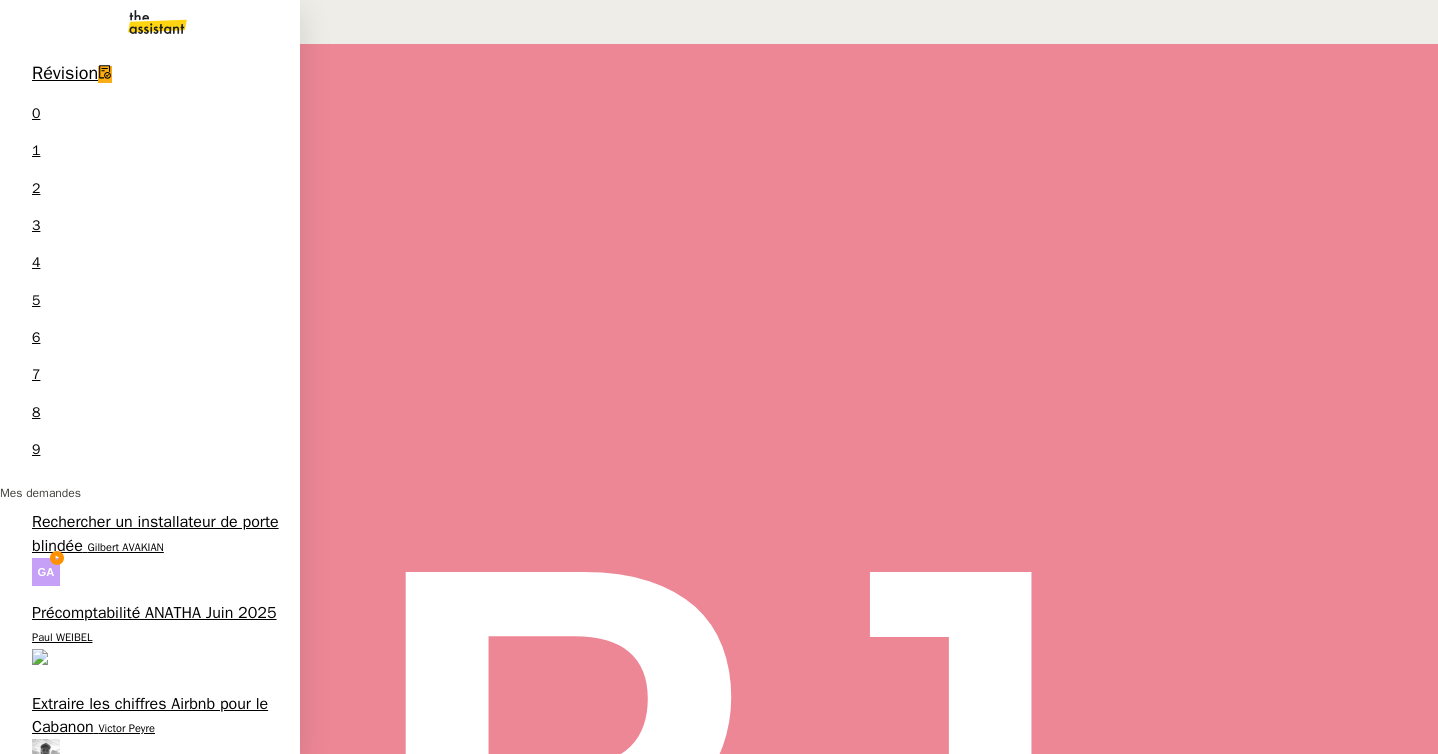 click on "Rechercher un installateur de porte blindée    Gilbert AVAKIAN" at bounding box center [150, 548] 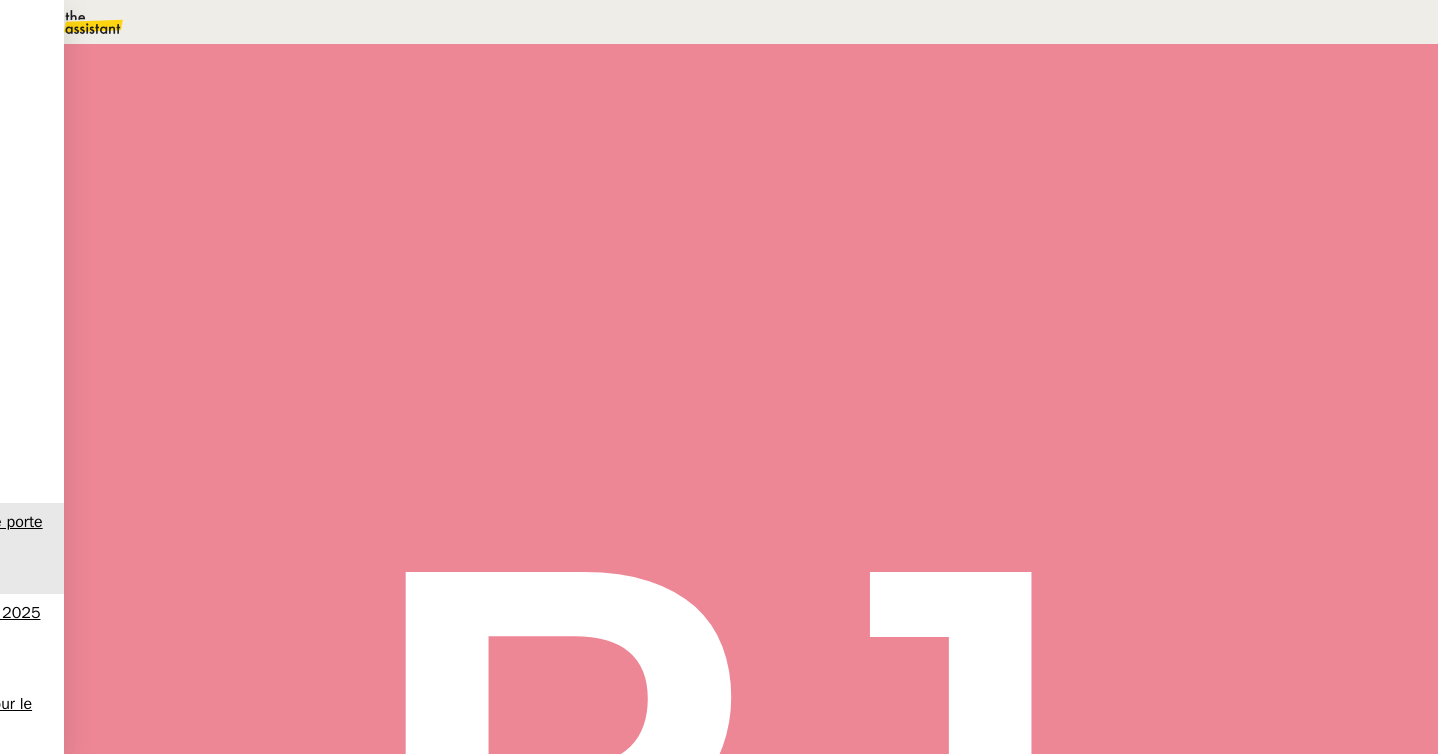 click on "Bonjour Madame Raimboux," at bounding box center [640, 598] 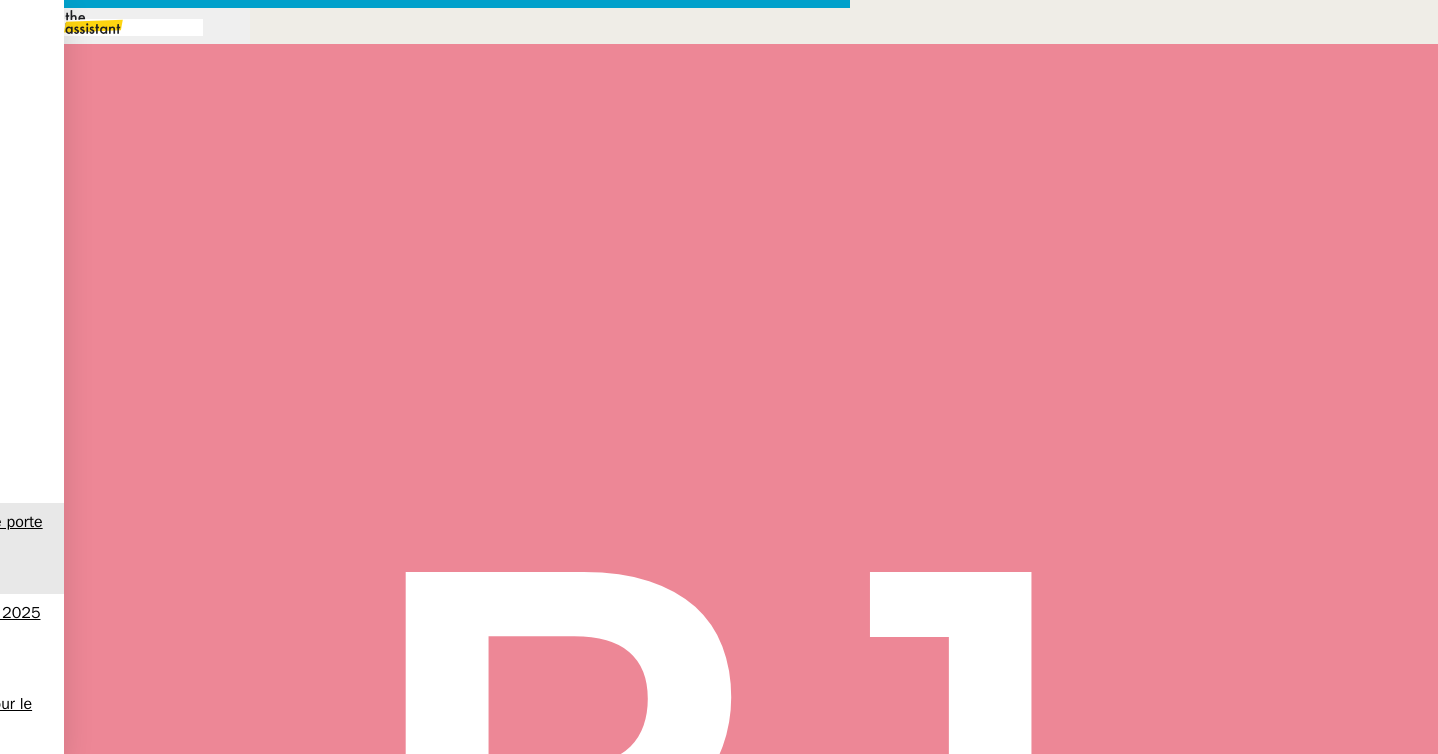 scroll, scrollTop: 0, scrollLeft: 42, axis: horizontal 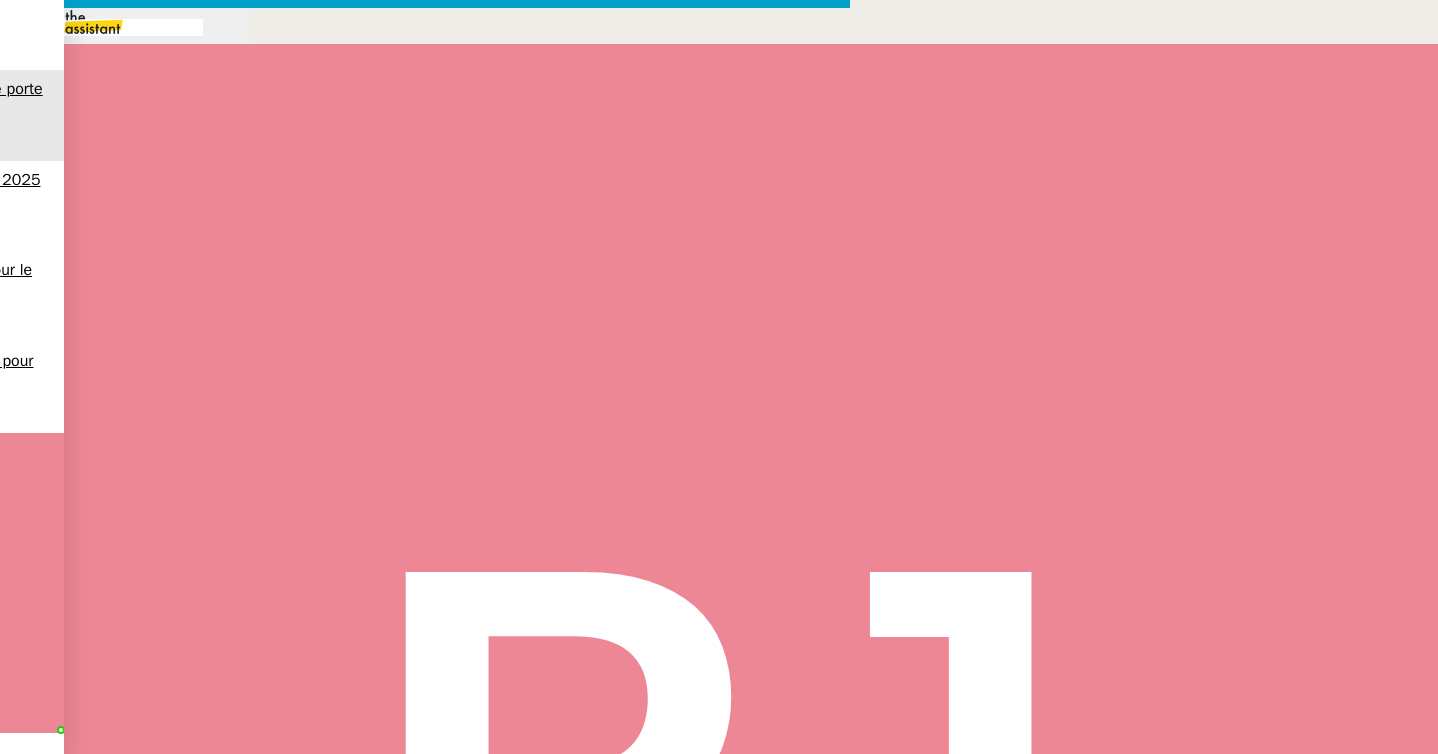 click on "Finitions :  habillage de chaque côté par une plaque de placage bois 19mm fourni par mes soins" at bounding box center (445, 991) 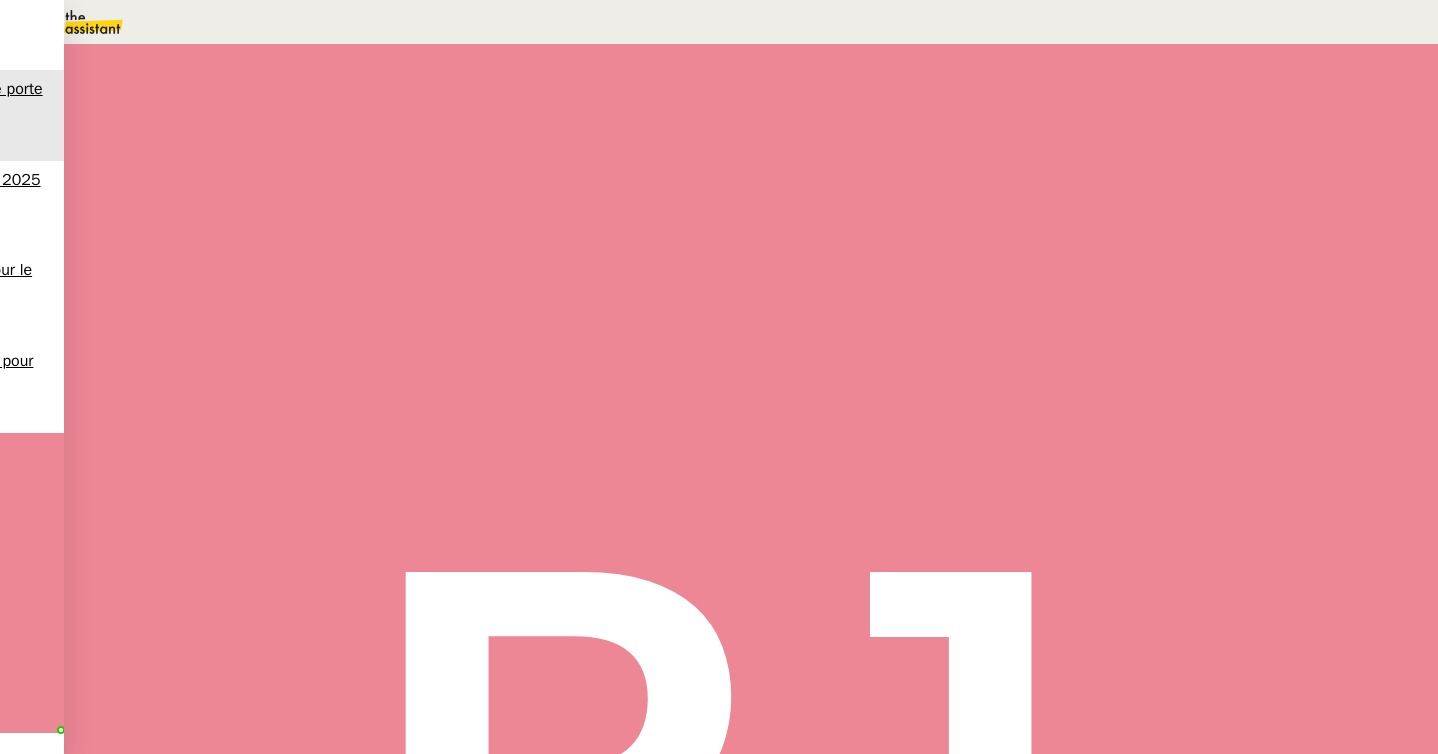 scroll, scrollTop: 0, scrollLeft: 0, axis: both 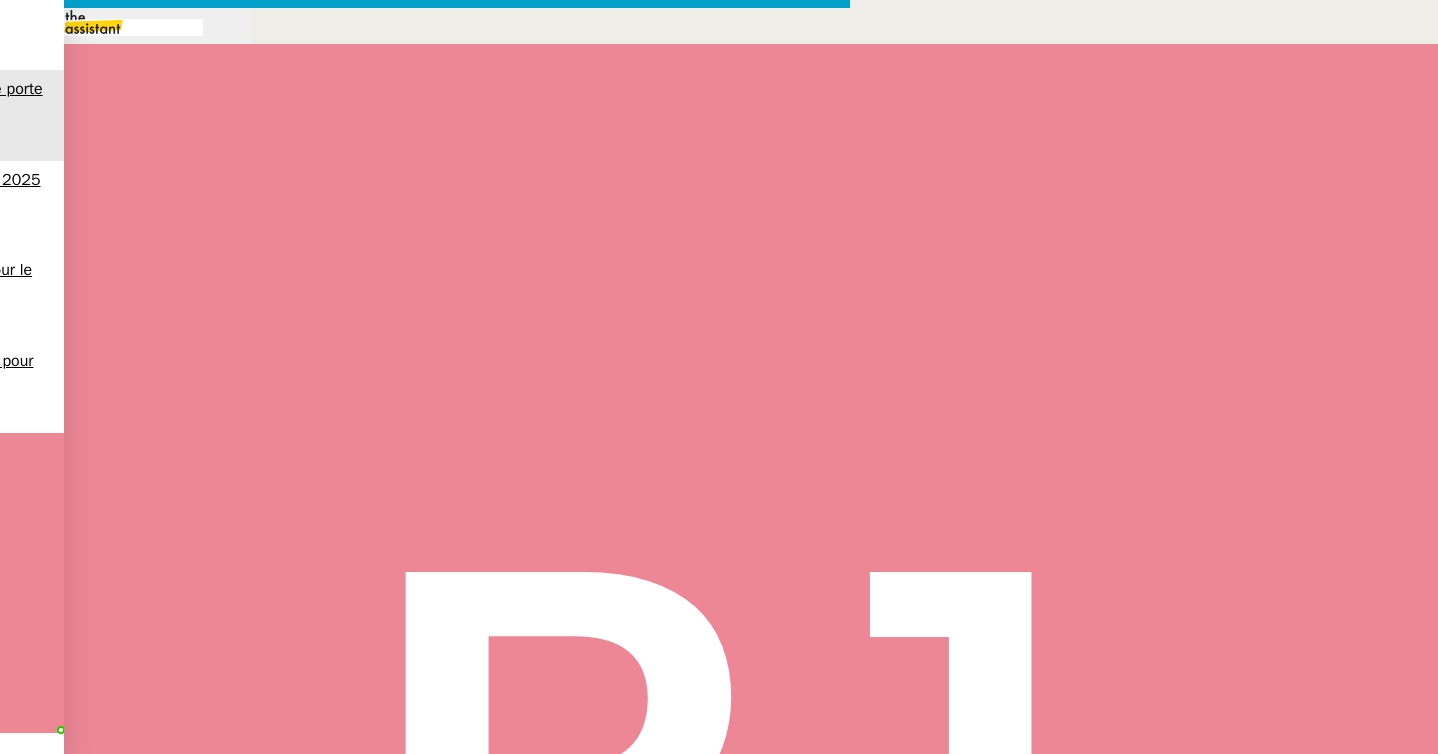 drag, startPoint x: 450, startPoint y: 298, endPoint x: 269, endPoint y: 297, distance: 181.00276 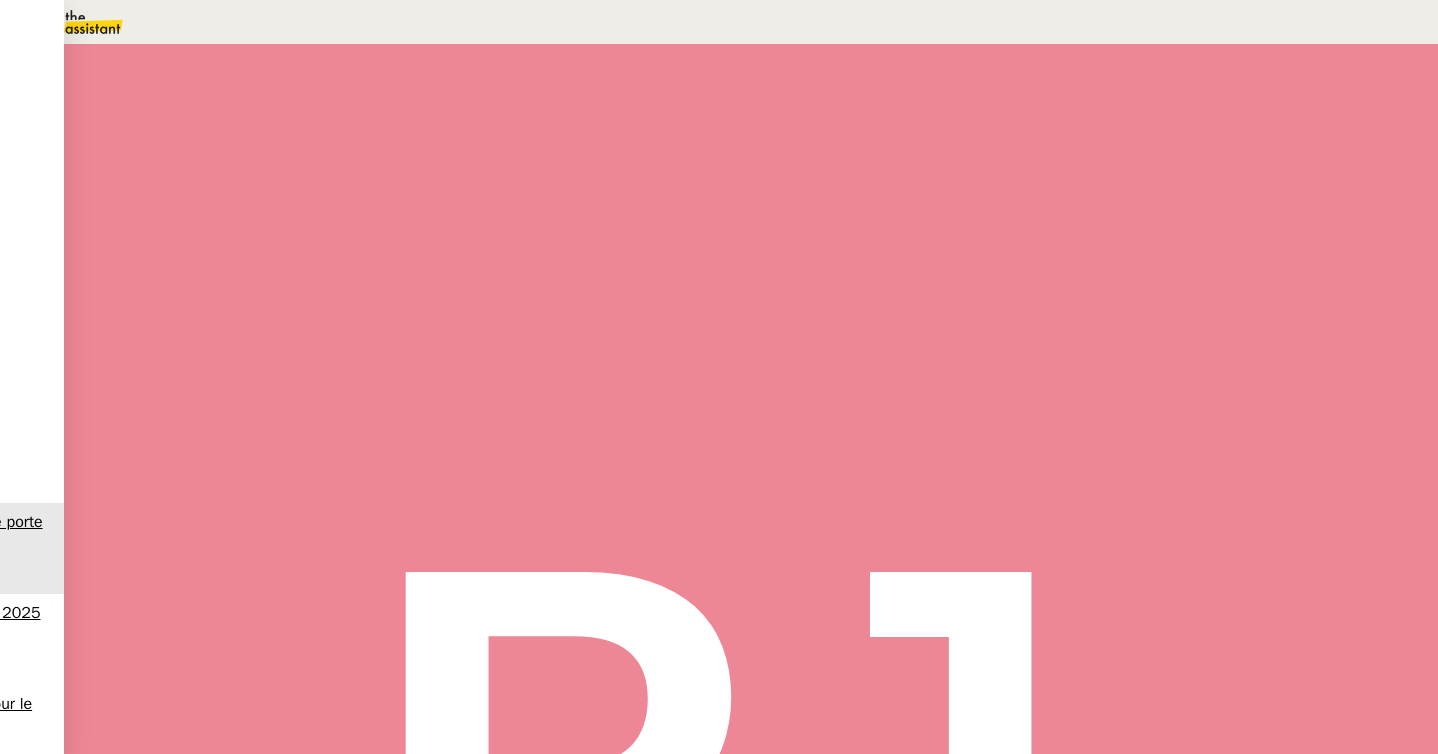 click at bounding box center (238, 336) 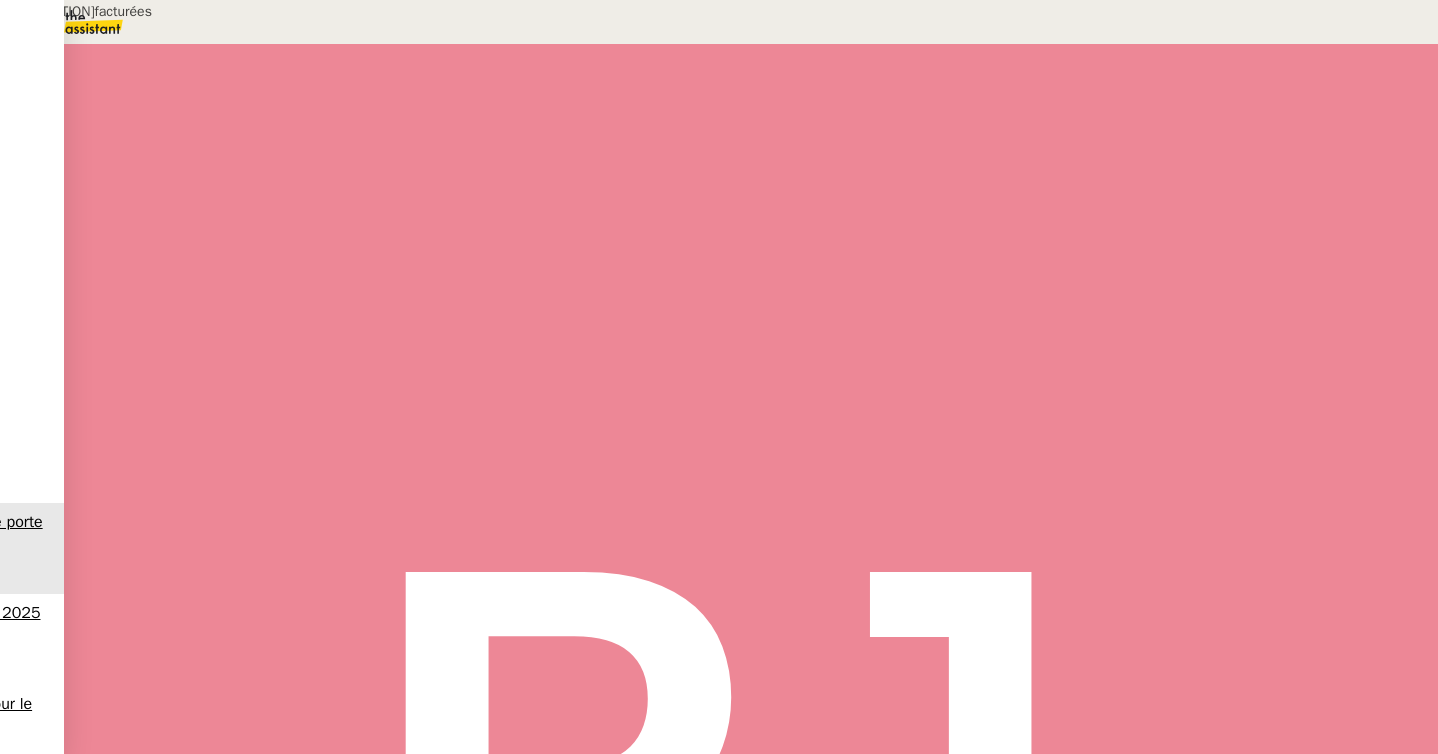 click on "Transmission d'informations     2 min" at bounding box center [447, 336] 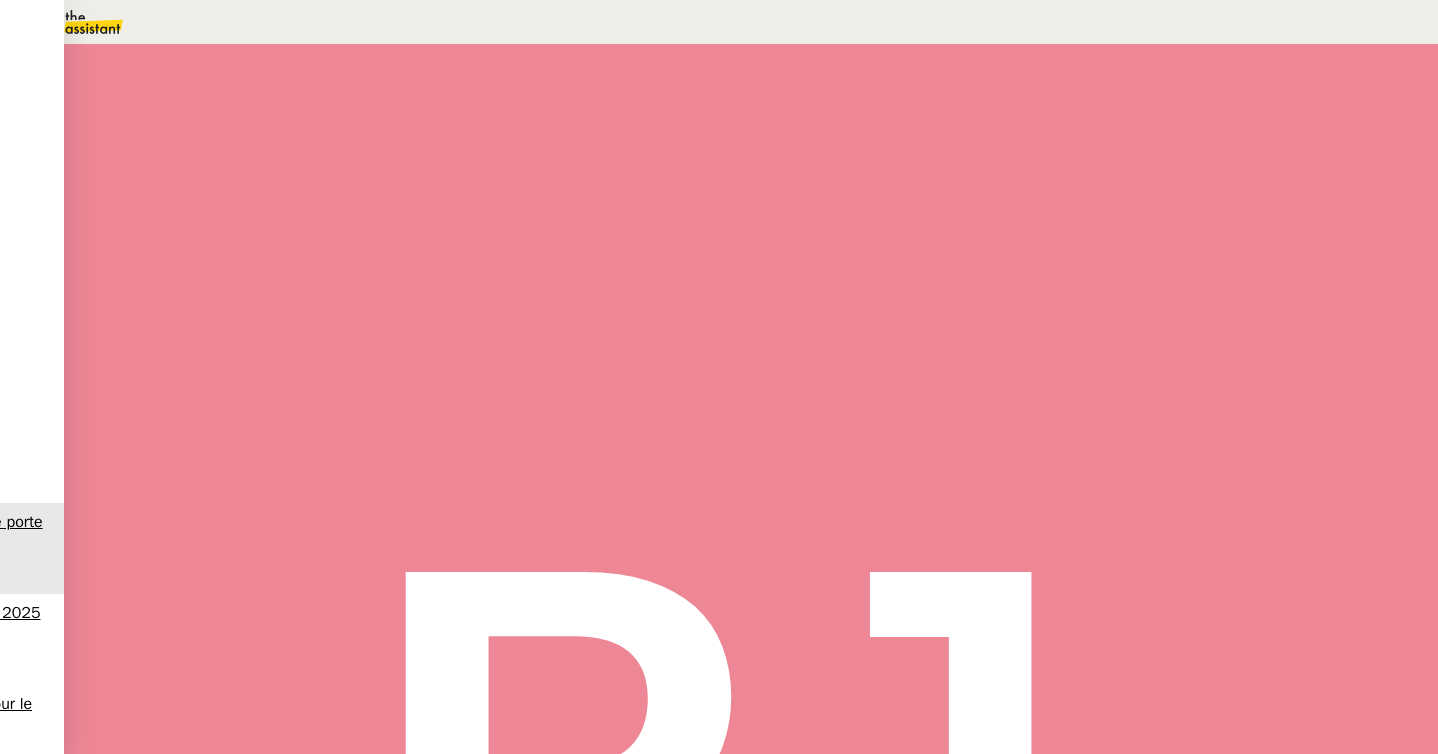 click at bounding box center (238, 340) 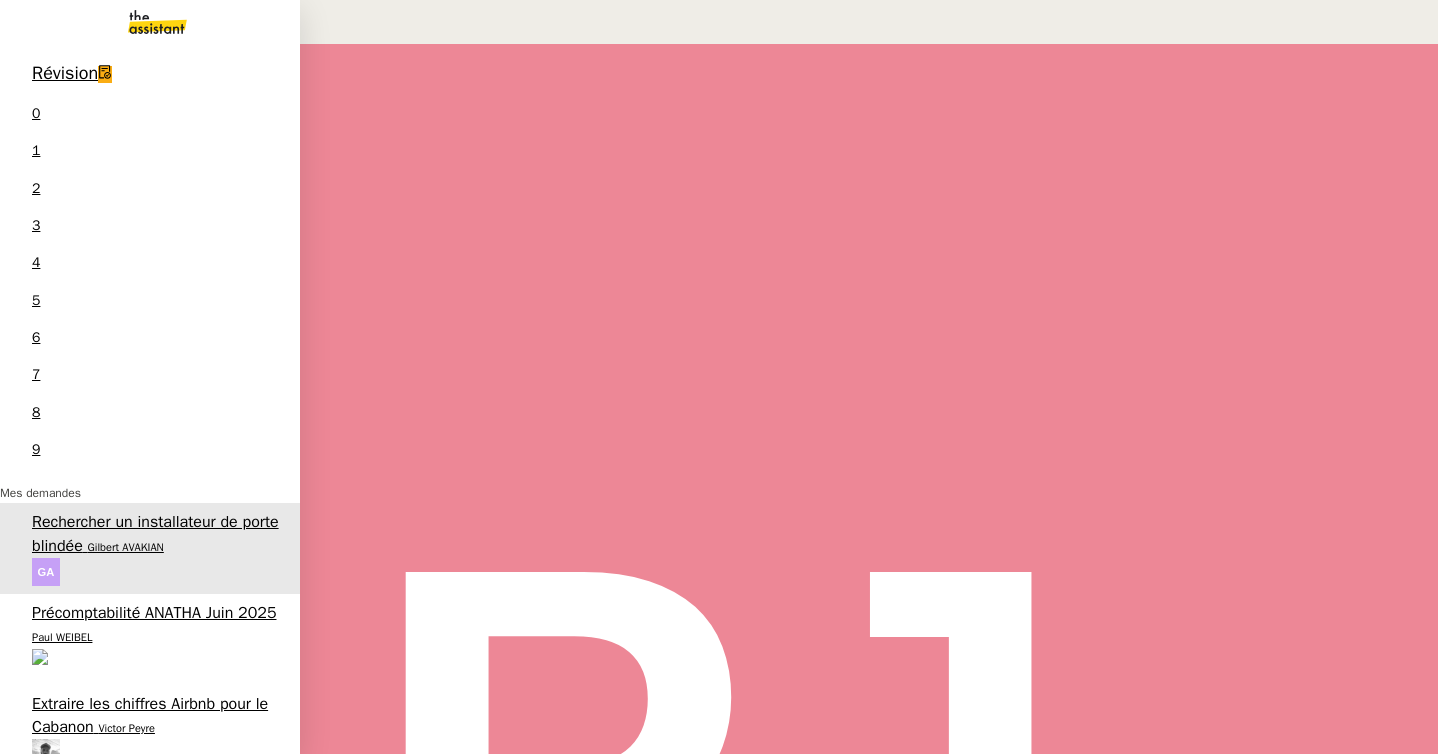 click on "11/07 Réservez une navette pour vendredi    [FIRST] [LAST]" at bounding box center (150, 820) 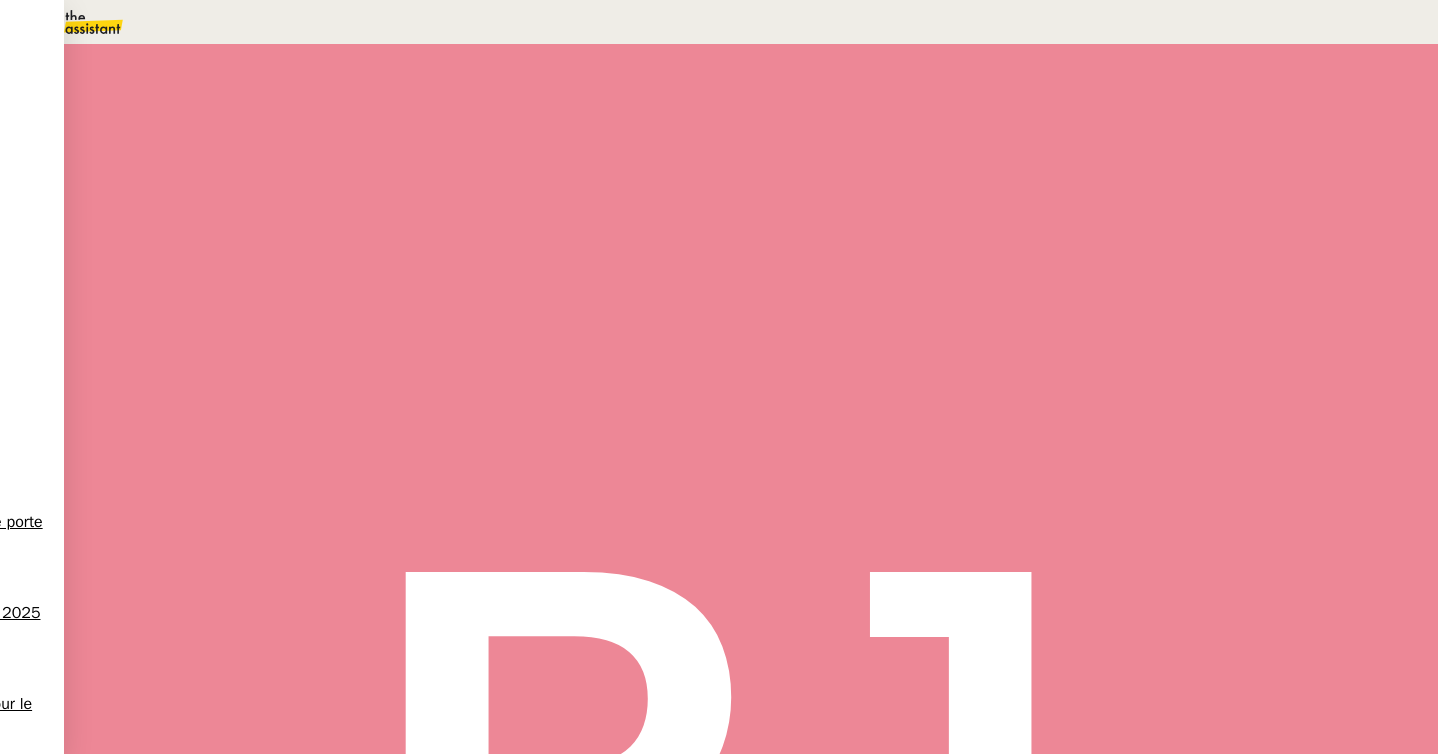 scroll, scrollTop: 0, scrollLeft: 0, axis: both 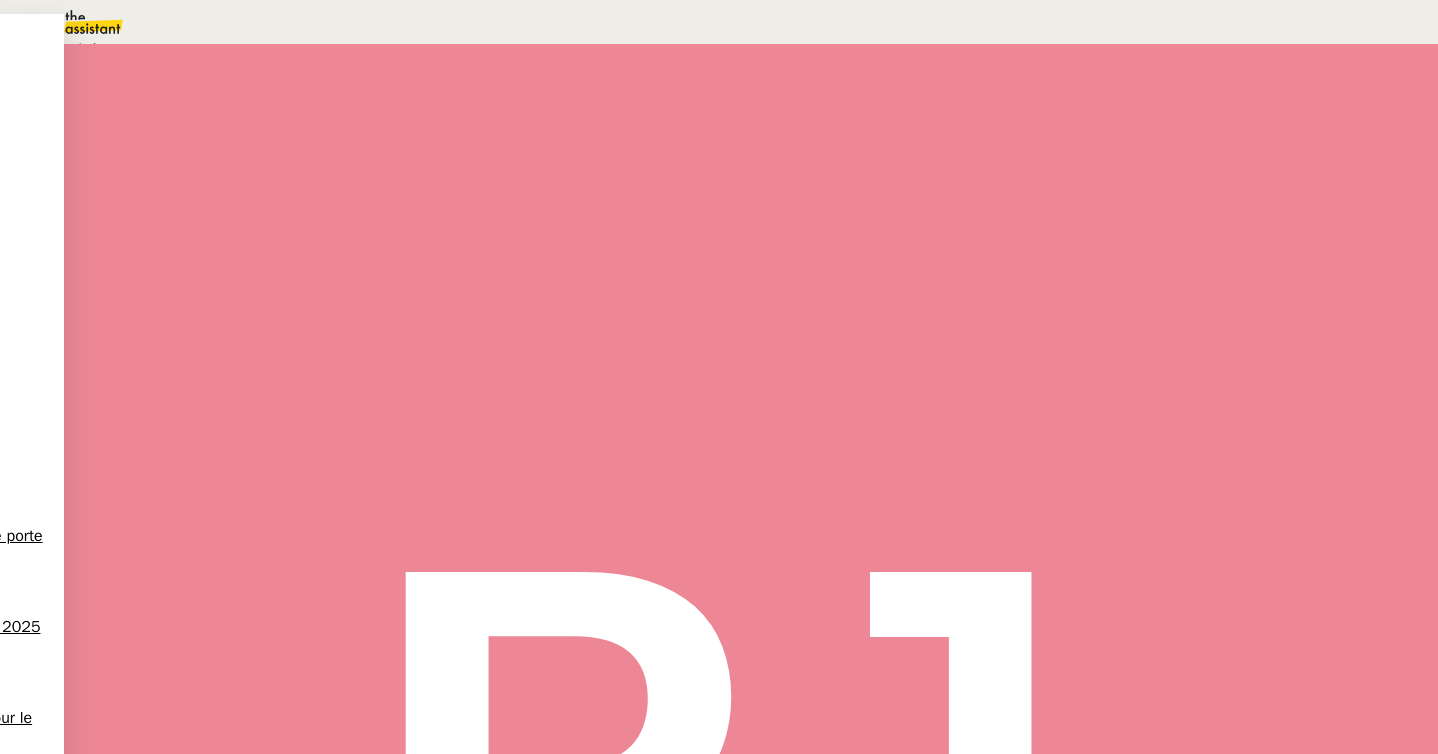 click on "En attente d'une réponse d'un client, d'un contact ou d'un tiers." at bounding box center [213, 49] 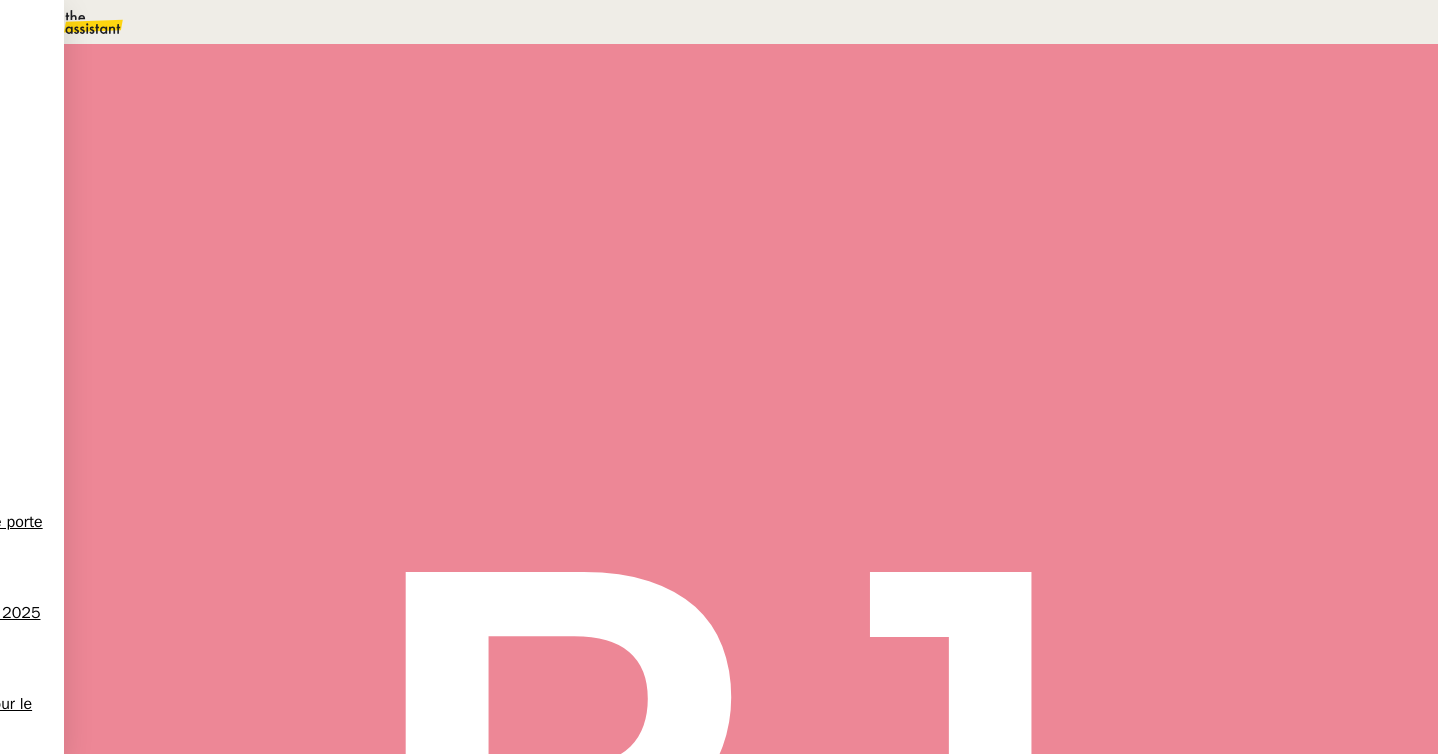 click at bounding box center [1086, 133] 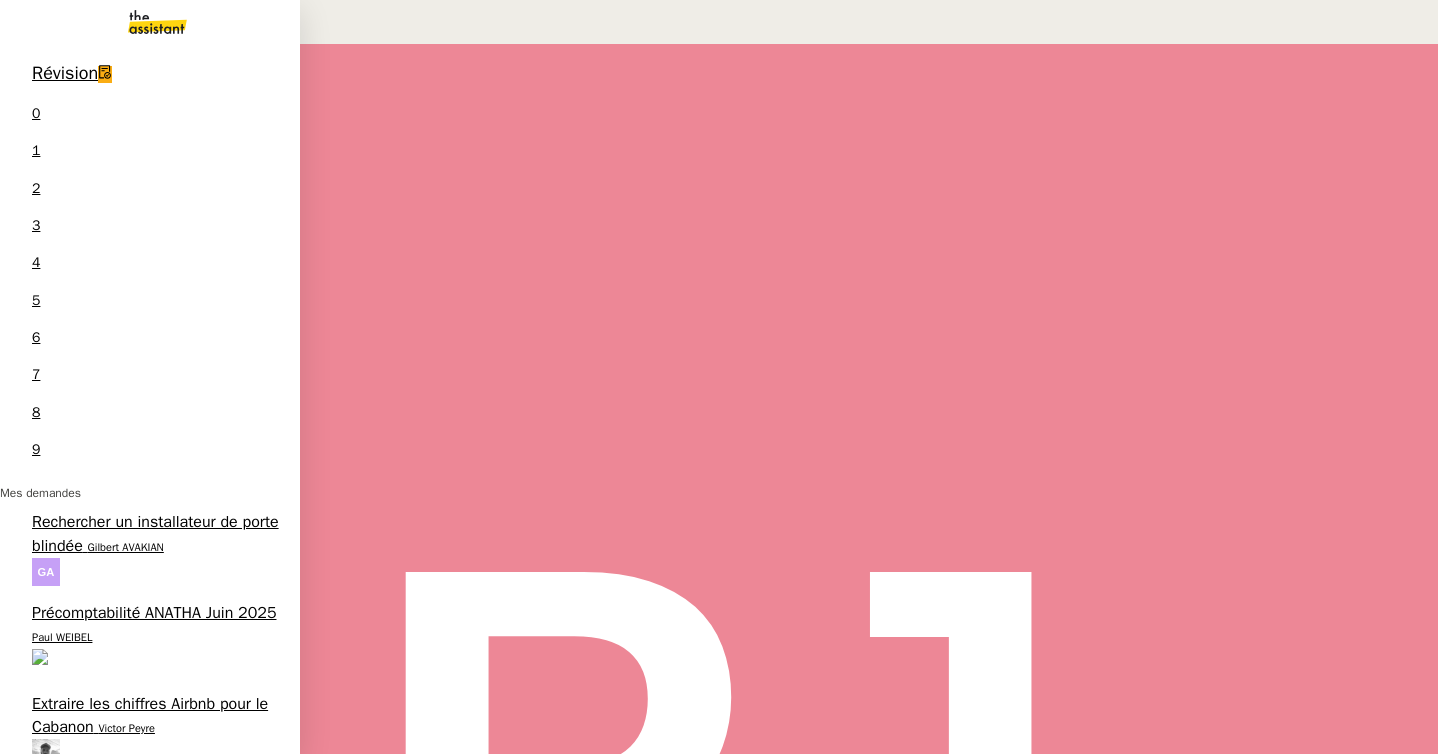 click on "Victor Peyre" at bounding box center [126, 728] 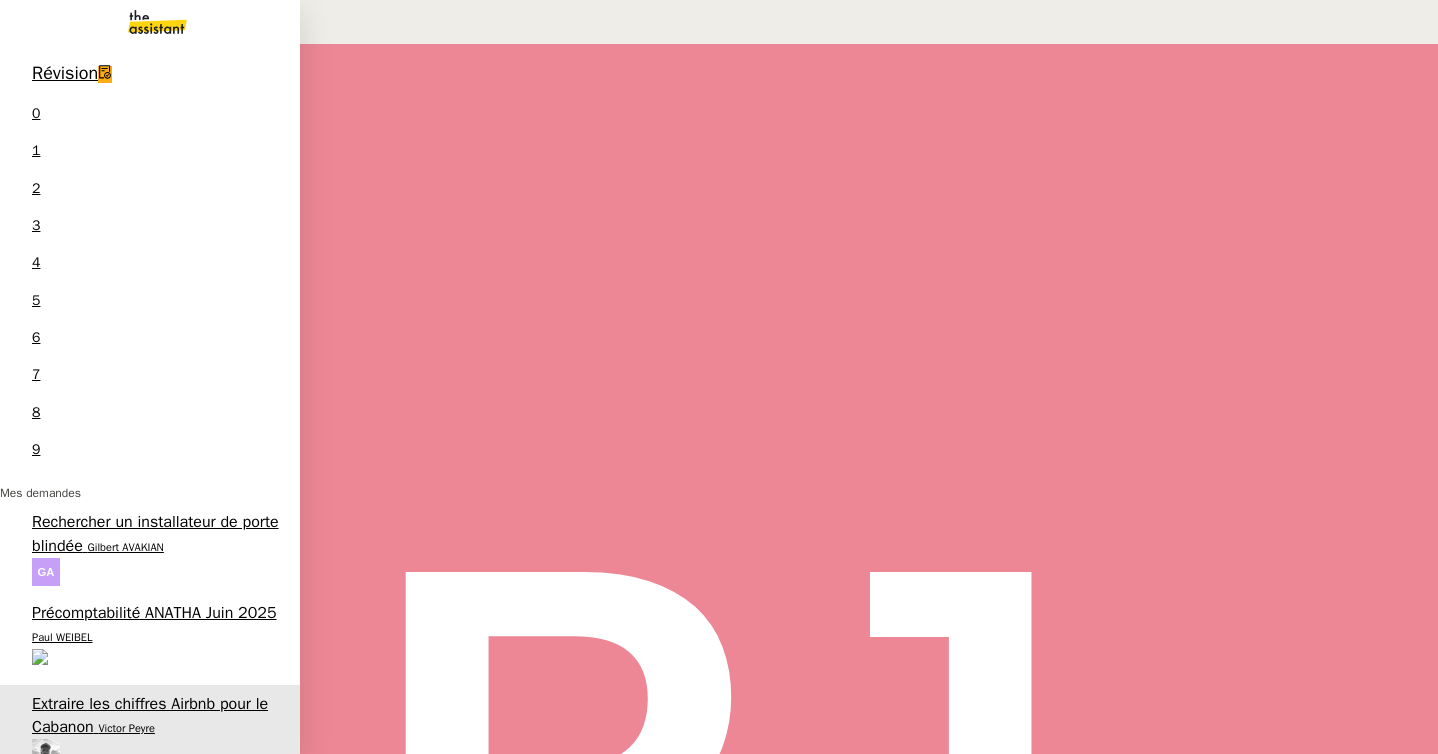 click on "Rechercher un installateur de porte blindée" at bounding box center (155, 533) 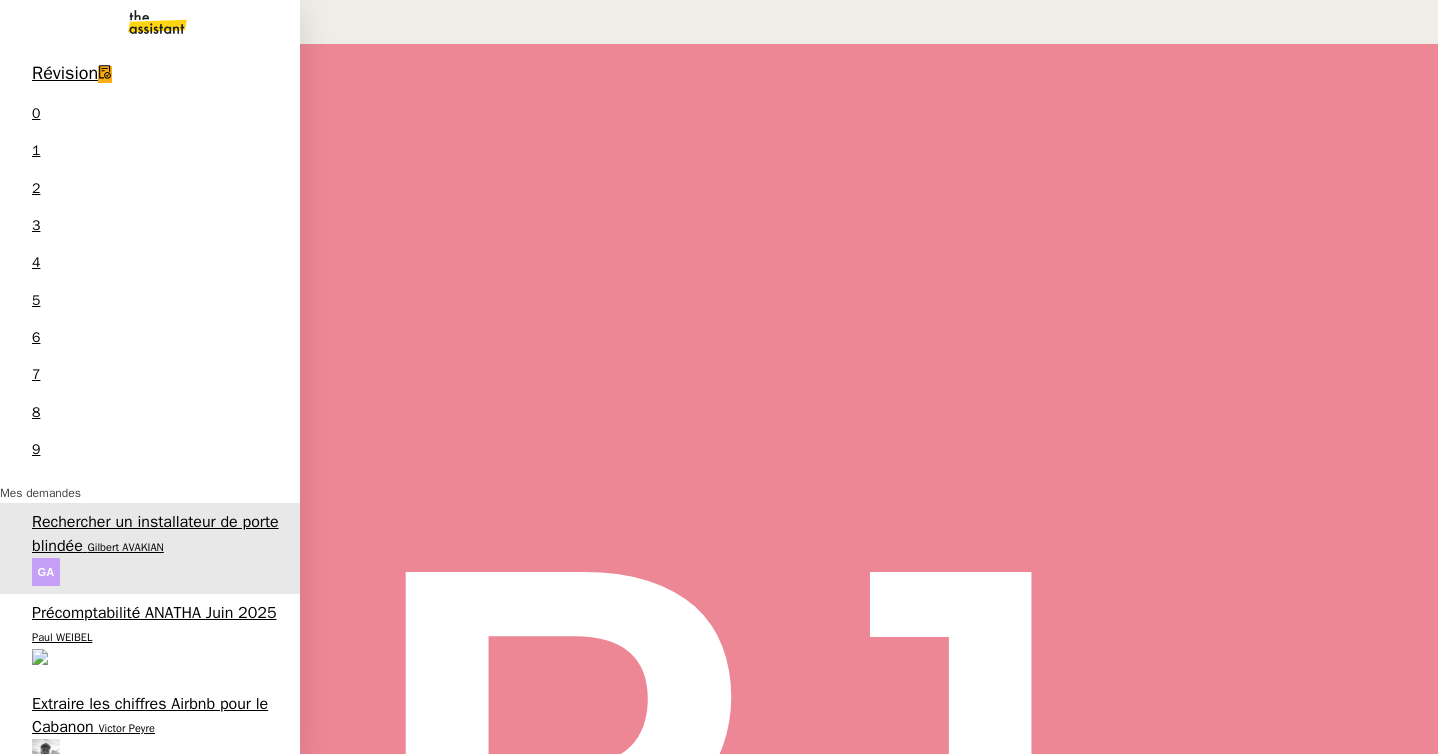 click on "Précomptabilité ANATHA Juin 2025 [FIRST] [LAST]" at bounding box center [150, 639] 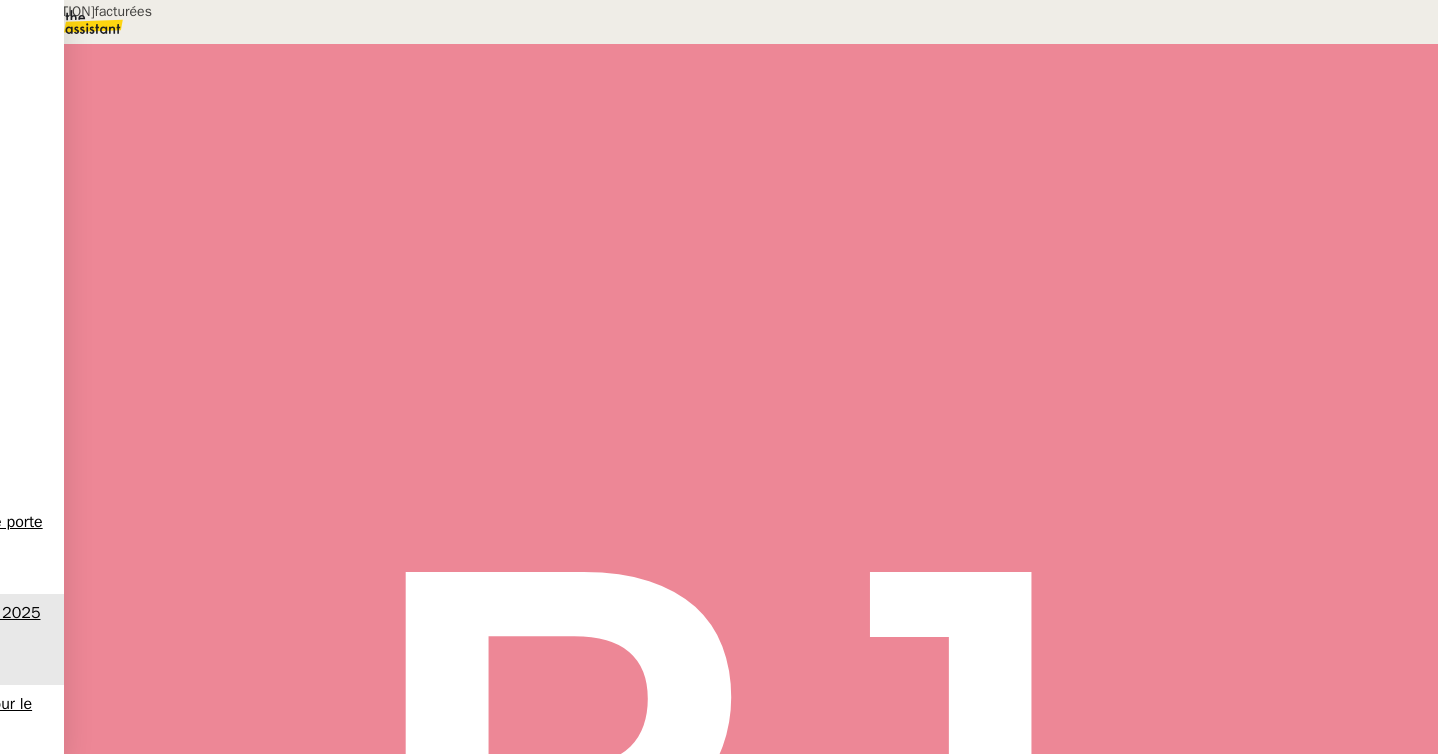 click at bounding box center [218, 340] 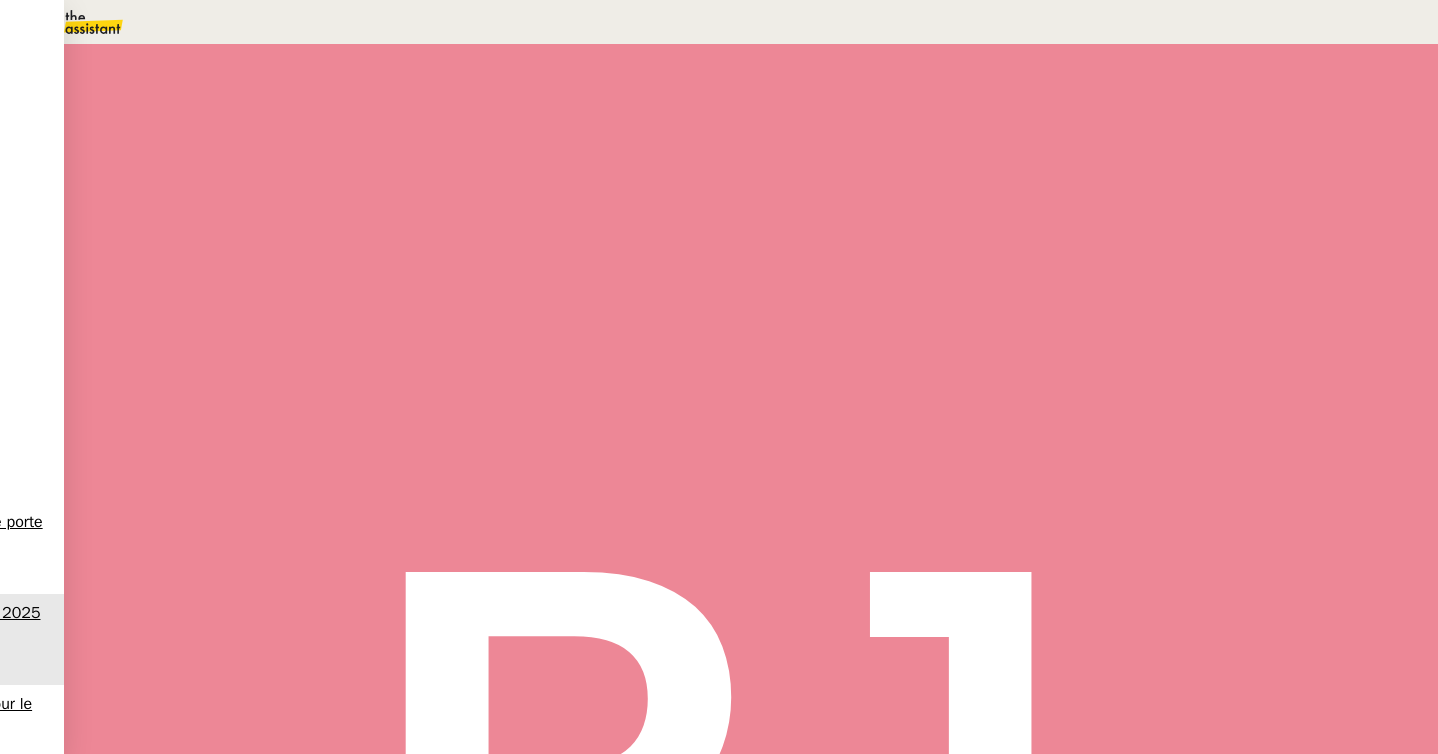 click at bounding box center (238, 340) 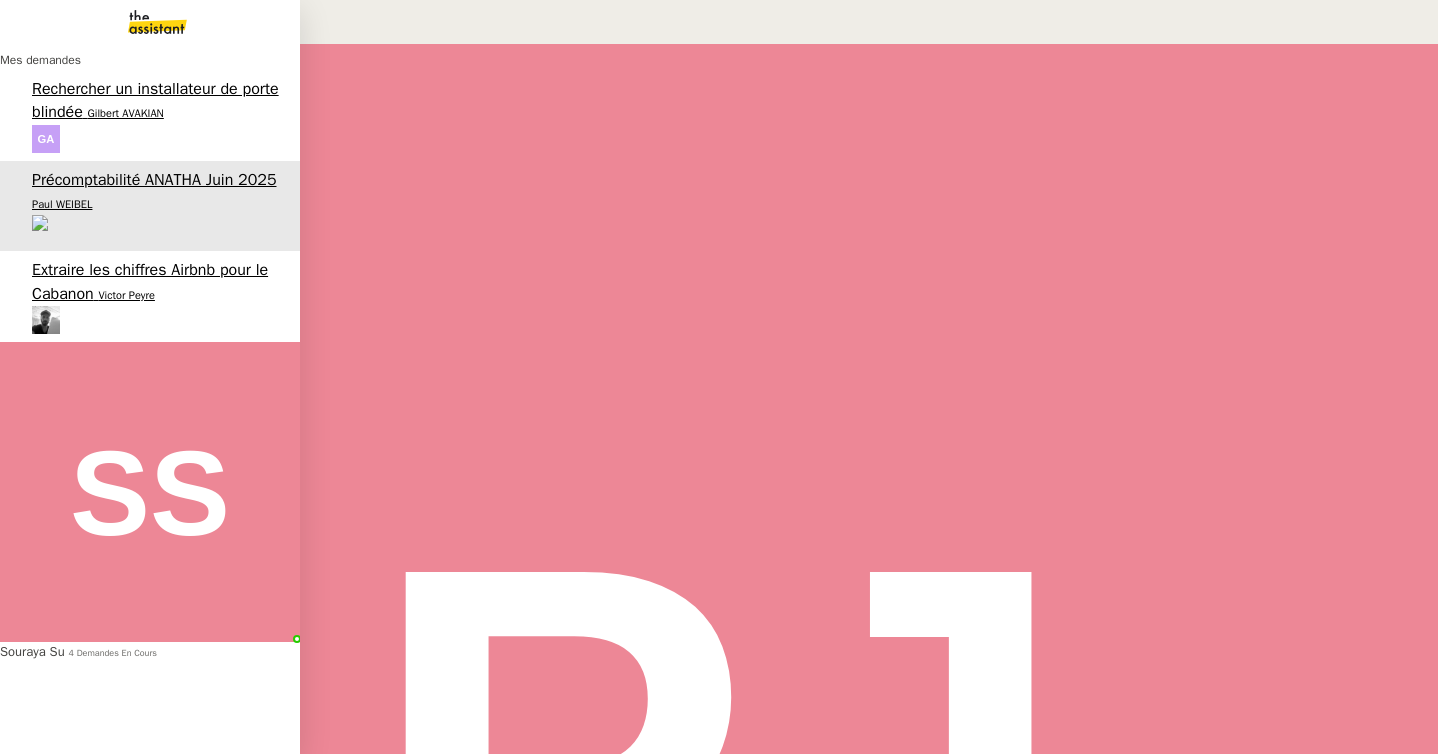 click on "Victor Peyre" at bounding box center (126, 295) 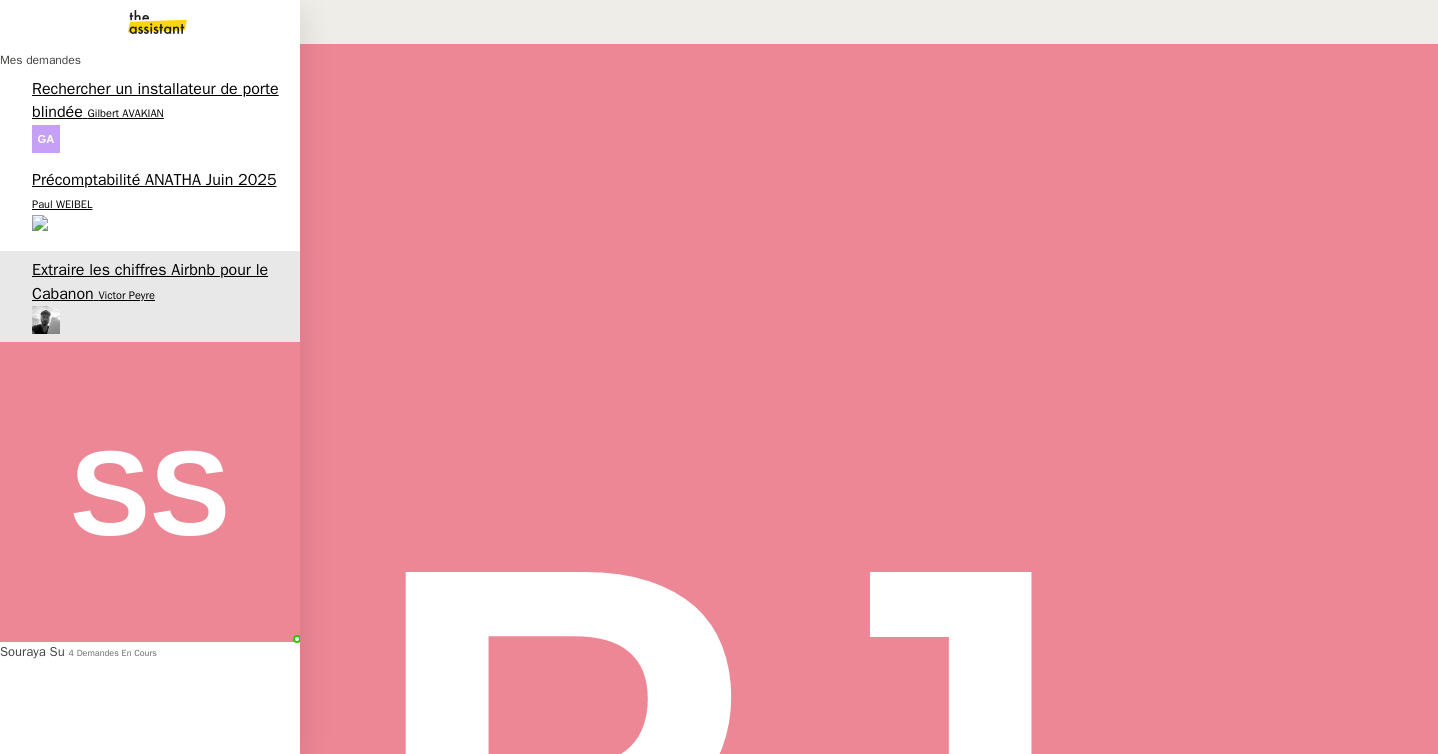click on "Rechercher un installateur de porte blindée" at bounding box center (155, 100) 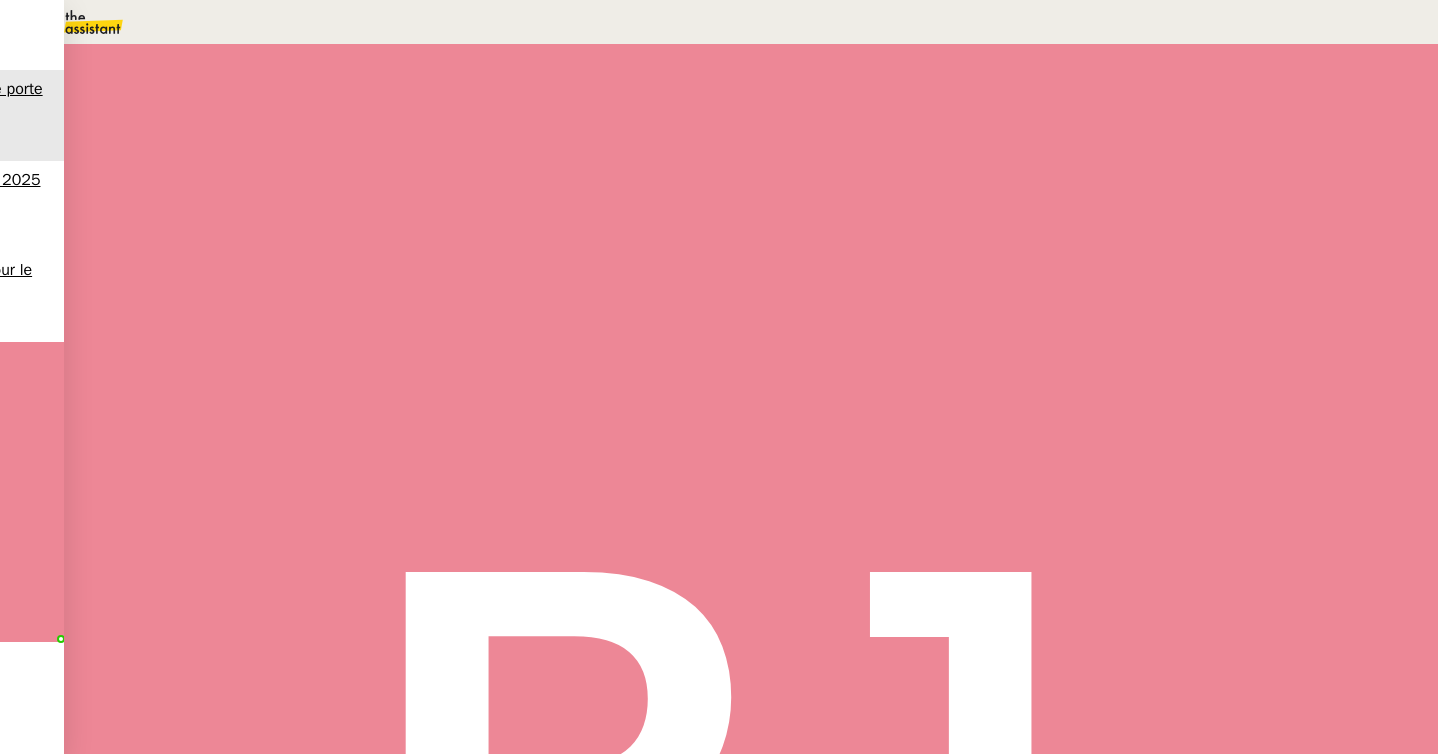 scroll, scrollTop: 0, scrollLeft: 0, axis: both 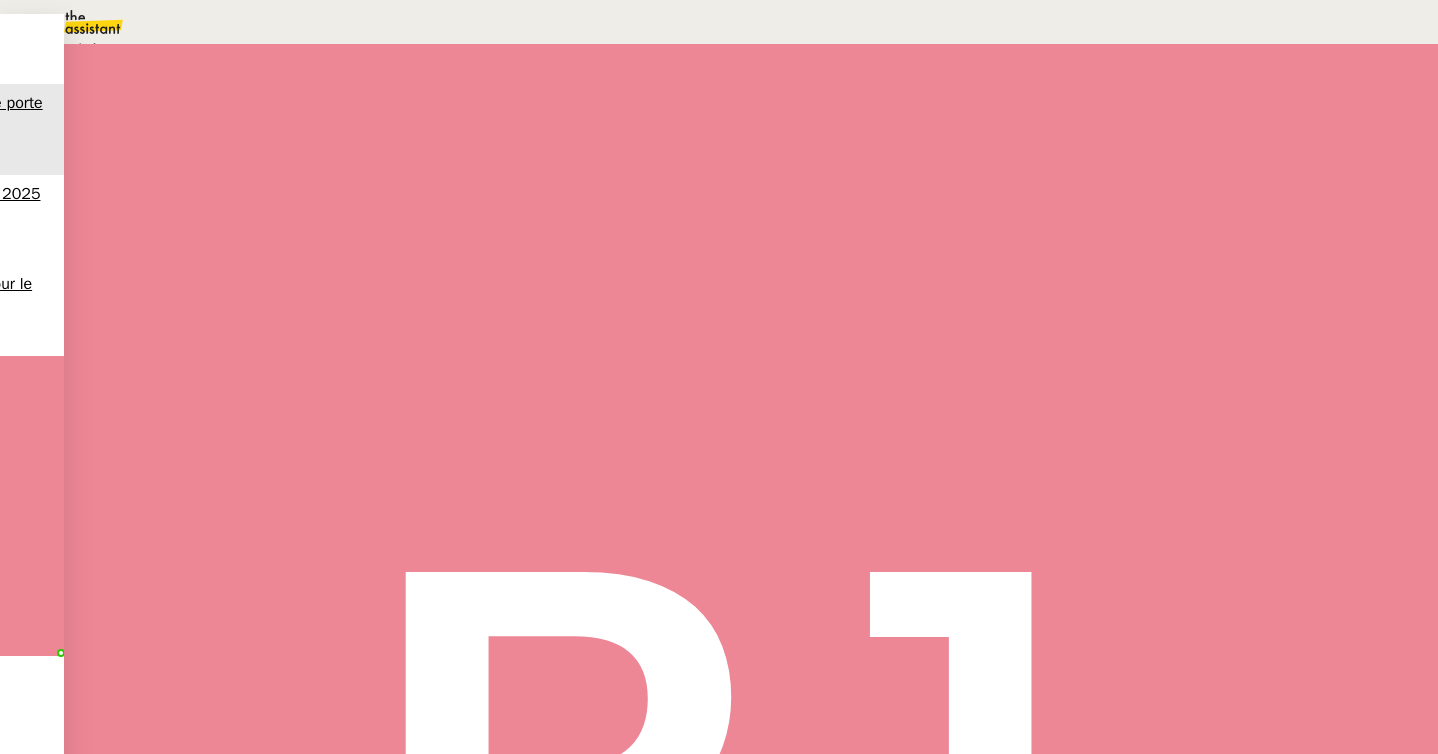 click on "En attente" at bounding box center [72, 48] 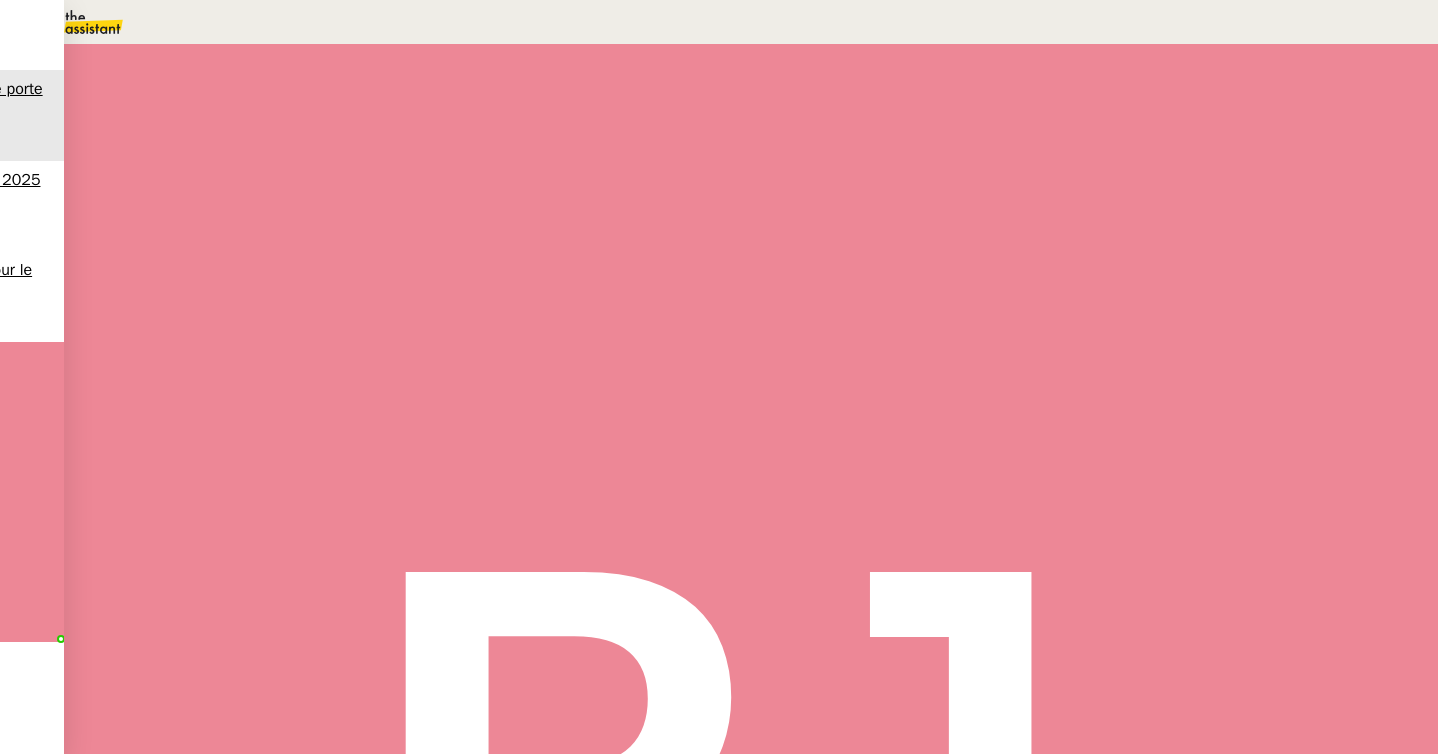 click at bounding box center [1086, 133] 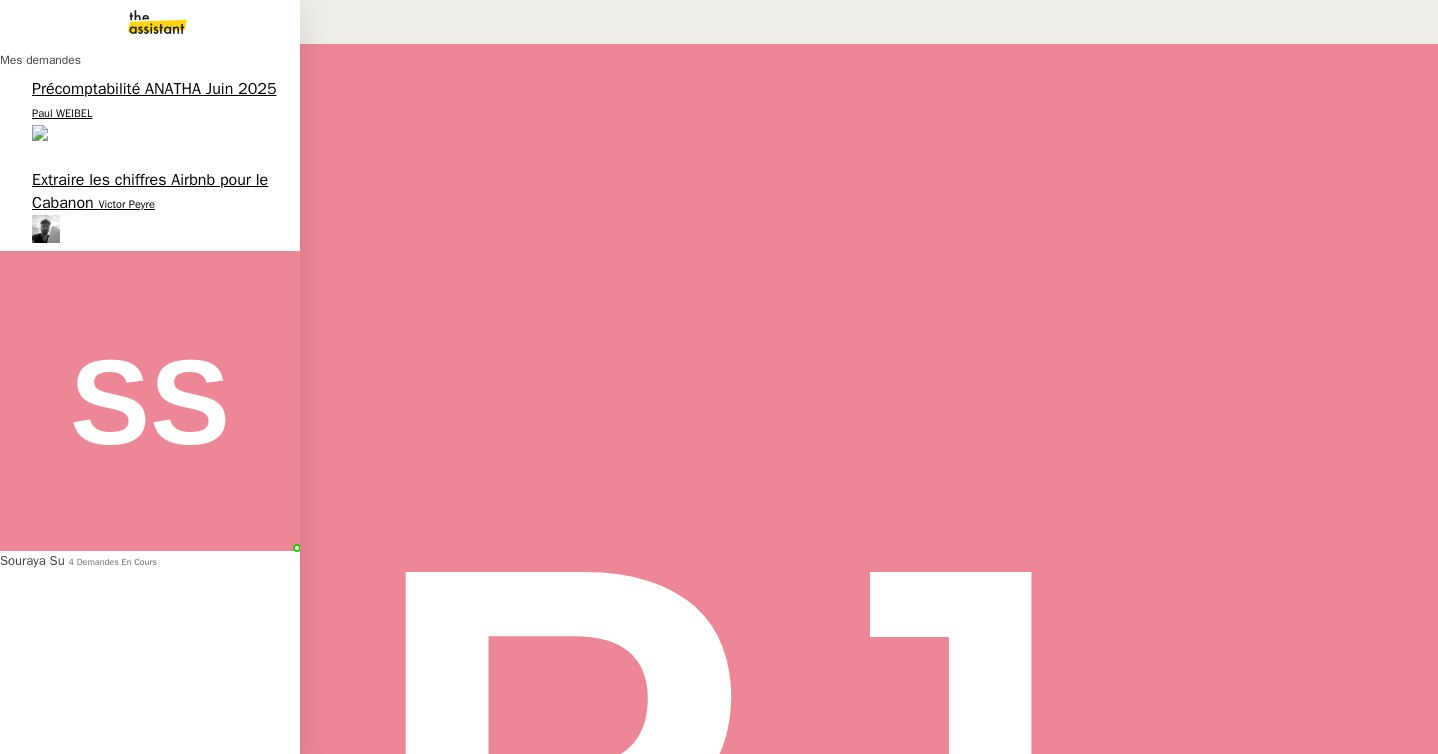 click on "Extraire les chiffres Airbnb pour le Cabanon" at bounding box center [150, 191] 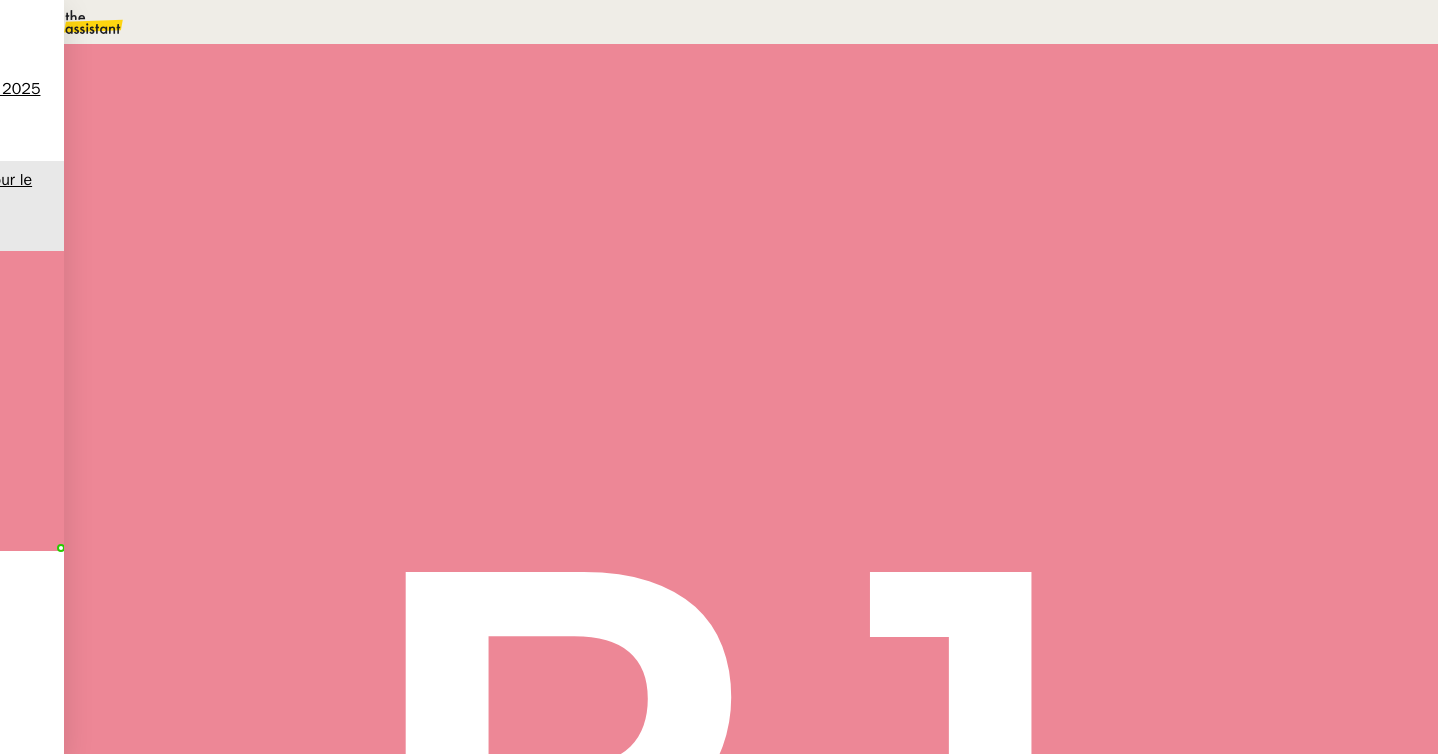 scroll, scrollTop: 12, scrollLeft: 0, axis: vertical 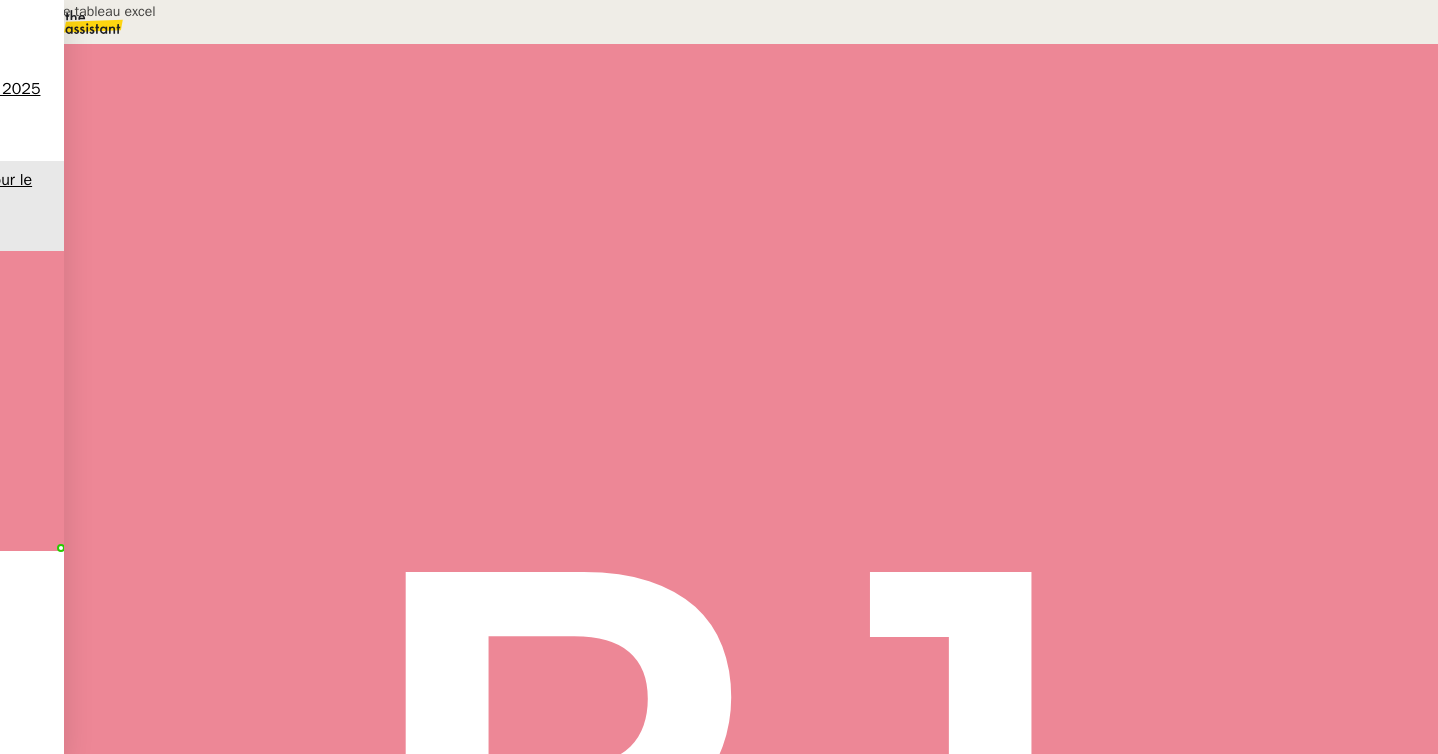 type on "Création de tableau excel" 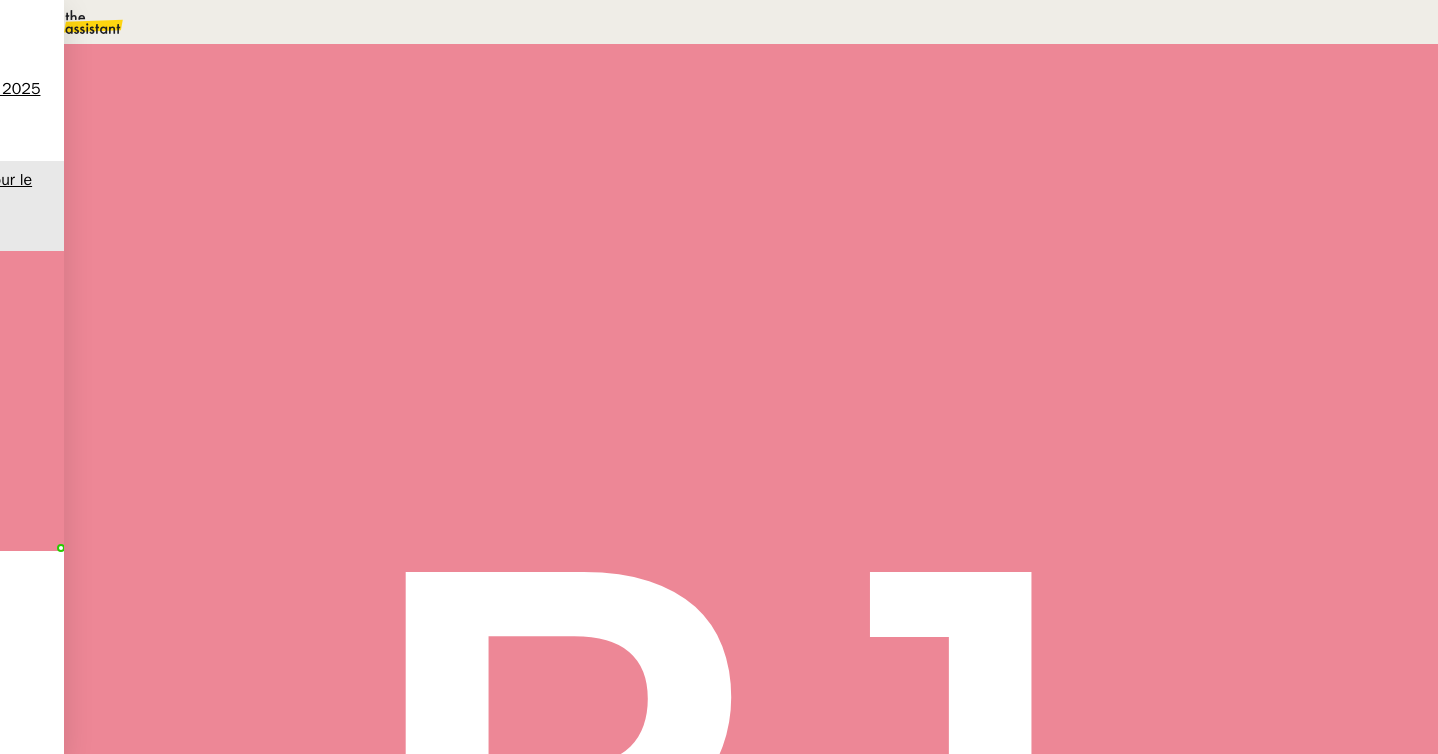 click on "Sauver" at bounding box center [1041, 398] 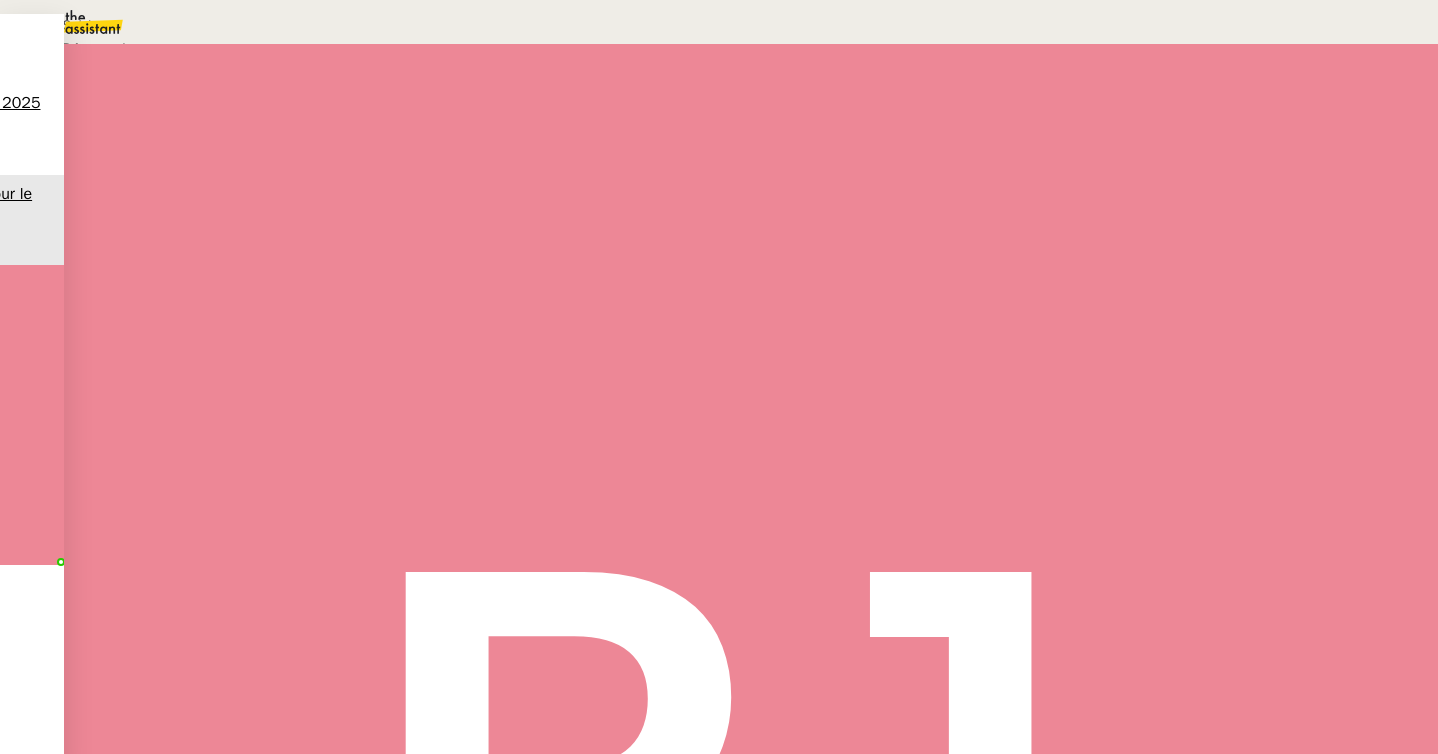 click on "Suivi" at bounding box center [714, 25] 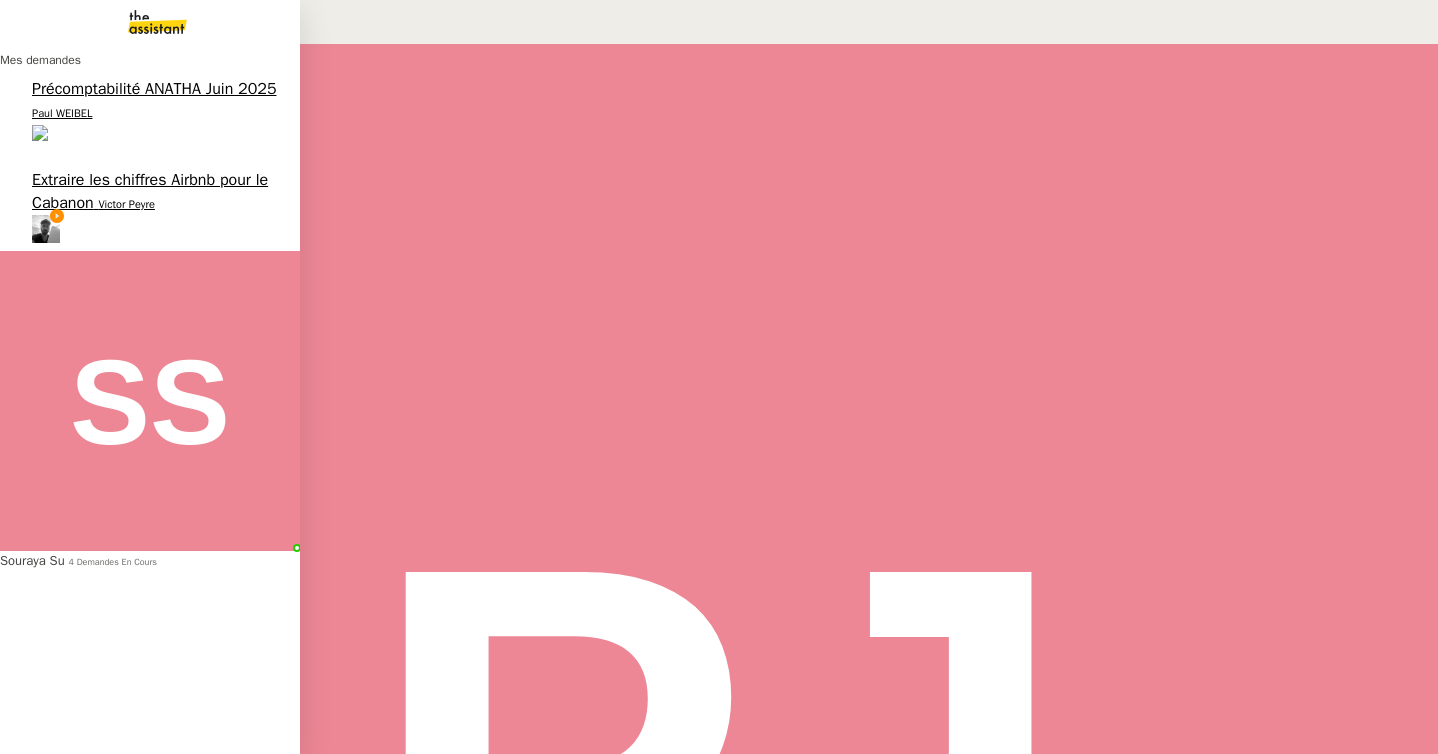 click on "Extraire les chiffres Airbnb pour le Cabanon" at bounding box center [150, 191] 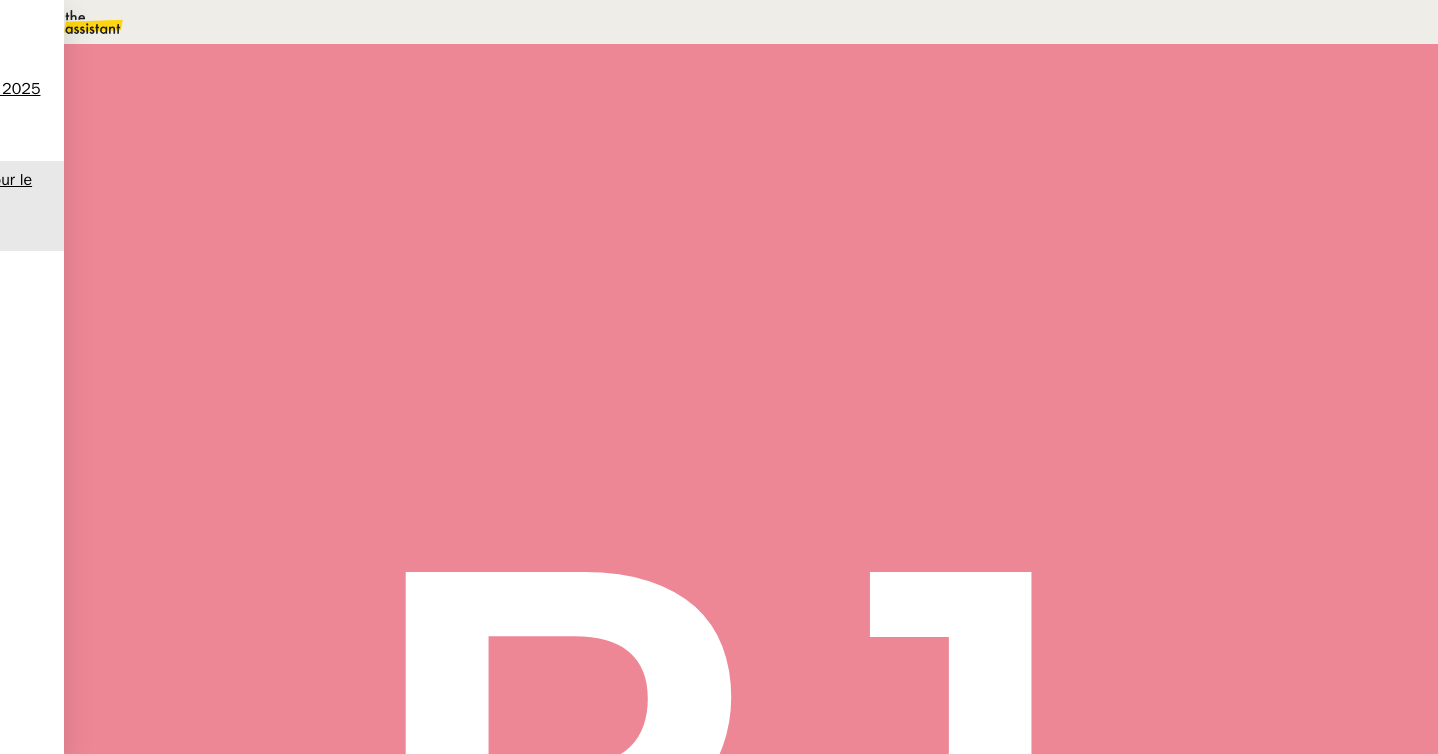 click on "Création de tableau excel" at bounding box center [320, 288] 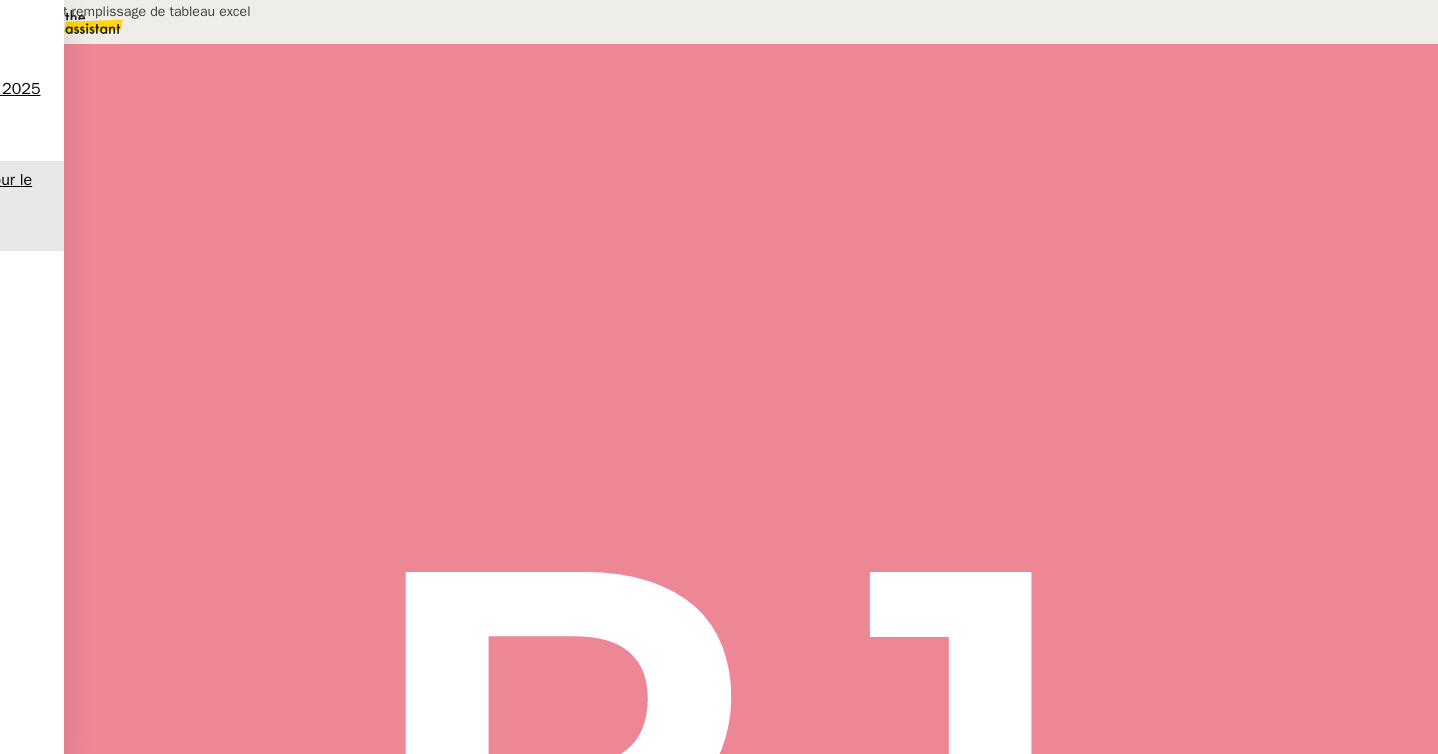 type on "Création et remplissage de tableau excel" 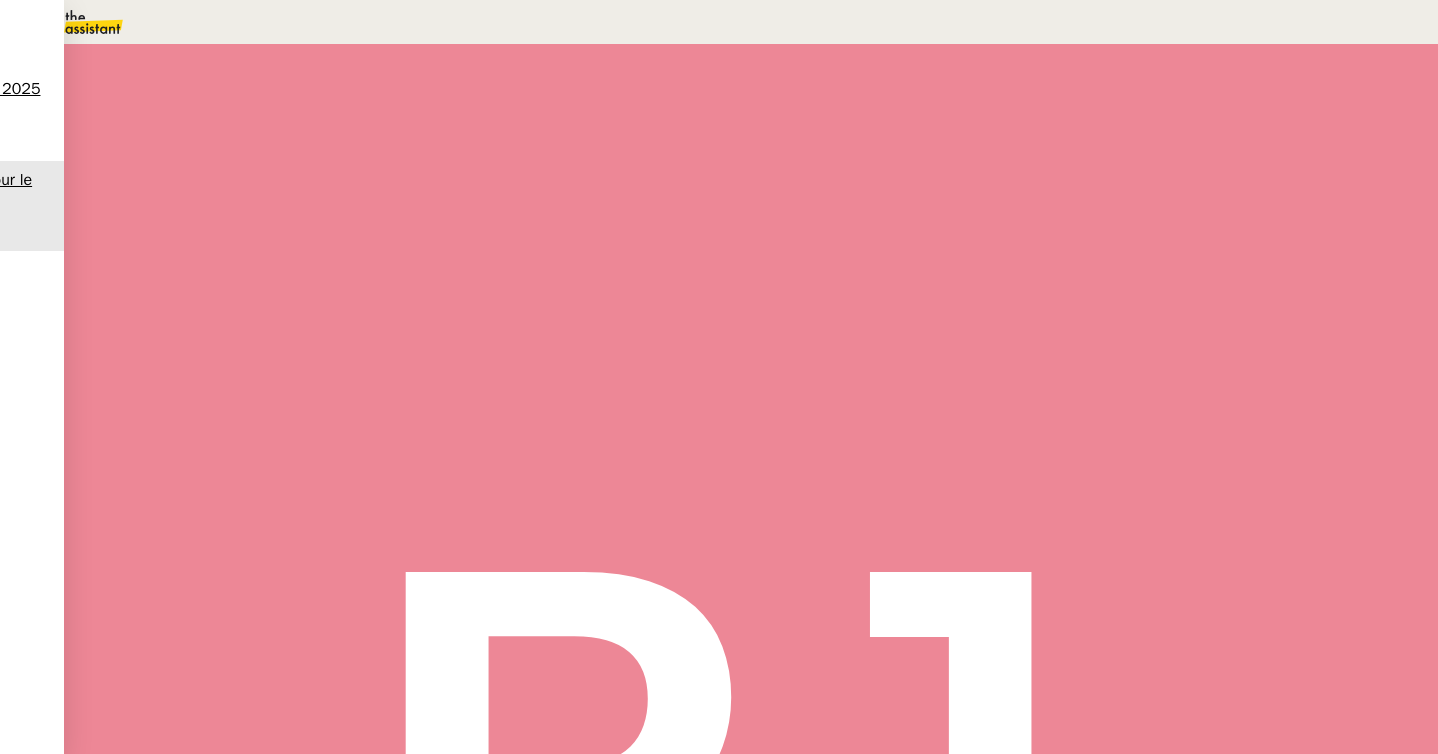 click at bounding box center (238, 340) 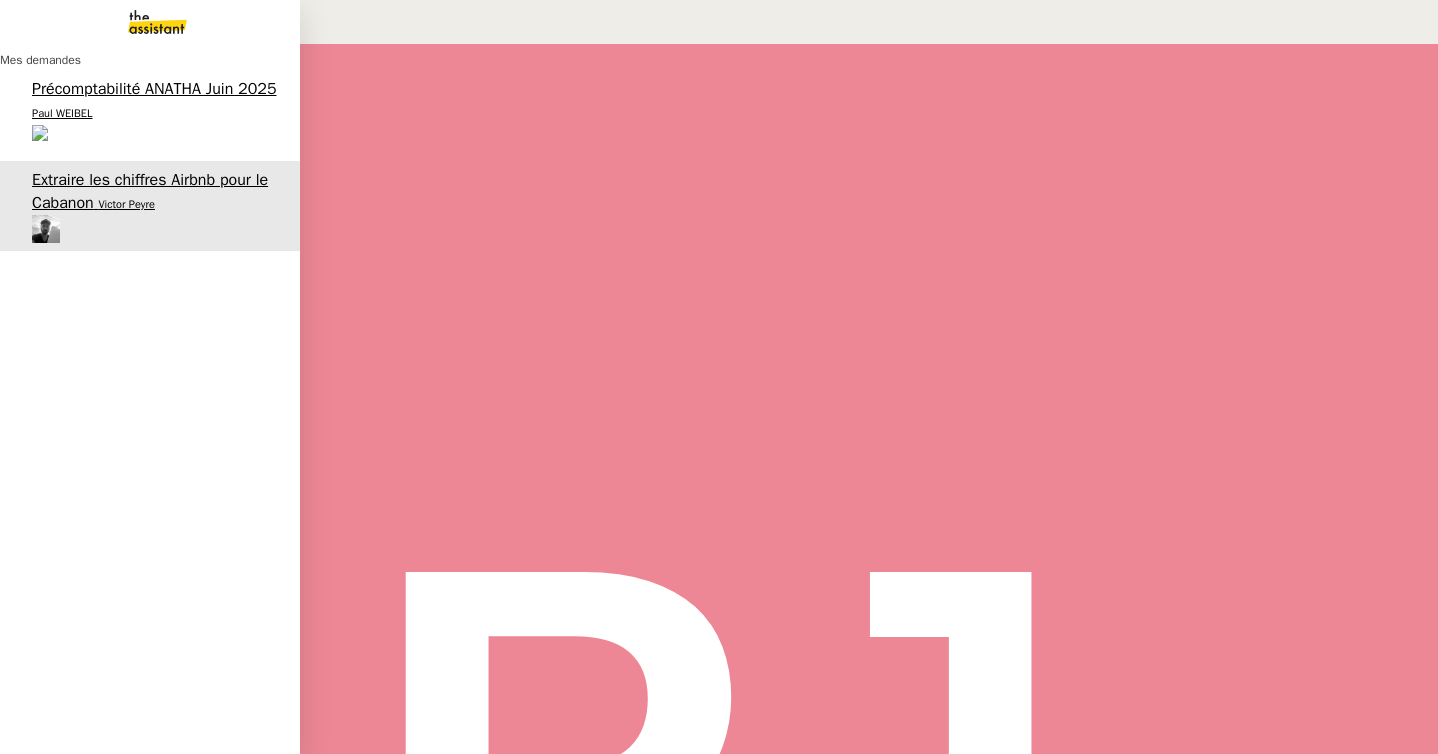 click on "Précomptabilité ANATHA Juin 2025" at bounding box center [154, 89] 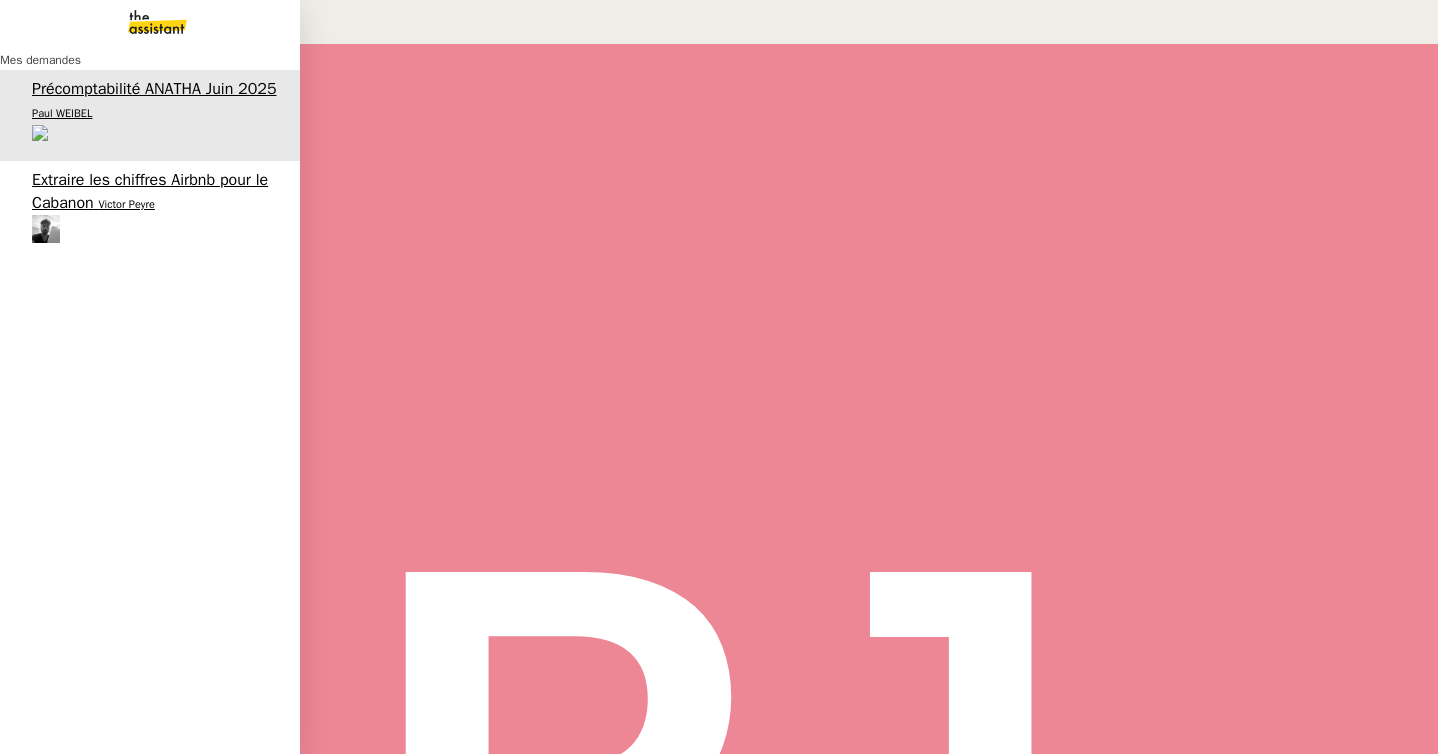 click at bounding box center [141, 22] 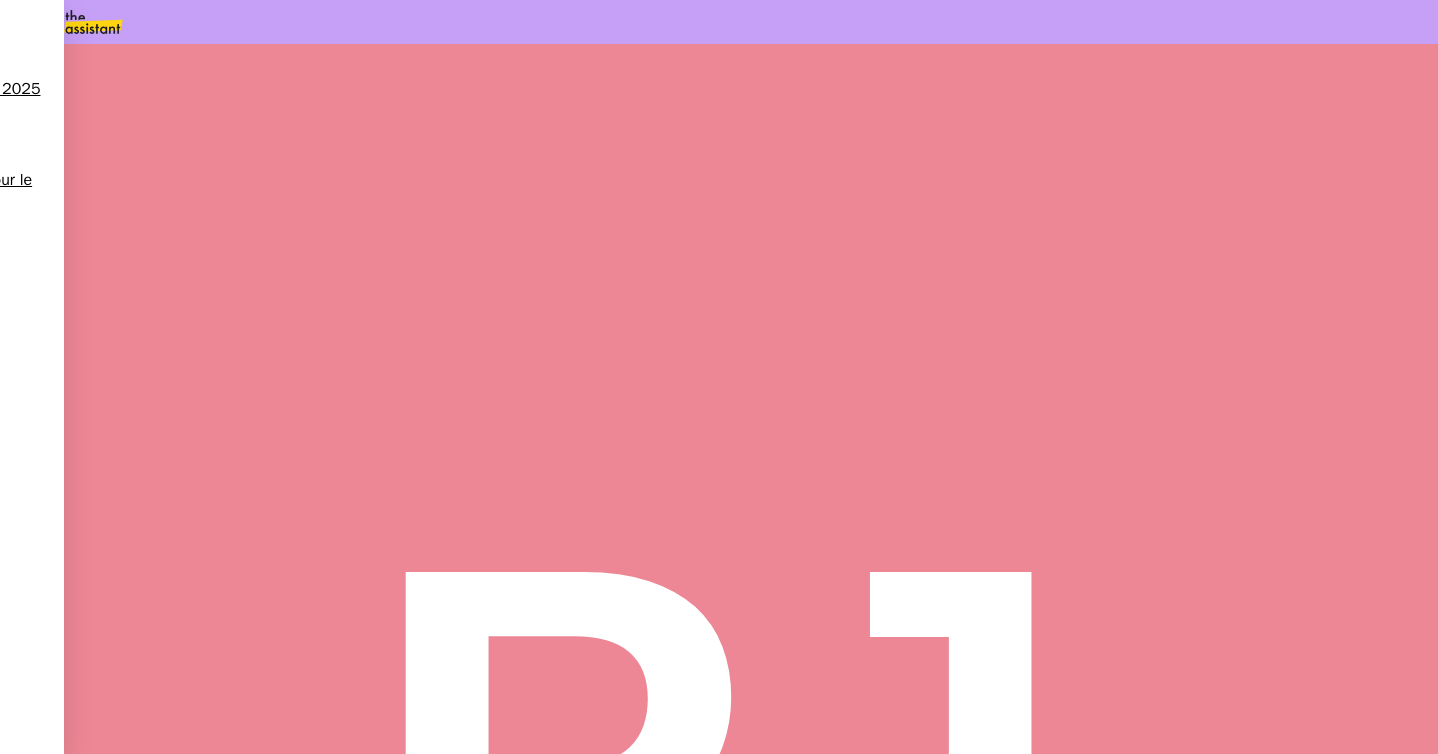 scroll, scrollTop: 0, scrollLeft: 0, axis: both 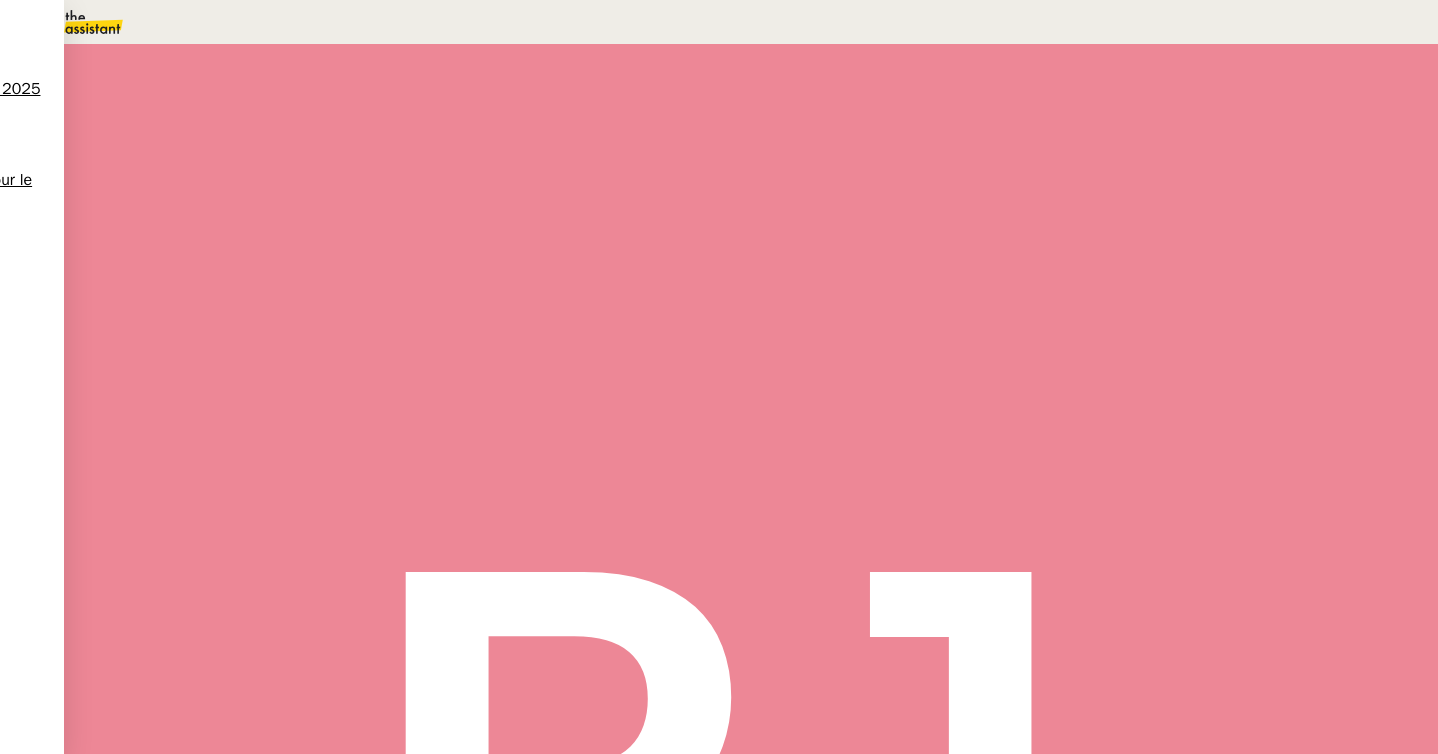 click at bounding box center (150, 78) 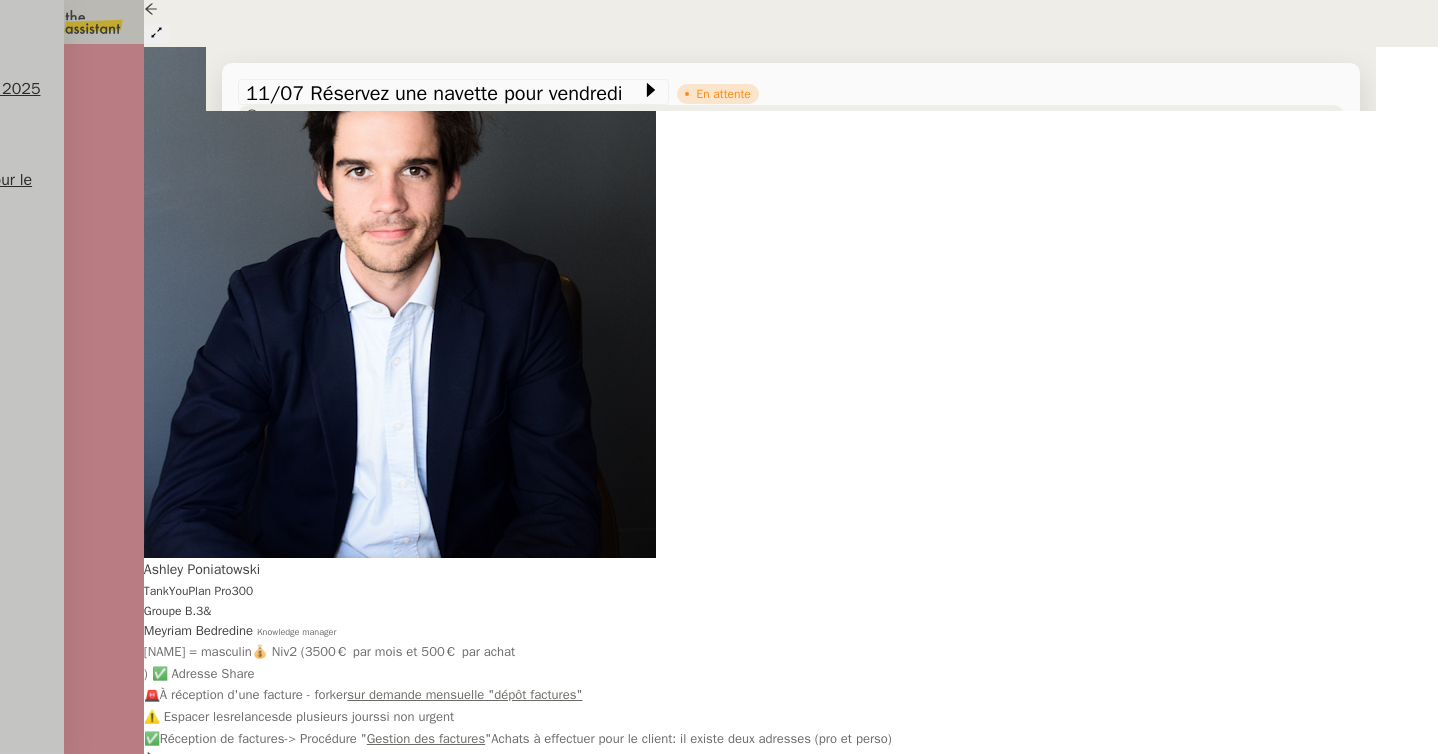 scroll, scrollTop: 868, scrollLeft: 0, axis: vertical 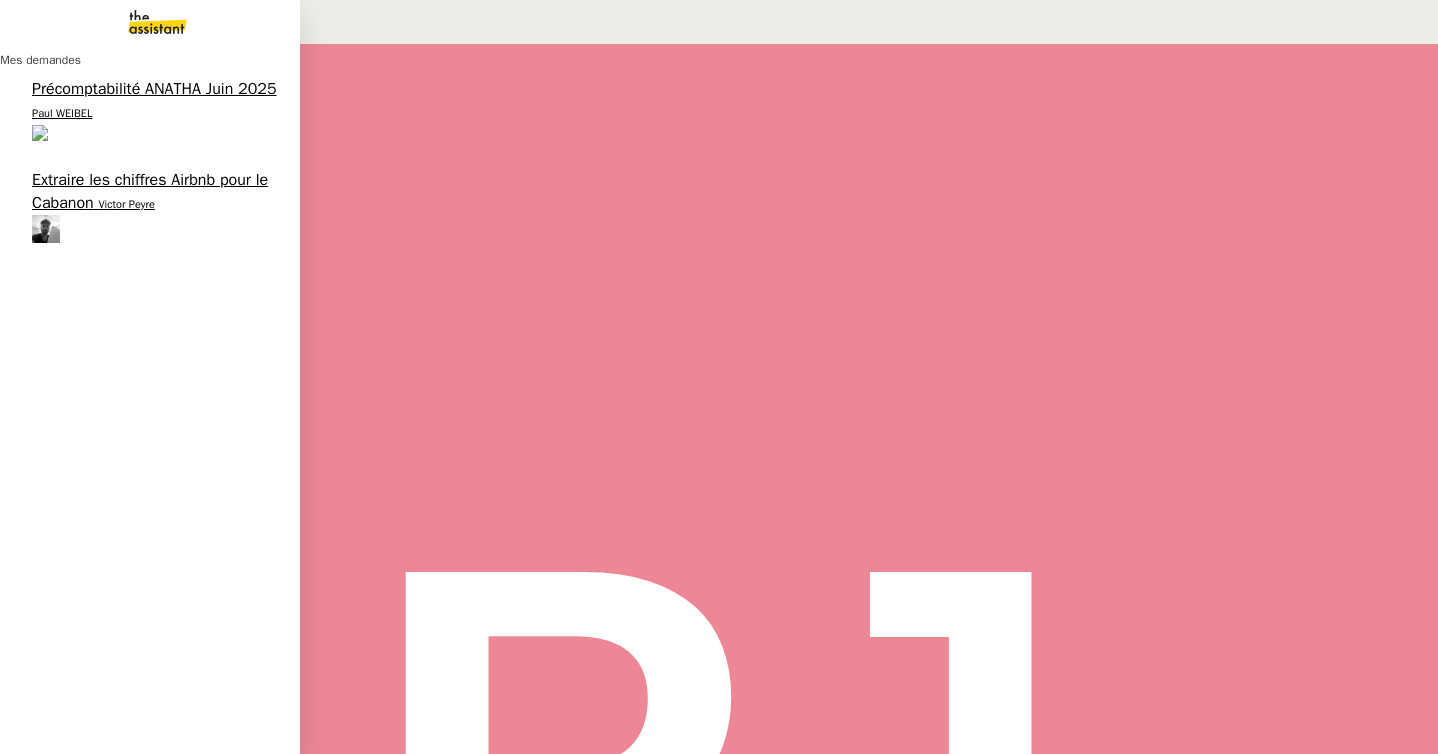 click on "Mes demandes Précomptabilité ANATHA Juin 2025    Paul WEIBEL    Extraire les chiffres Airbnb pour le Cabanon    Victor Peyre" at bounding box center (150, 147) 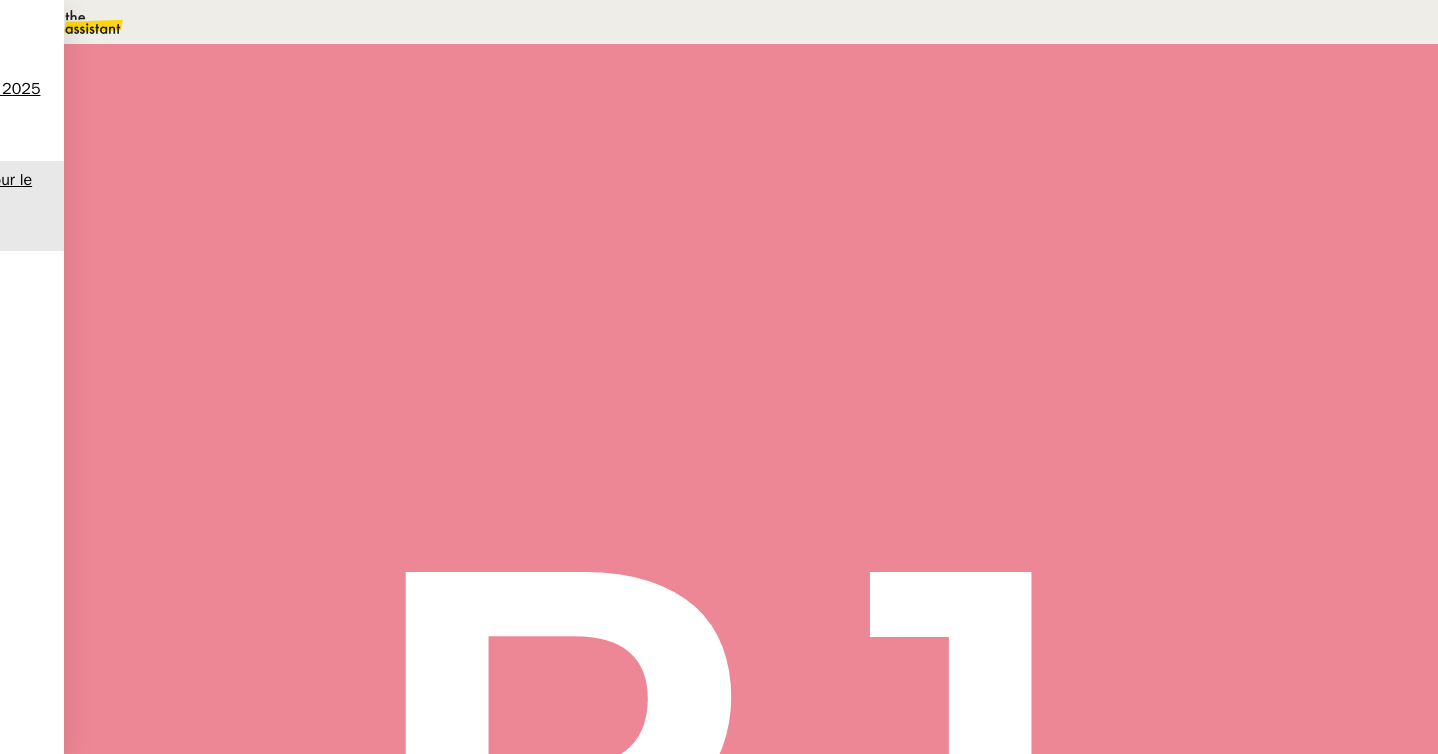 scroll, scrollTop: 0, scrollLeft: 0, axis: both 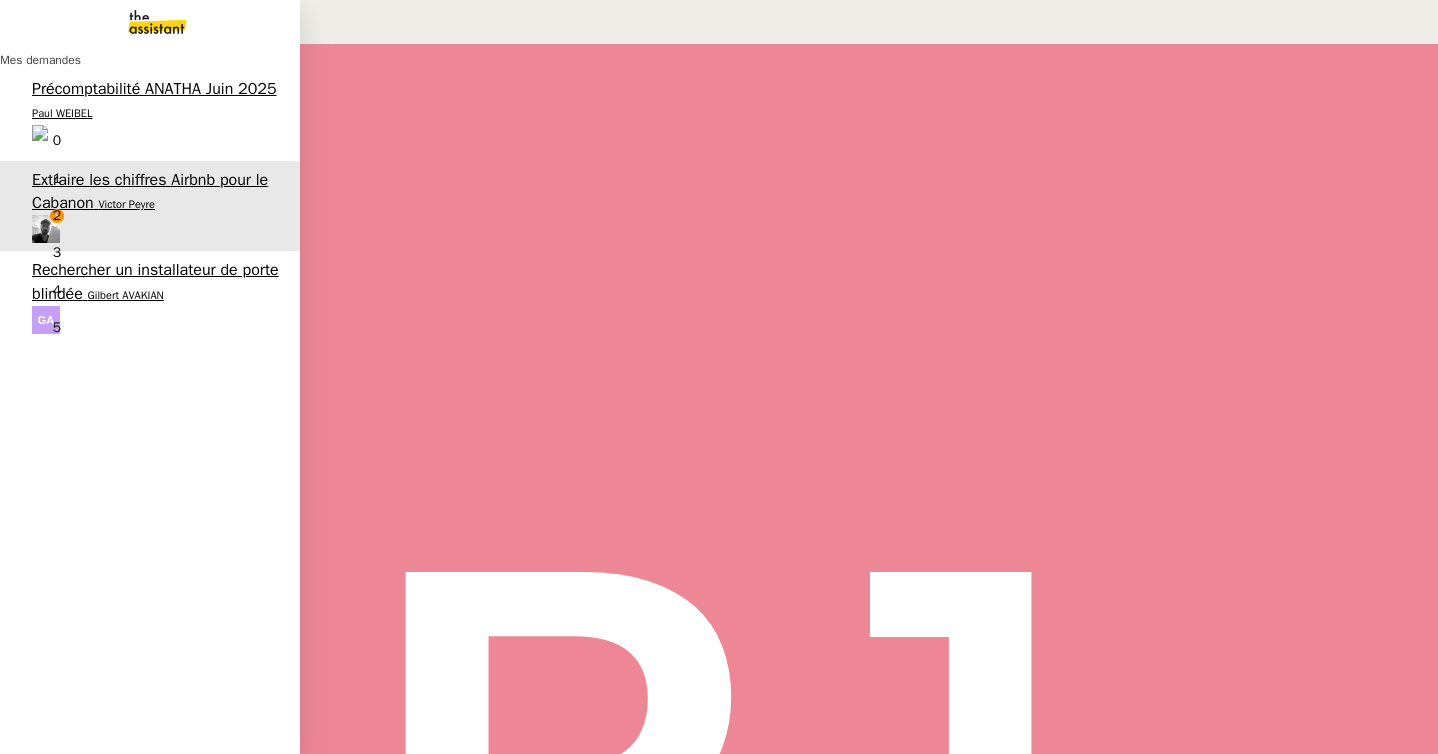 click on "Rechercher un installateur de porte blindée Gilbert AVAKIAN 0 1 2 3 4 5 6 7 8 9" at bounding box center (150, 296) 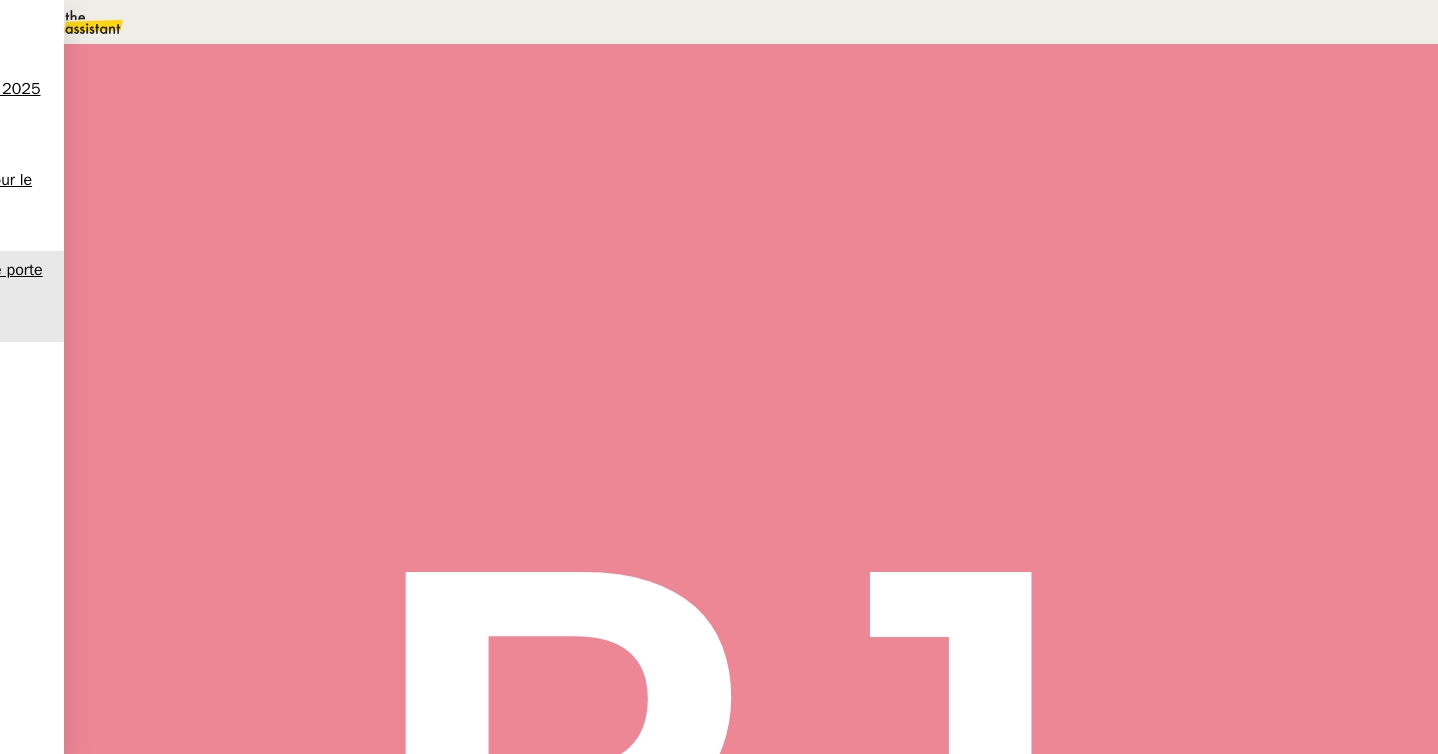 click on "•••" at bounding box center [220, 637] 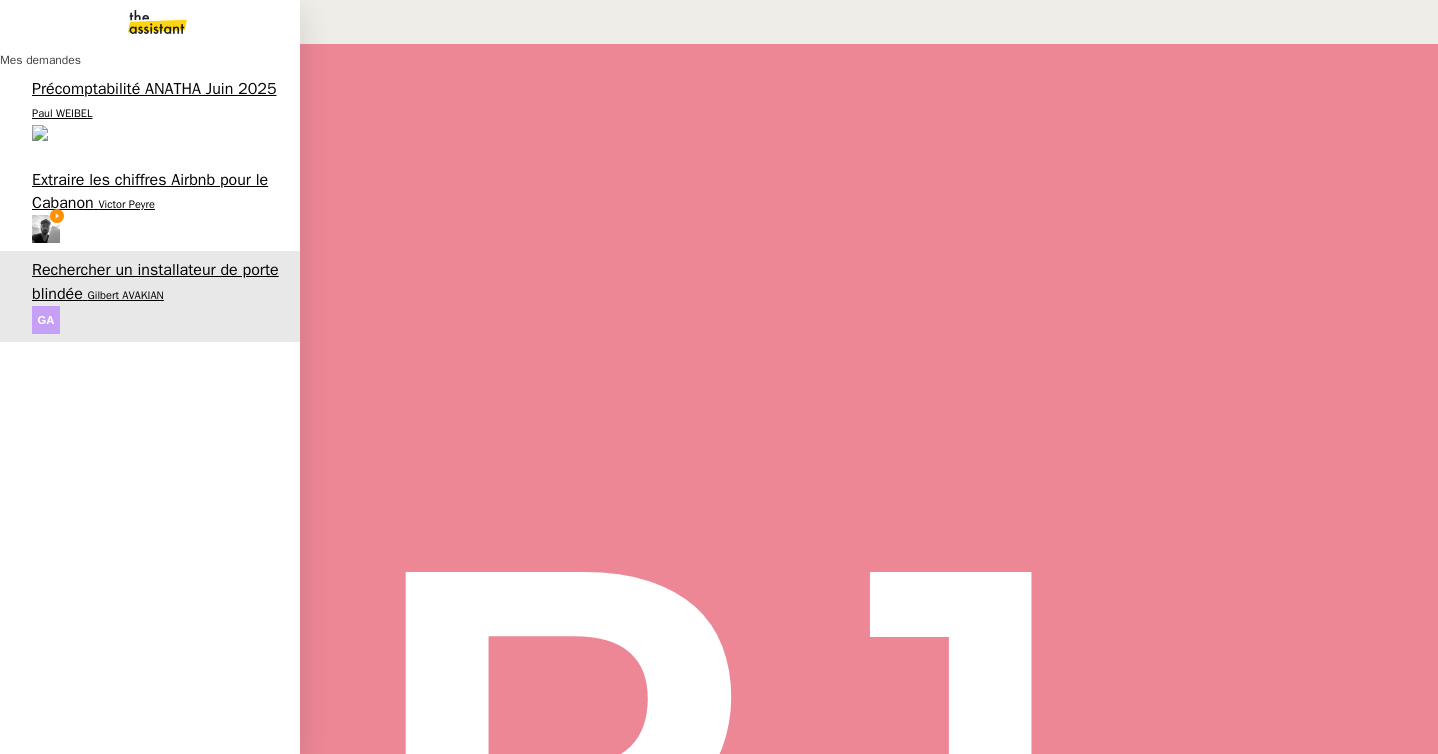 click on "Victor Peyre" at bounding box center (126, 204) 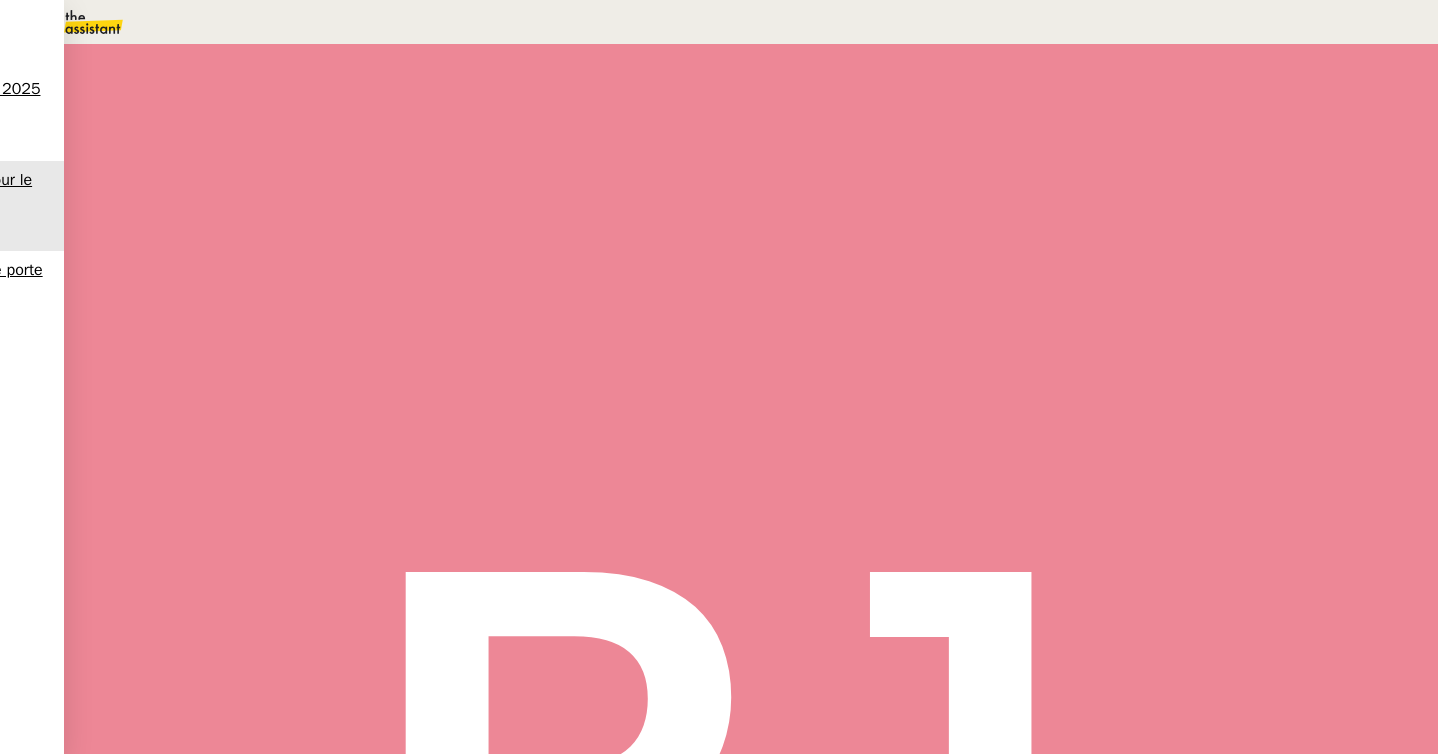 scroll, scrollTop: 0, scrollLeft: 0, axis: both 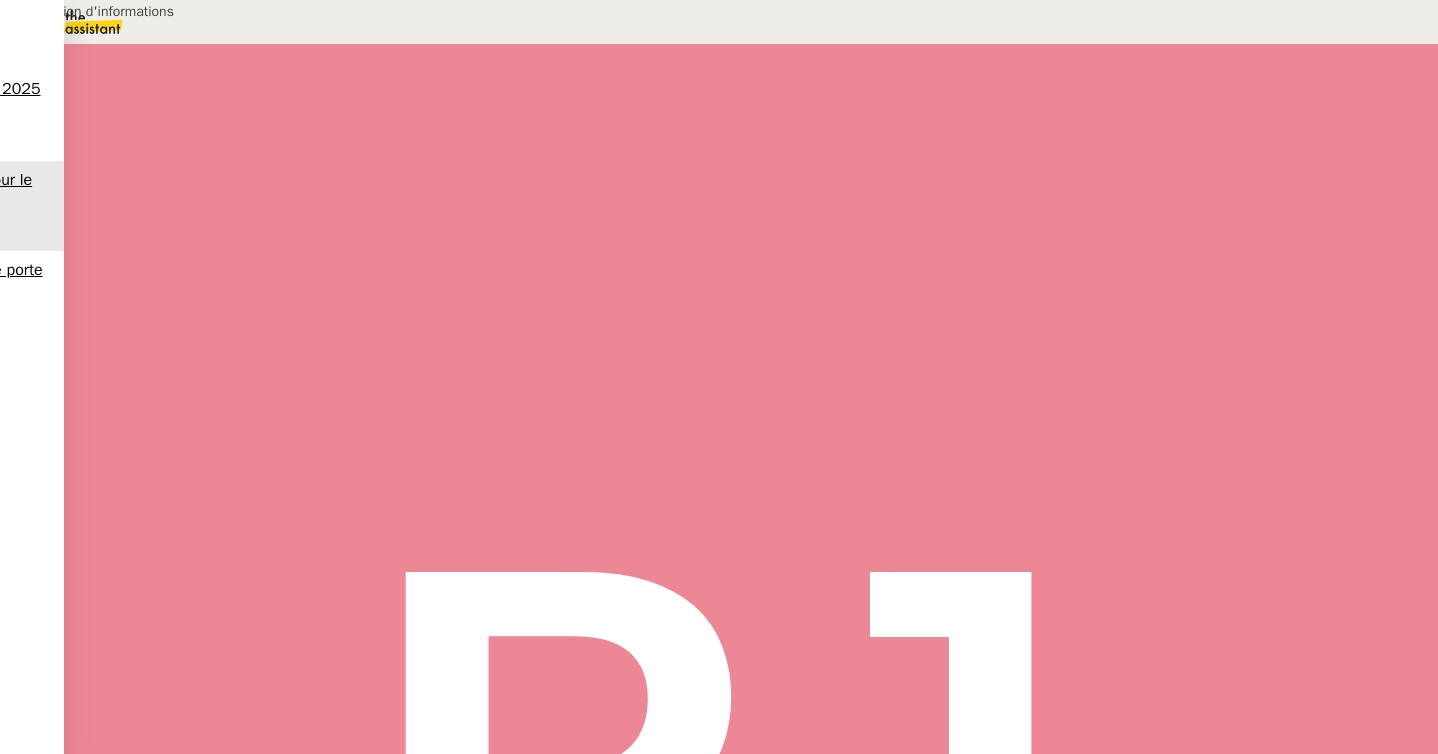 type on "Transmission d'informations" 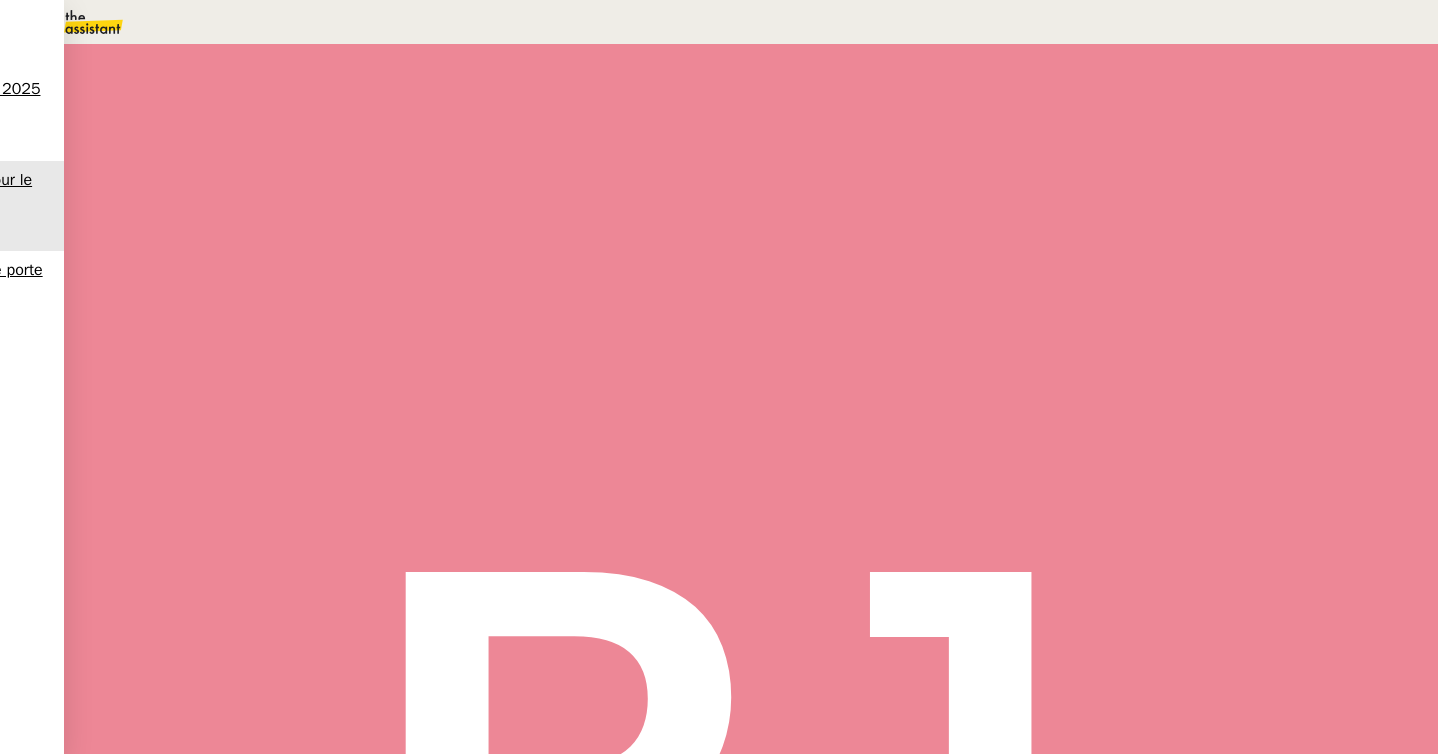 click on "Sauver" at bounding box center [1041, 398] 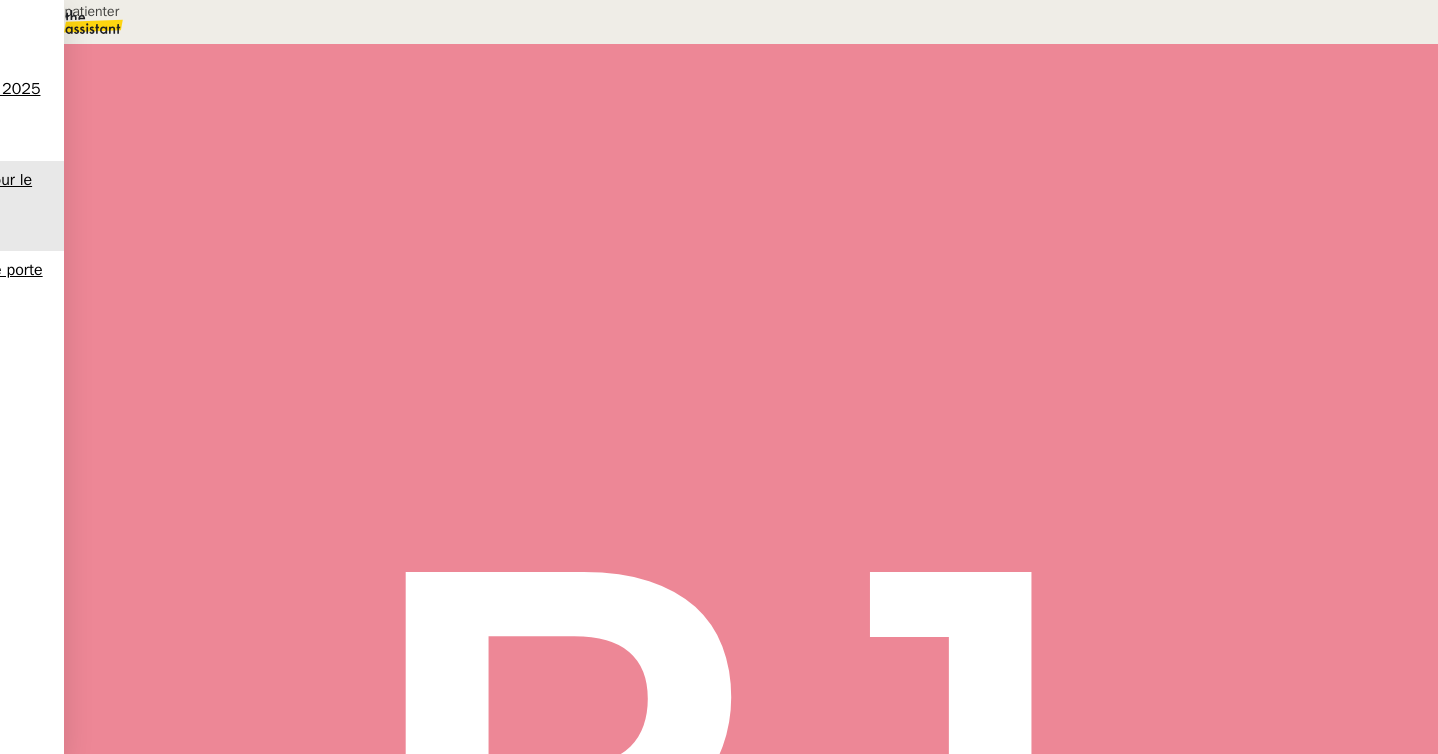 scroll, scrollTop: 686, scrollLeft: 0, axis: vertical 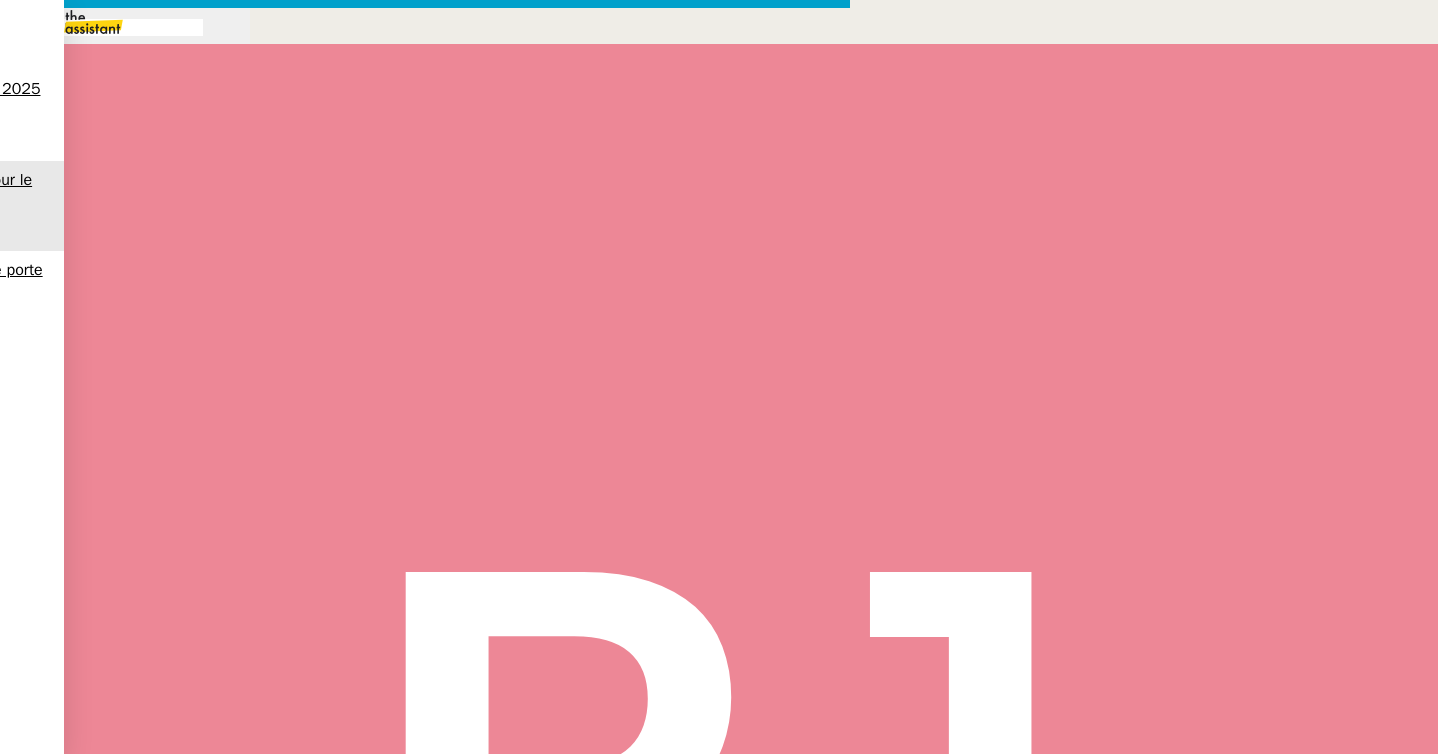 click at bounding box center (425, 837) 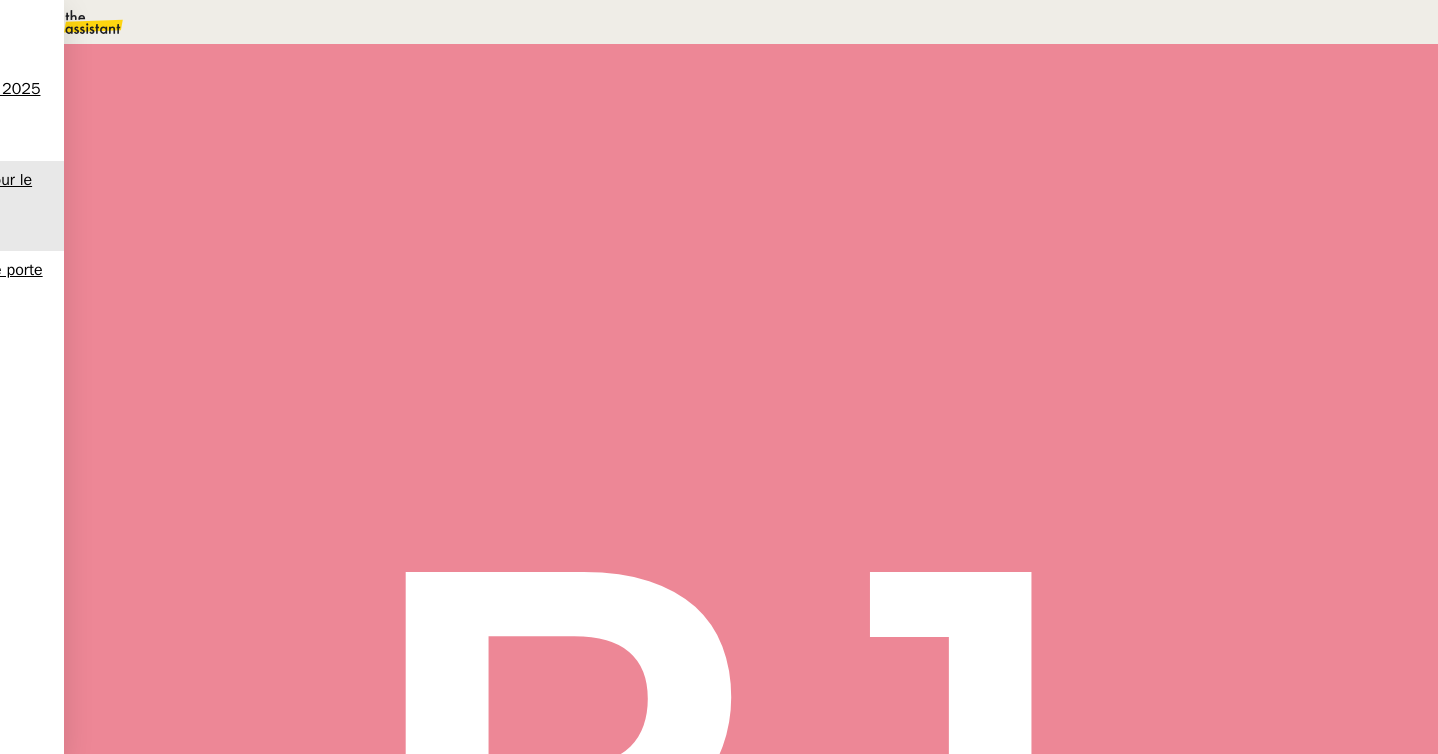 scroll, scrollTop: 821, scrollLeft: 0, axis: vertical 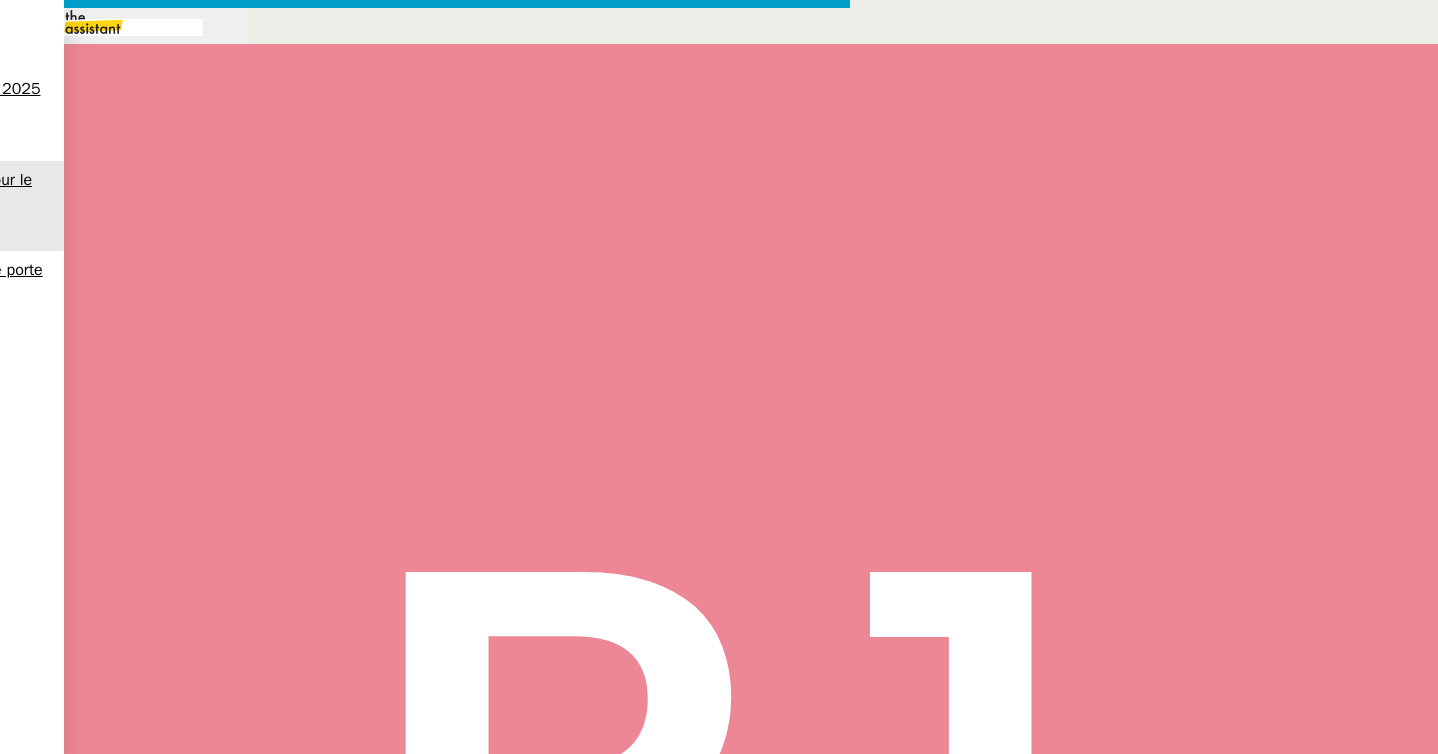 drag, startPoint x: 543, startPoint y: 204, endPoint x: 527, endPoint y: 204, distance: 16 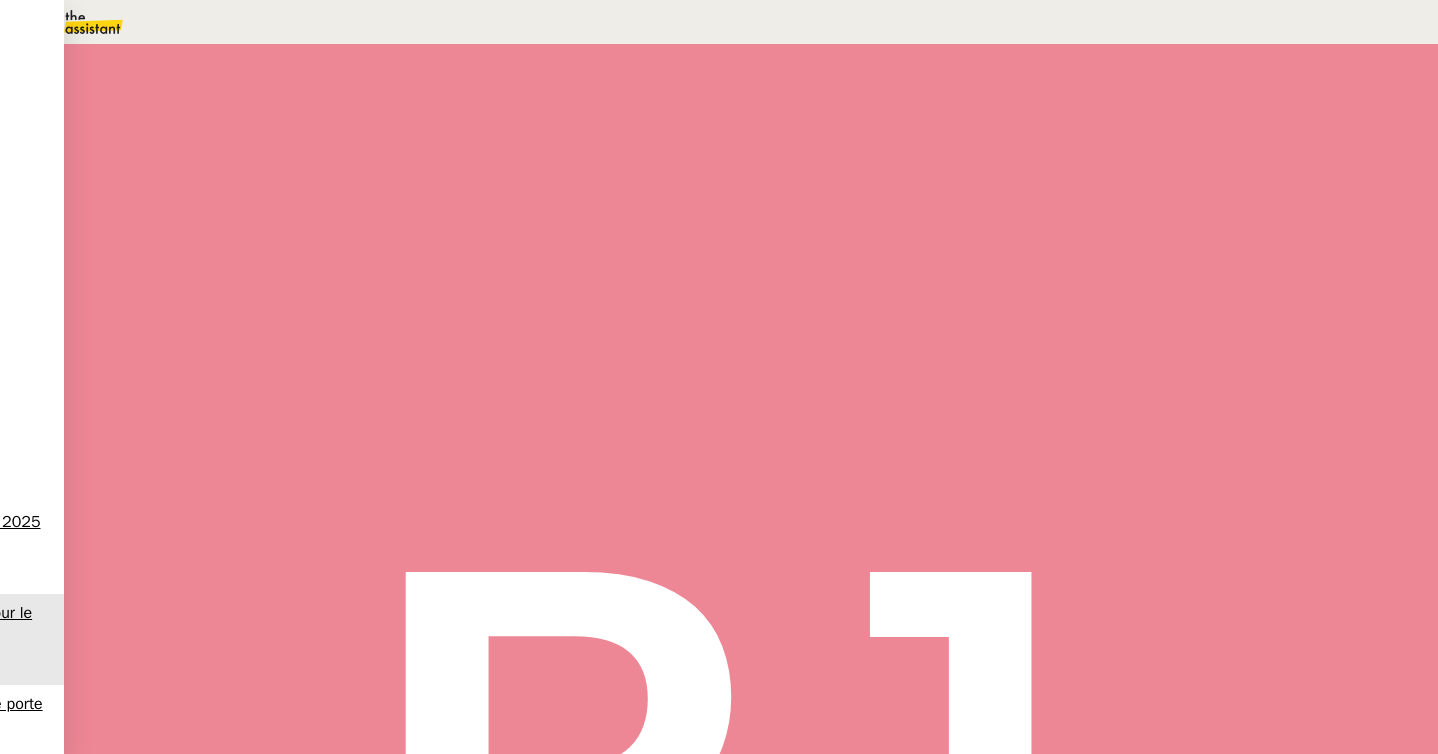 click on "ICI" at bounding box center (448, 645) 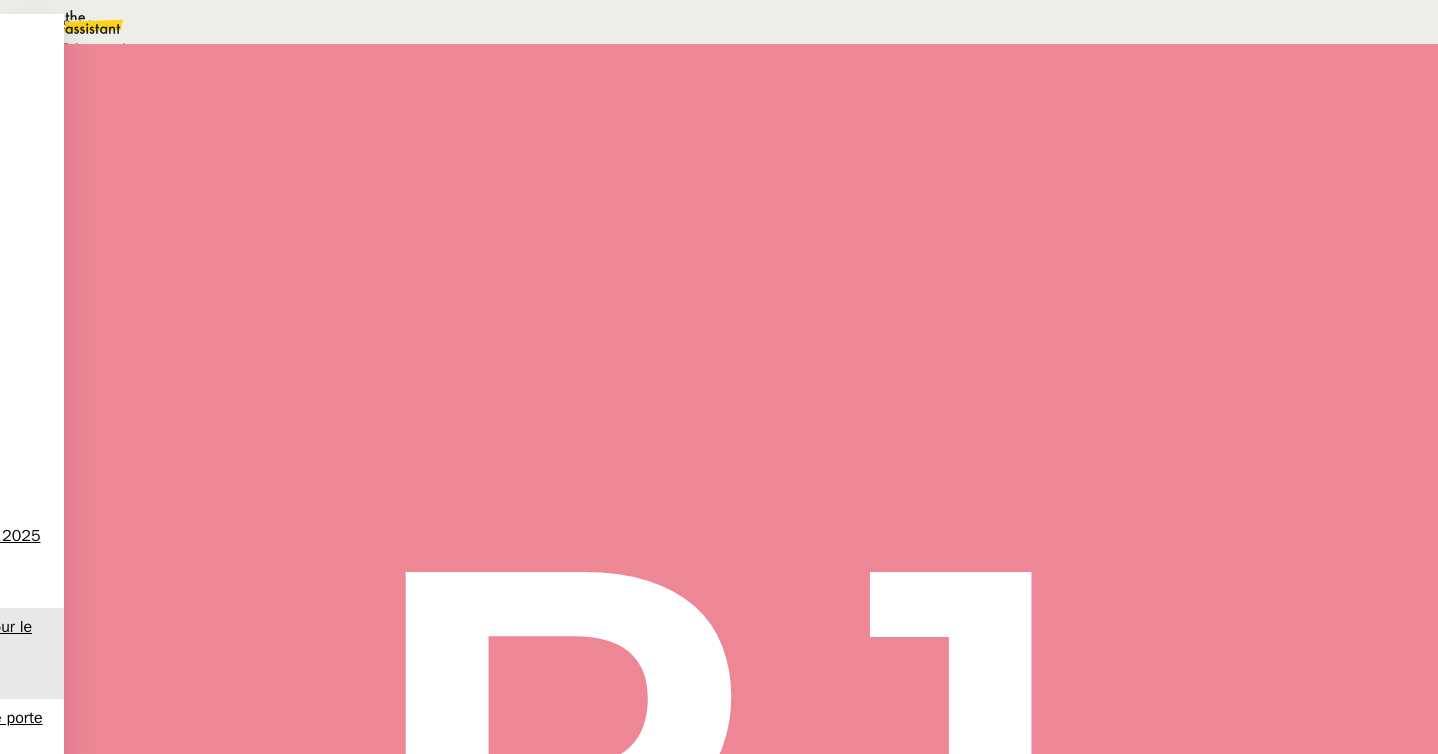 click on "Suivi" at bounding box center [714, 25] 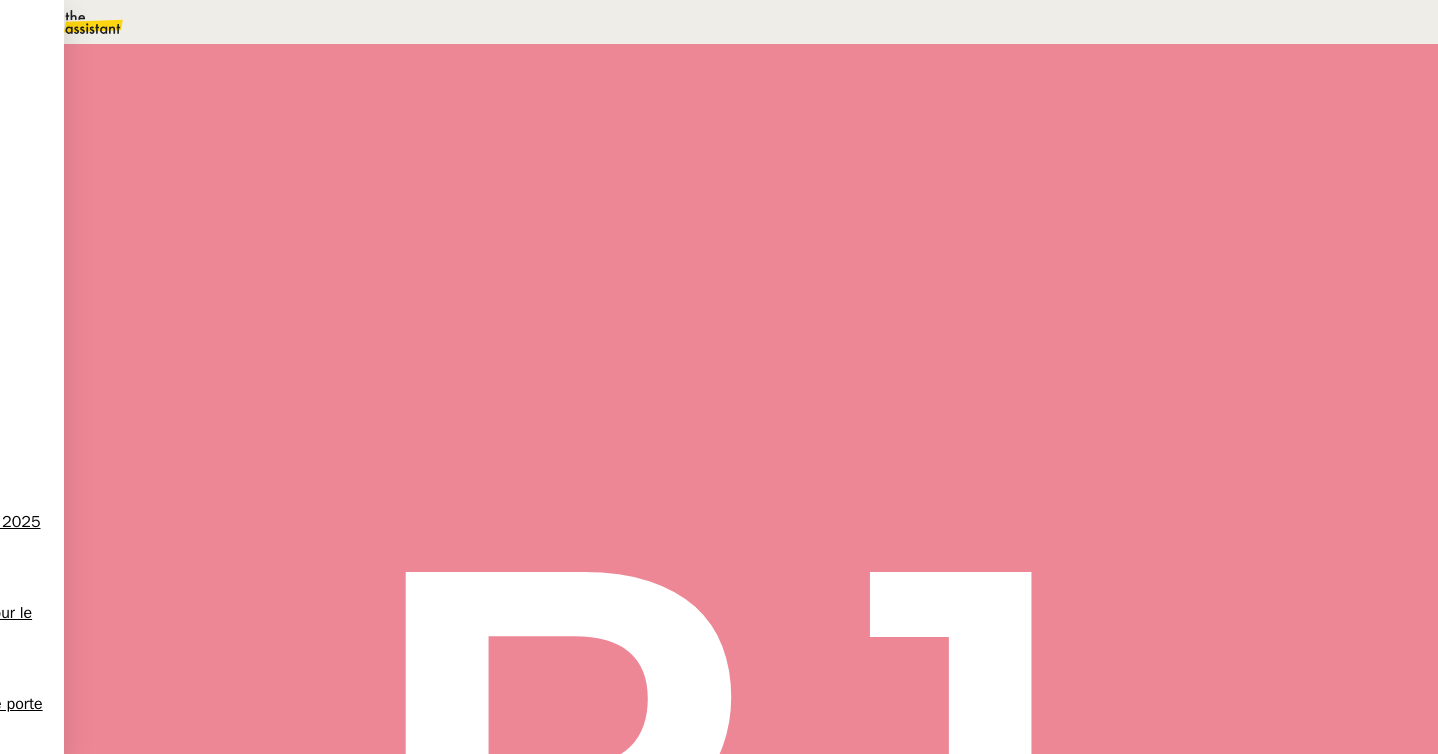 scroll, scrollTop: 0, scrollLeft: 0, axis: both 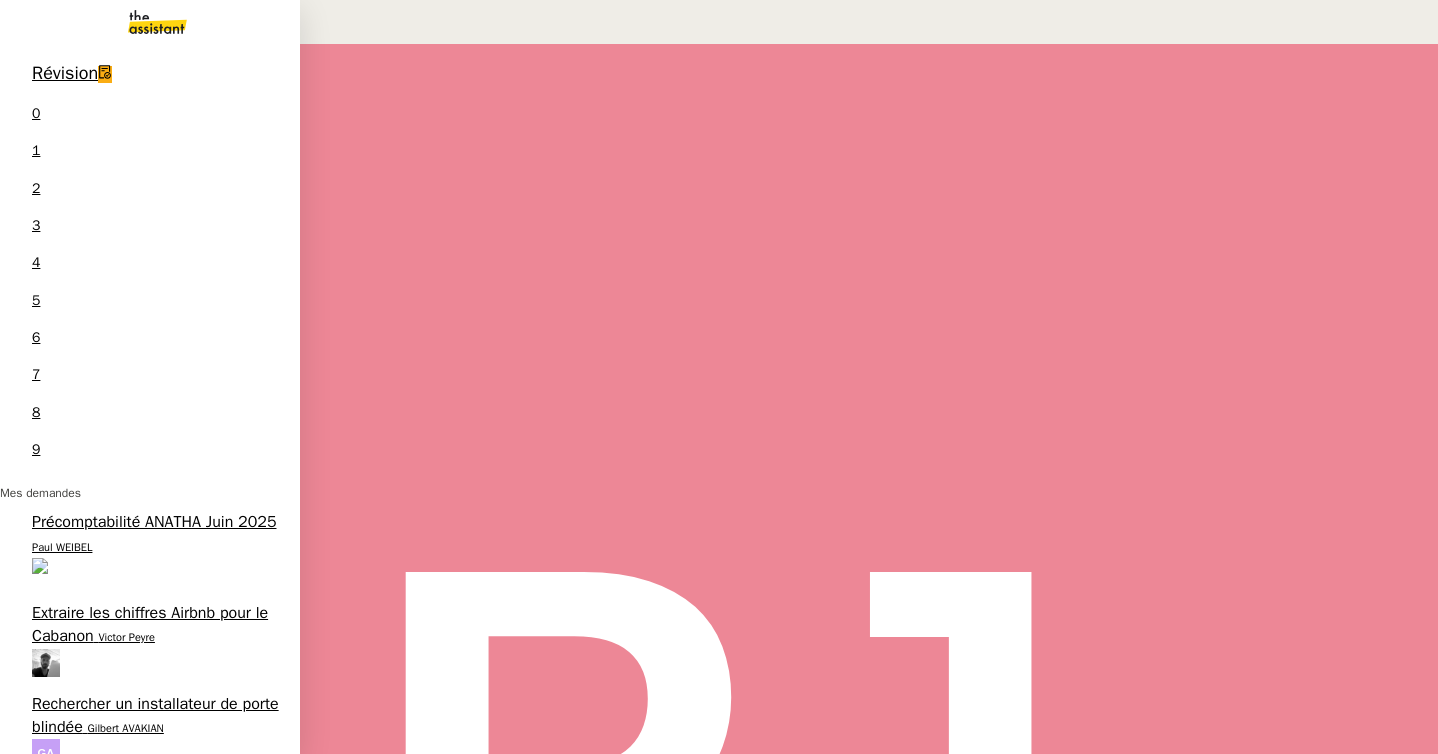 click on "Extraire les chiffres Airbnb pour le Cabanon    Victor Peyre" at bounding box center [150, 639] 